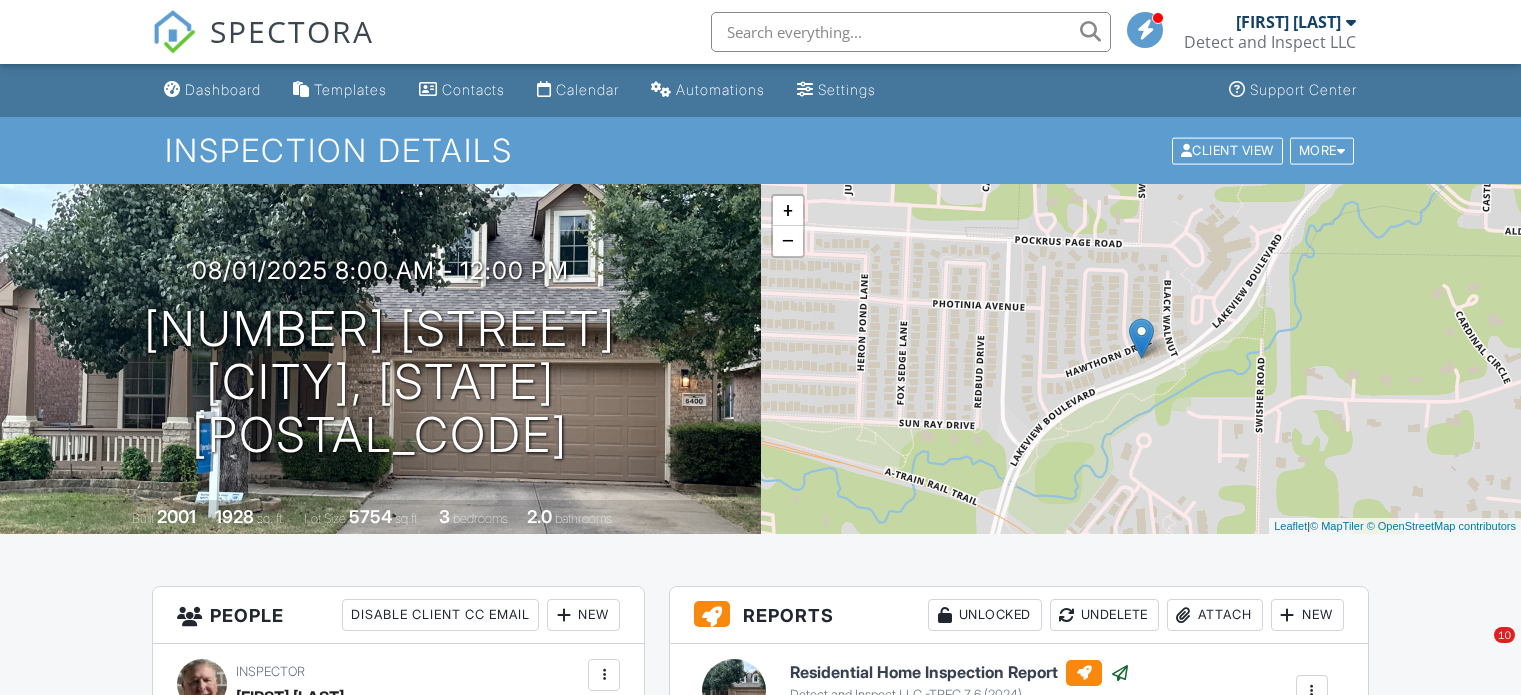 scroll, scrollTop: 224, scrollLeft: 0, axis: vertical 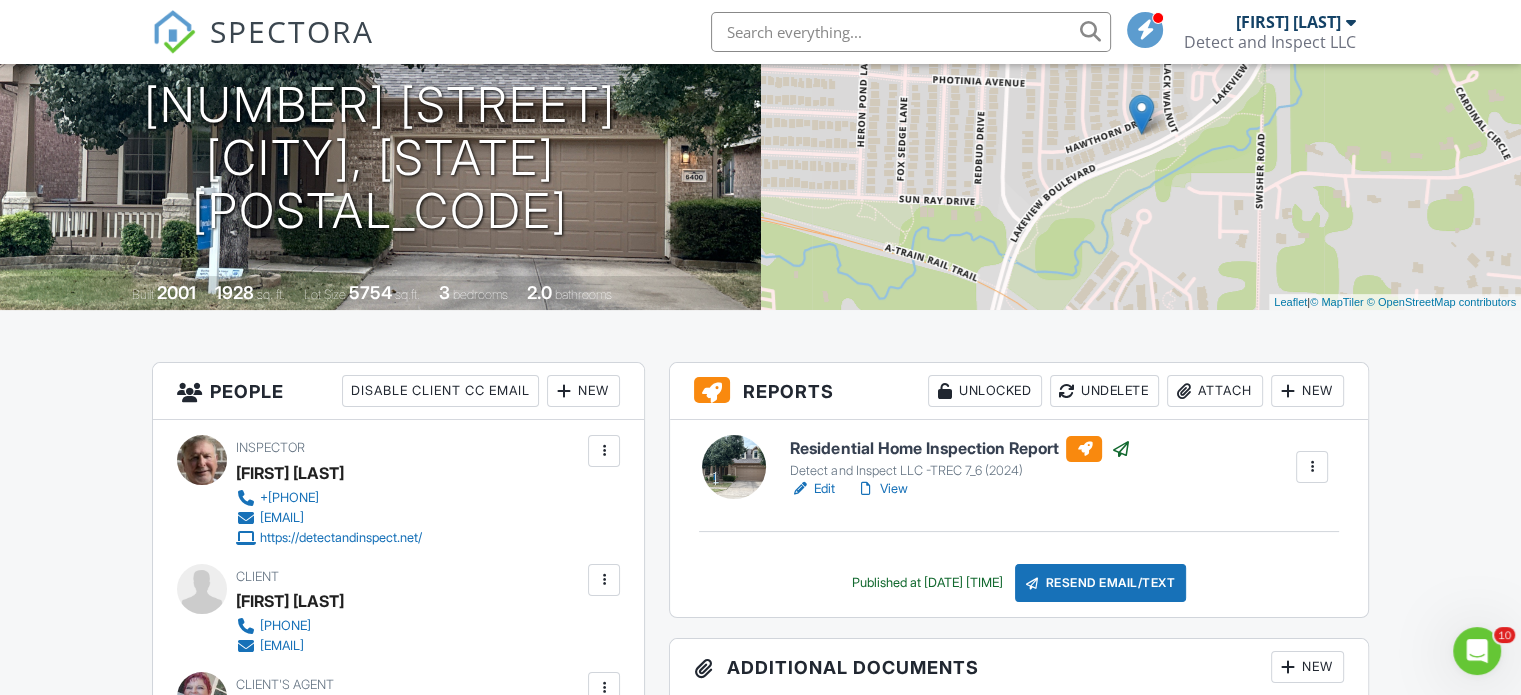 click on "[FIRST] [LAST]" at bounding box center (1296, 22) 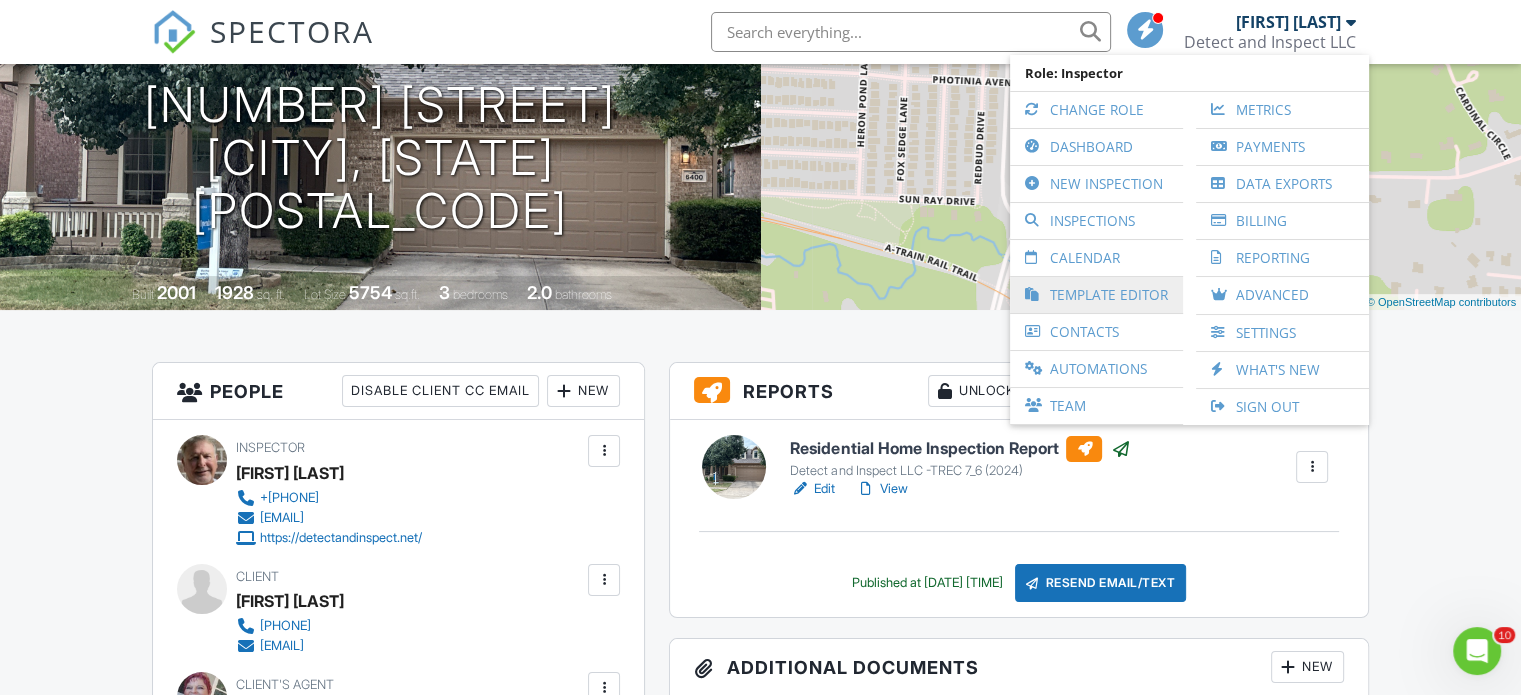 click on "Template Editor" at bounding box center (1096, 295) 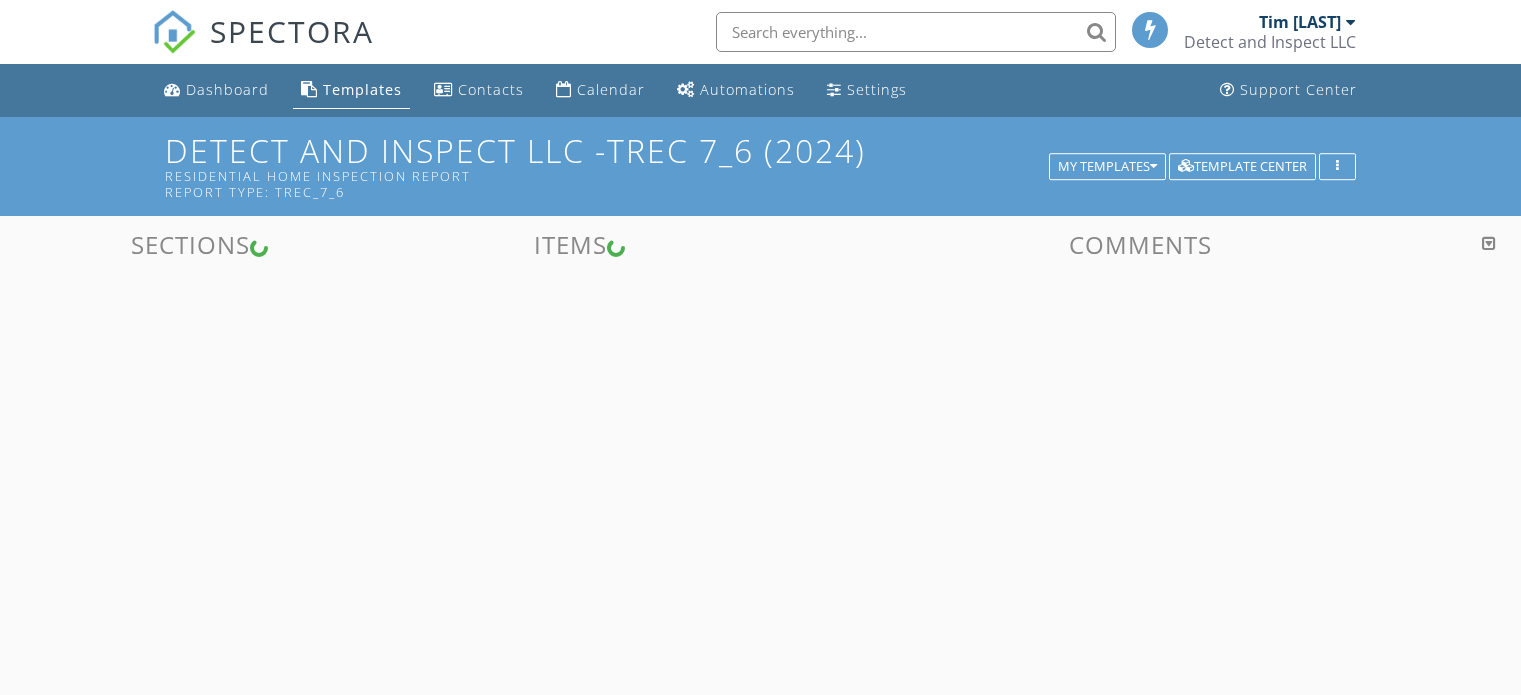 scroll, scrollTop: 0, scrollLeft: 0, axis: both 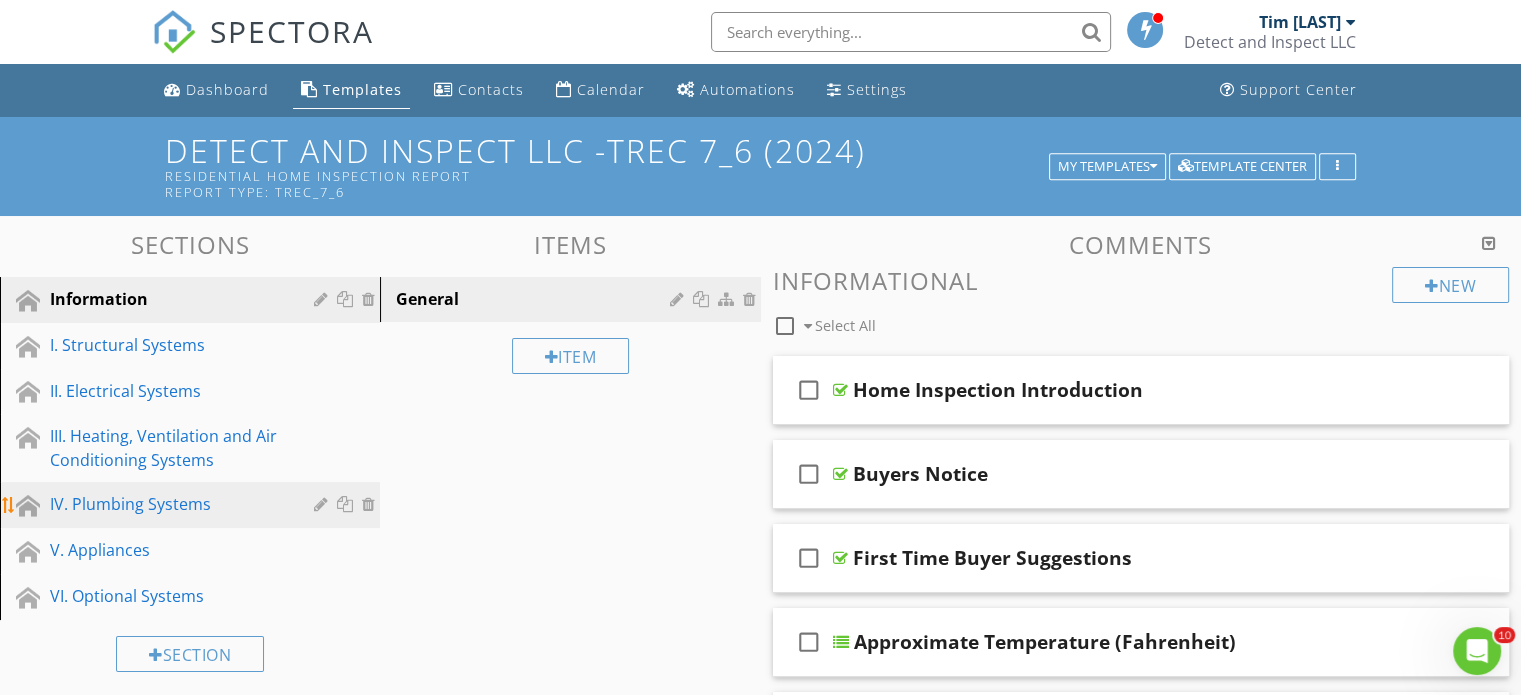 click on "IV. Plumbing Systems" at bounding box center (167, 504) 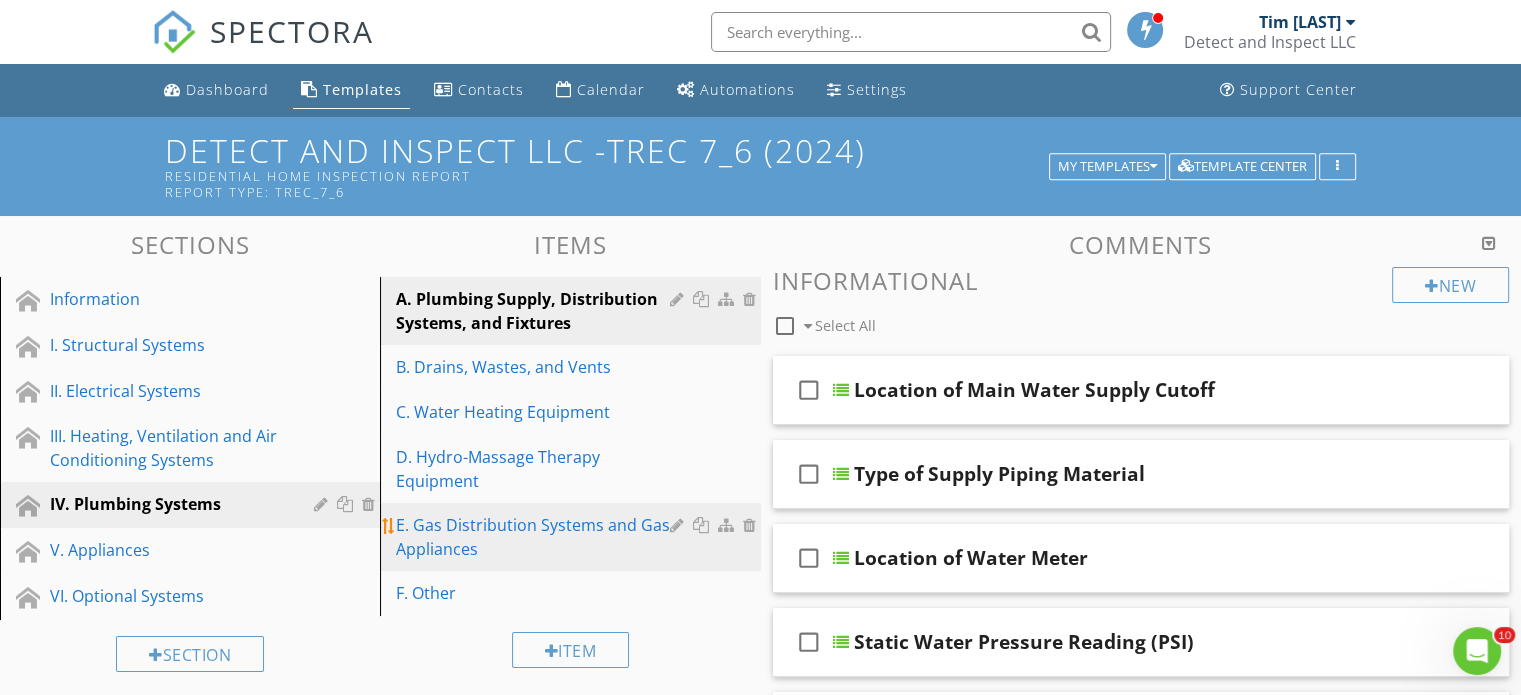 click on "E. Gas Distribution Systems and Gas Appliances" at bounding box center [535, 537] 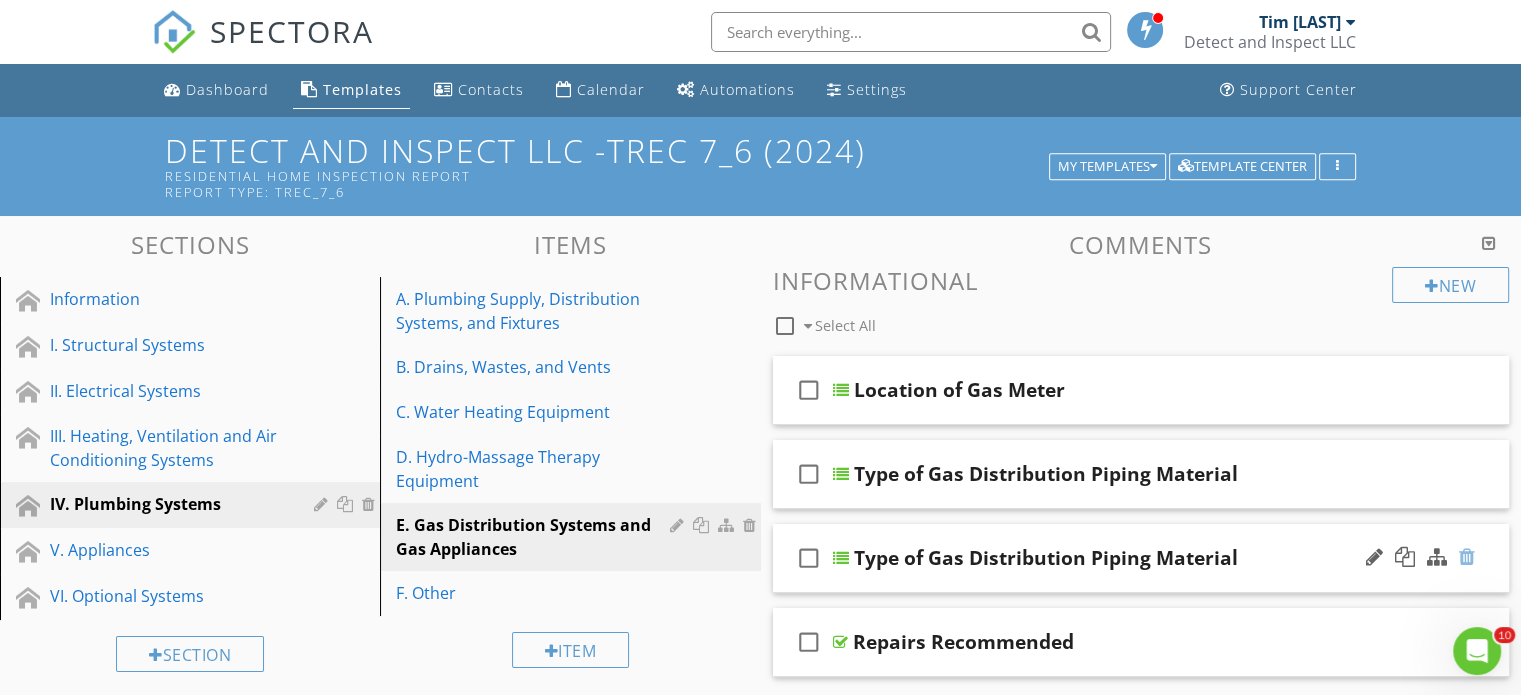 click at bounding box center [1467, 557] 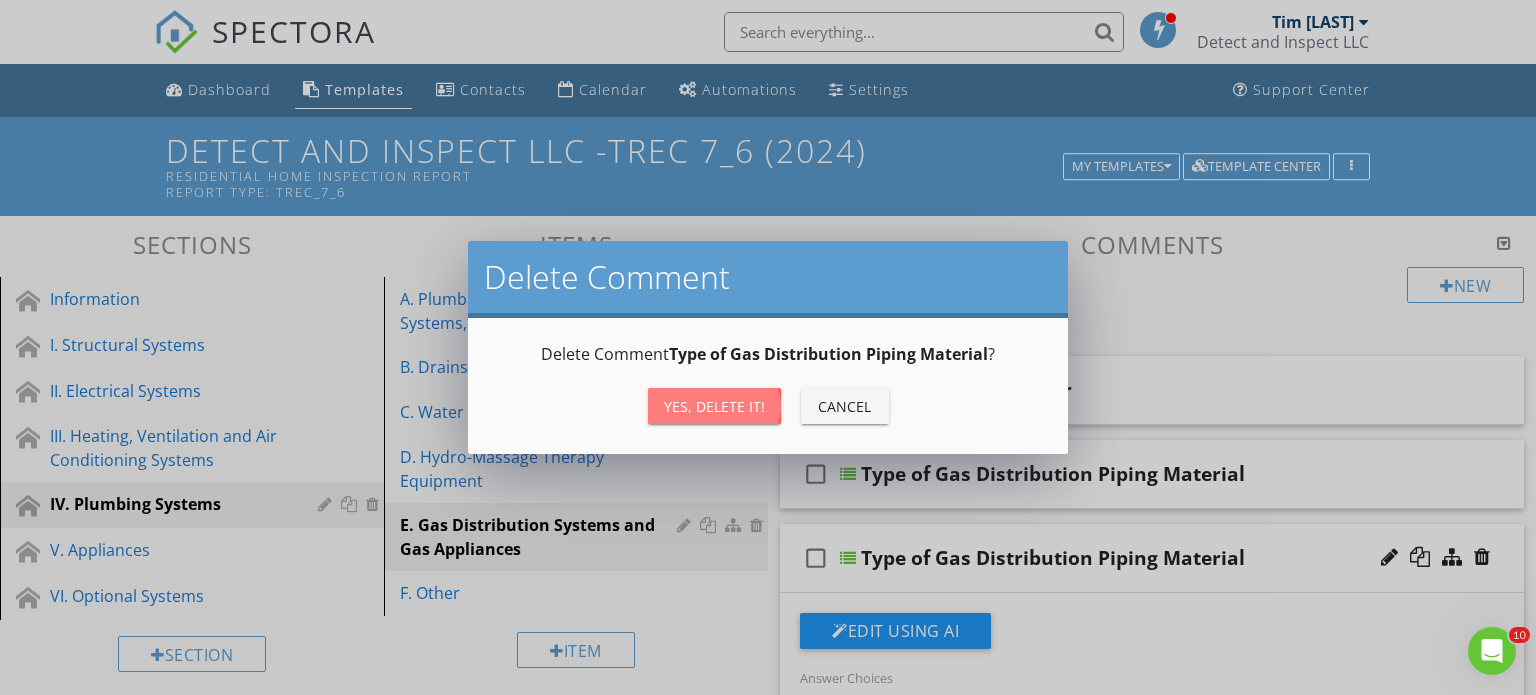 click on "Yes, Delete it!" at bounding box center [714, 406] 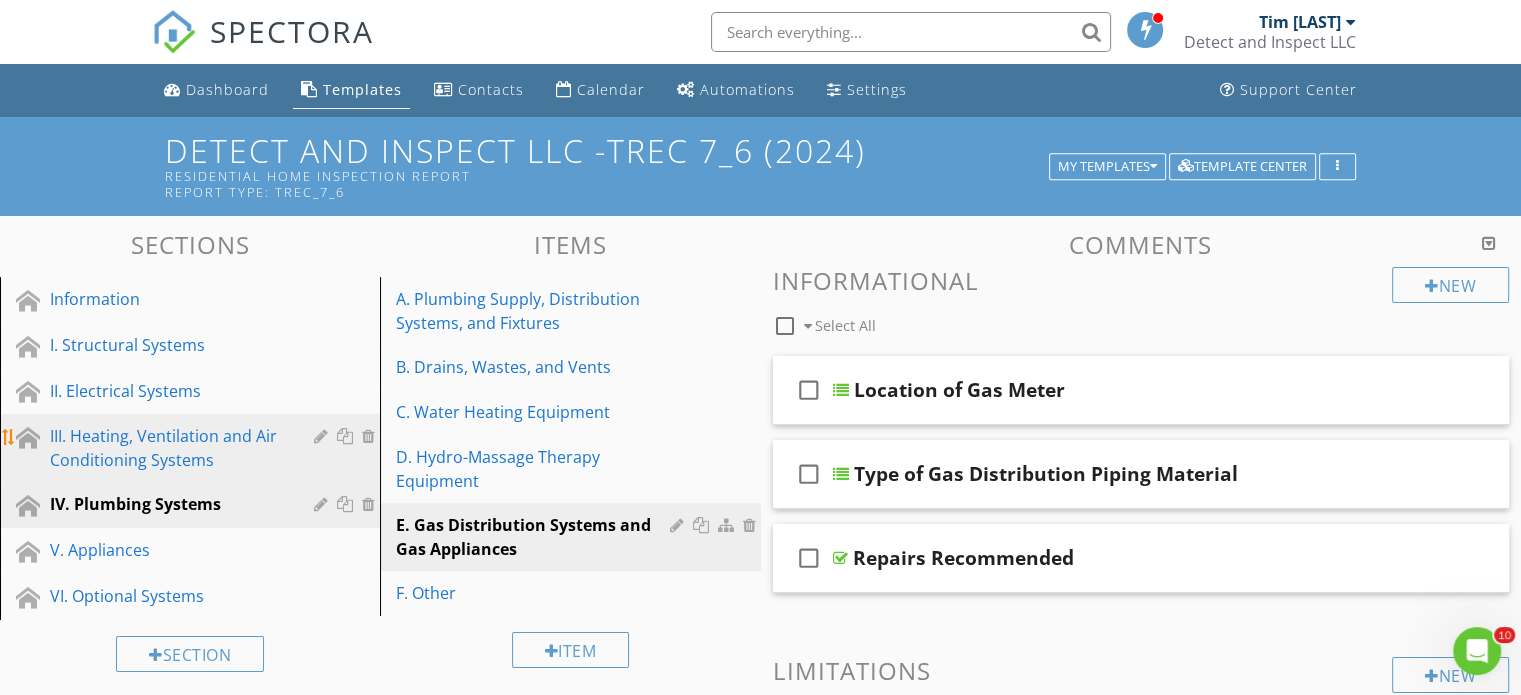 click on "III. Heating, Ventilation and Air Conditioning Systems" at bounding box center (167, 448) 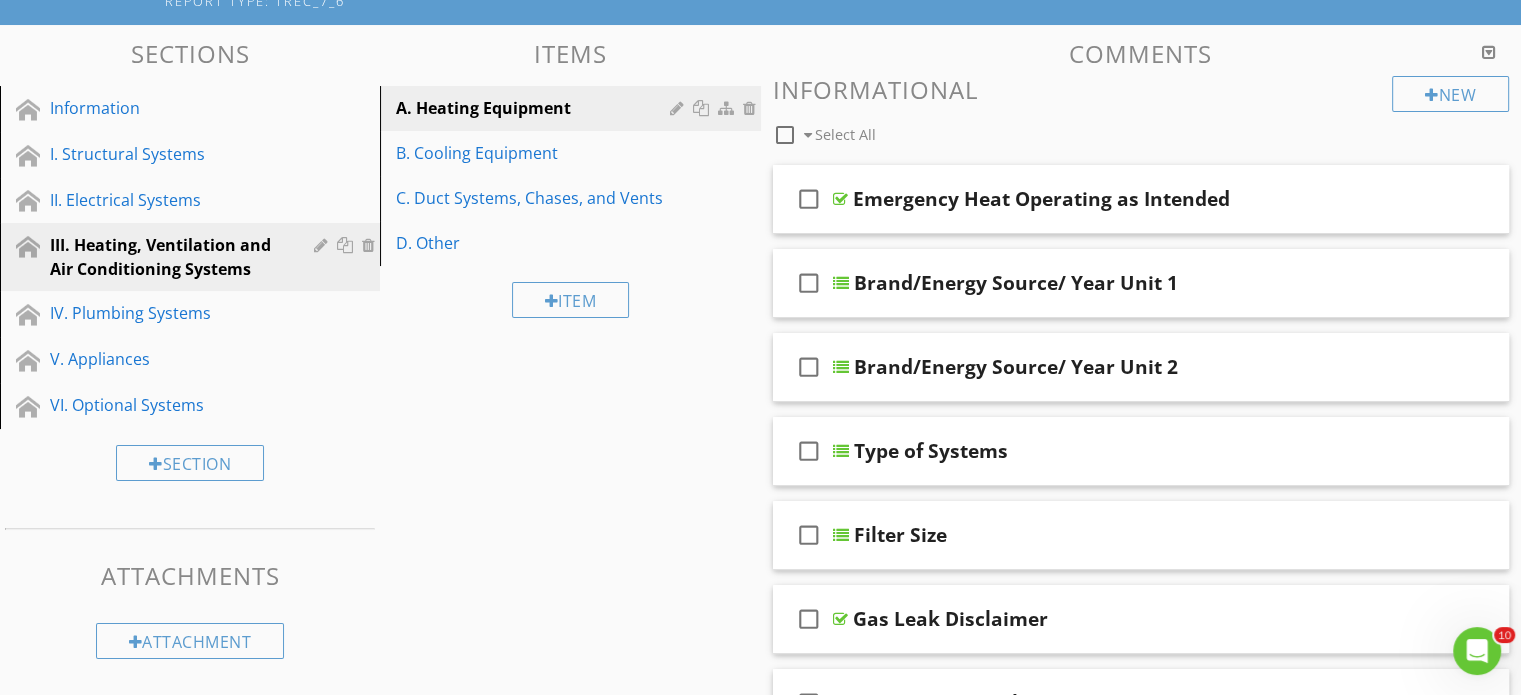 scroll, scrollTop: 168, scrollLeft: 0, axis: vertical 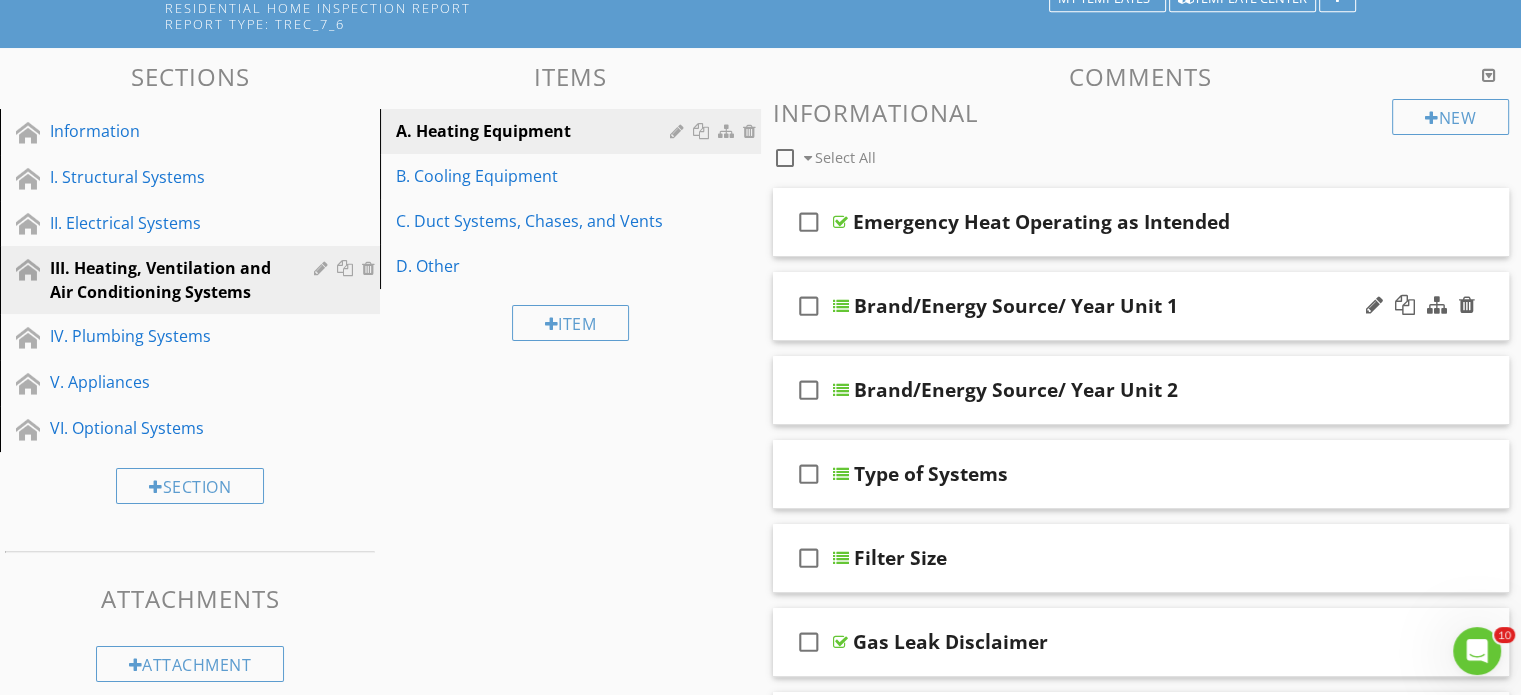 click on "Brand/Energy Source/ Year  Unit 1" at bounding box center (1115, 306) 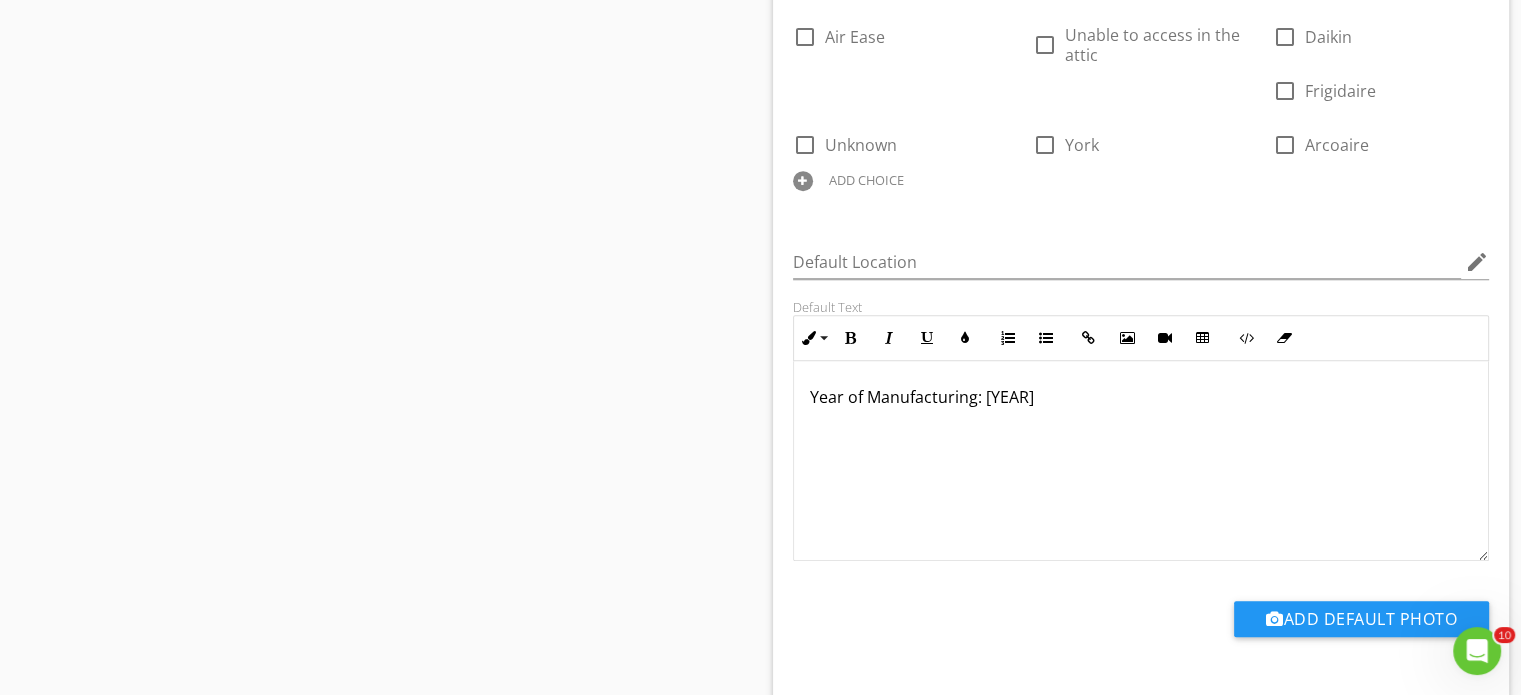 scroll, scrollTop: 1098, scrollLeft: 0, axis: vertical 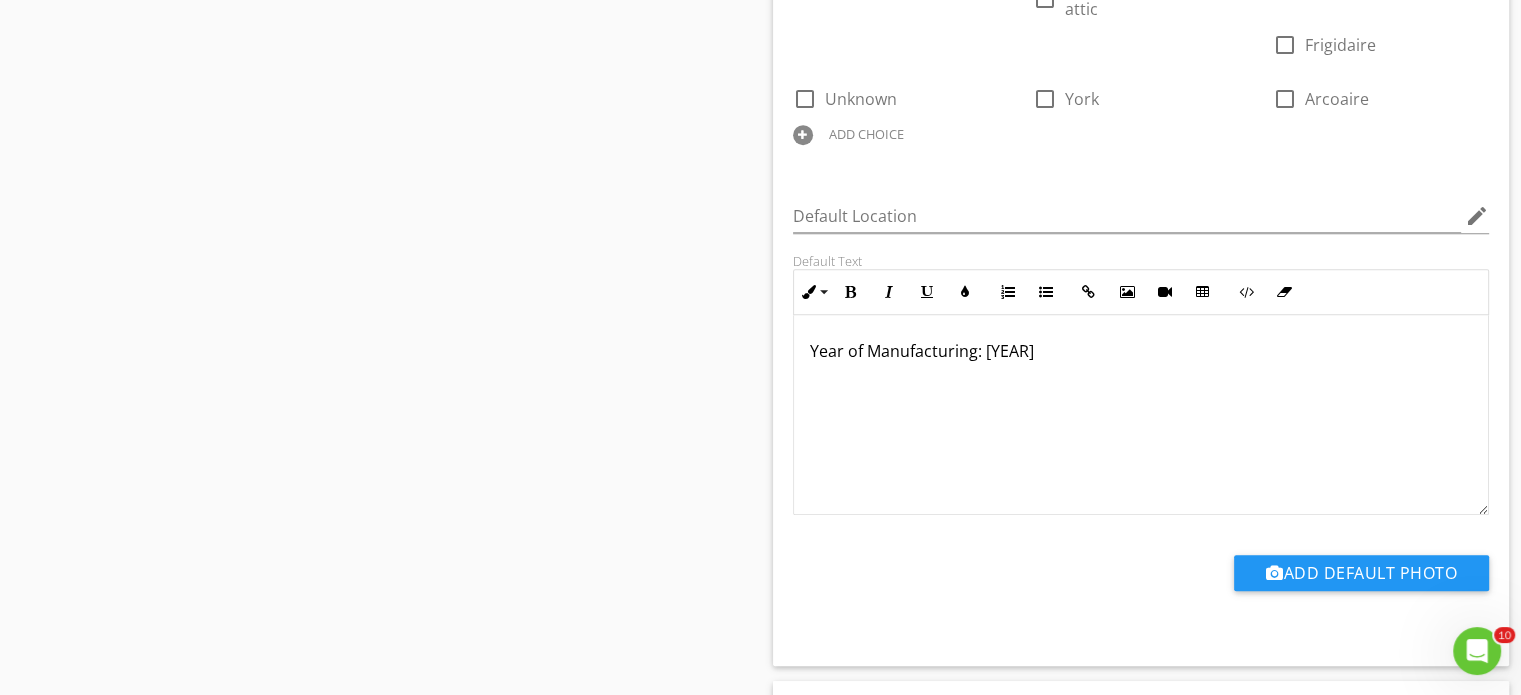click on "Year of Manufacturing: 2024" at bounding box center [1141, 351] 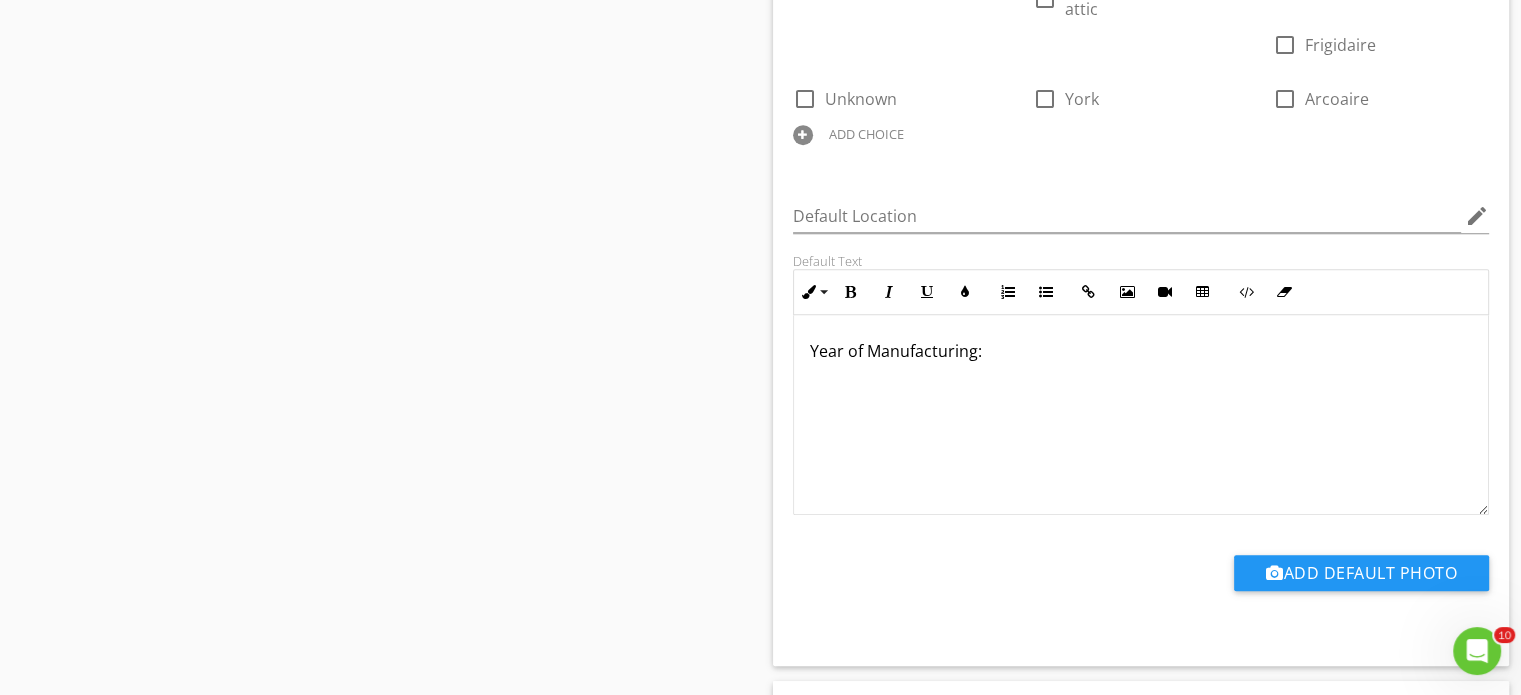 click on "Sections
Information           I. Structural Systems           II. Electrical Systems           III. Heating, Ventilation and Air Conditioning Systems           IV. Plumbing Systems           V. Appliances           VI. Optional Systems
Section
Attachments
Attachment
Items
A. Heating Equipment           B. Cooling Equipment           C. Duct Systems, Chases, and Vents           D. Other
Item
Comments
New
Informational   check_box_outline_blank     Select All       check_box_outline_blank
Emergency Heat Operating as Intended
check_box_outline_blank
Brand/Energy Source/ Year  Unit 1
Edit Using AI
Answer Choices   check_box_outline_blank Reem   check_box_outline_blank Trane" at bounding box center (760, 2750) 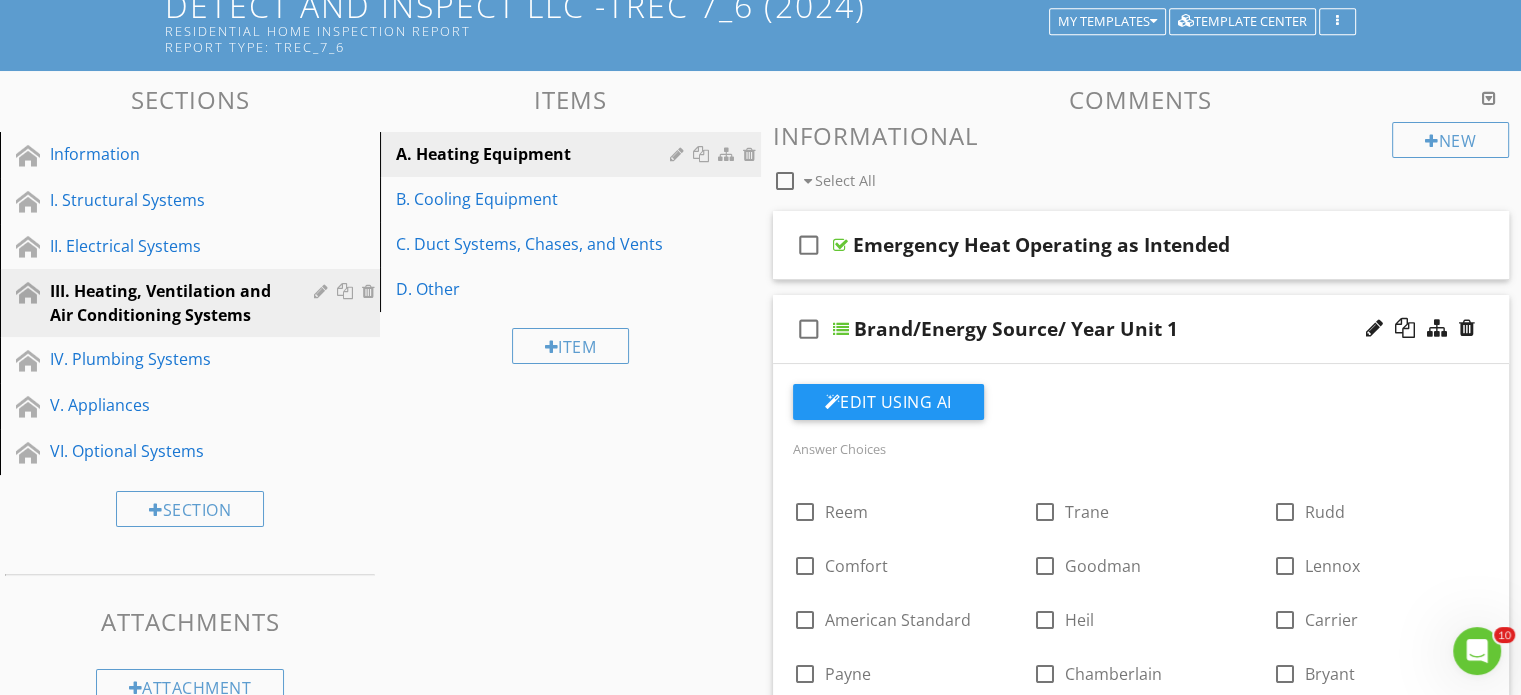 scroll, scrollTop: 100, scrollLeft: 0, axis: vertical 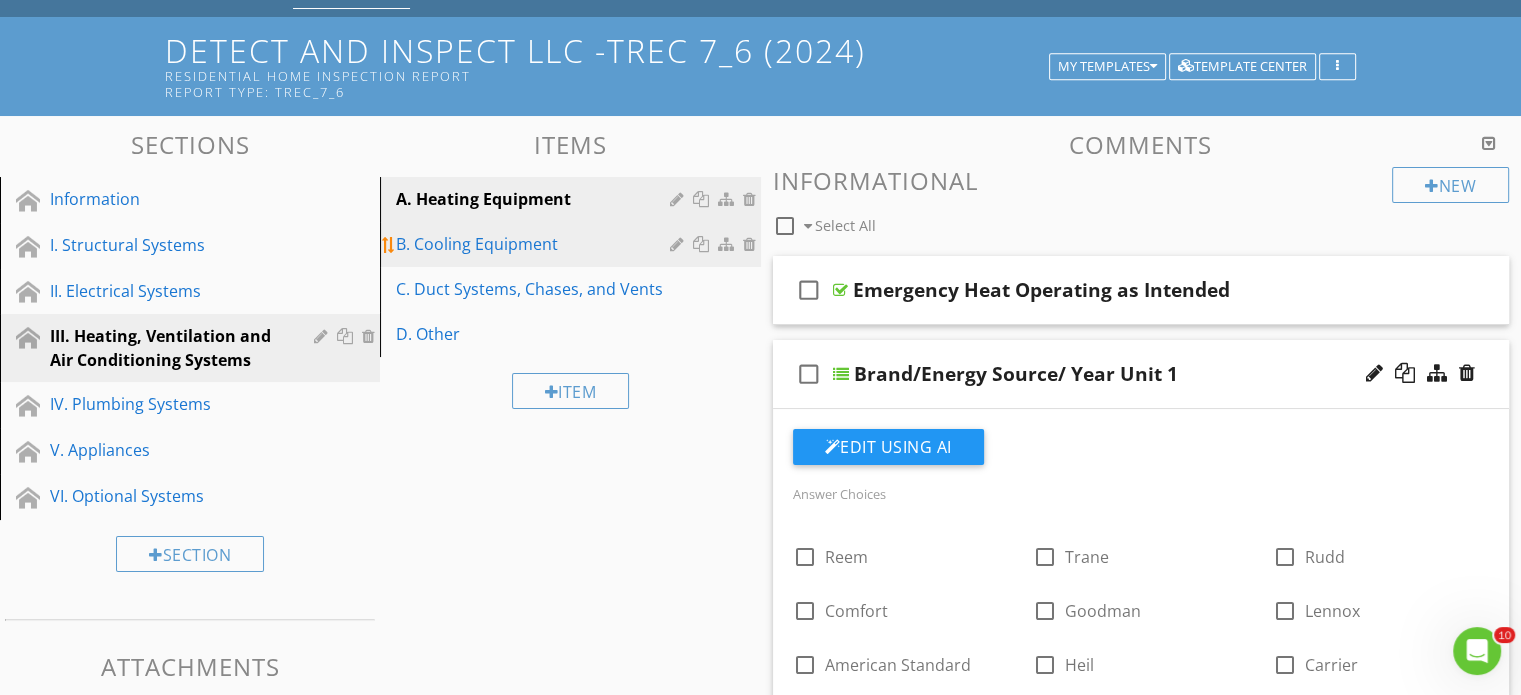 click on "B. Cooling Equipment" at bounding box center (535, 244) 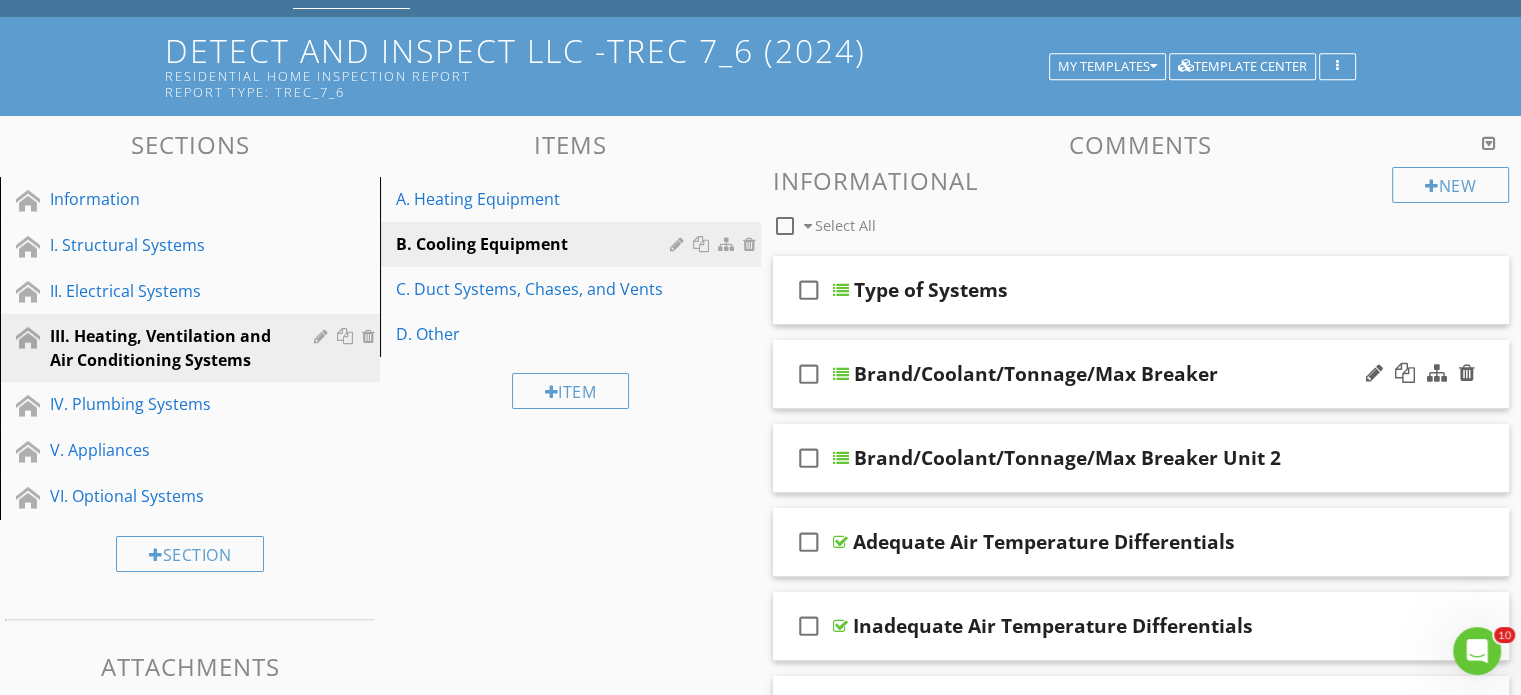 click on "Brand/Coolant/Tonnage/Max Breaker" at bounding box center [1036, 374] 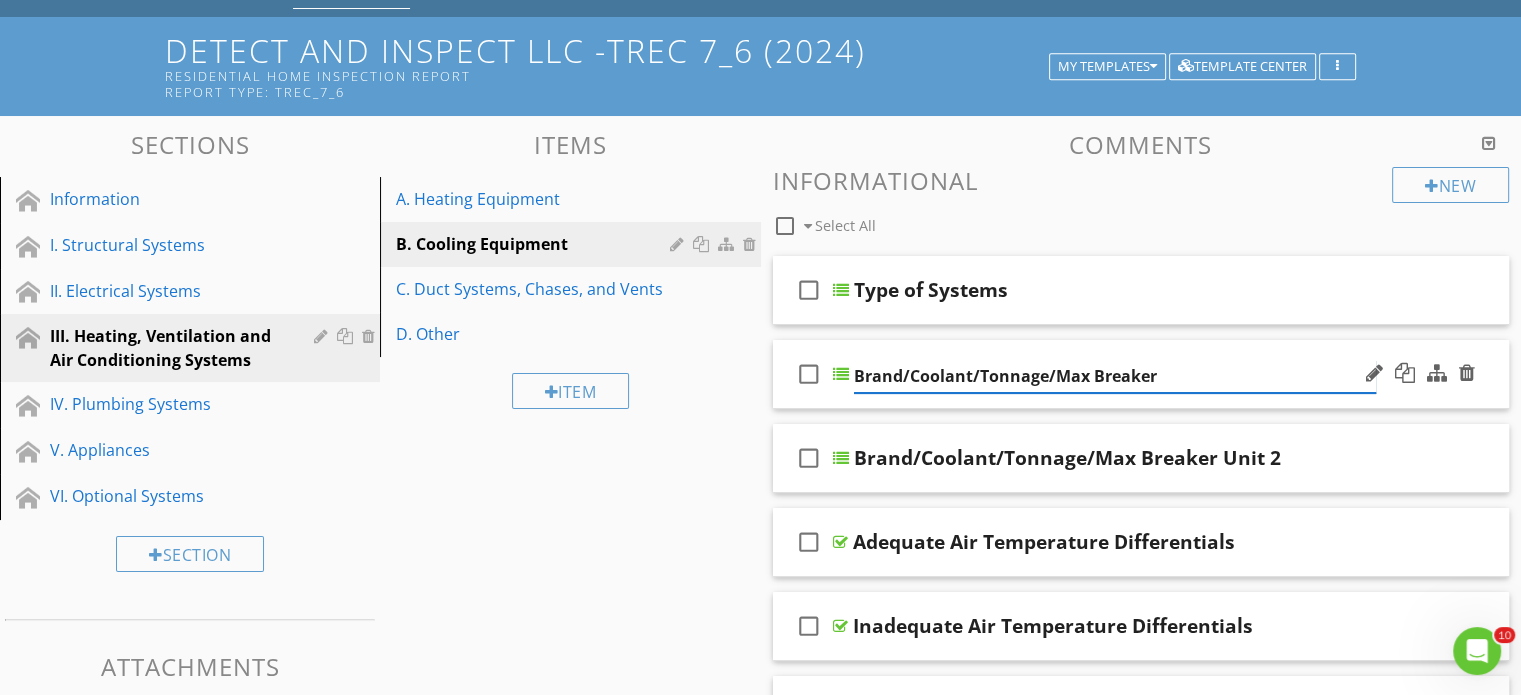 click on "Brand/Coolant/Tonnage/Max Breaker" at bounding box center [1115, 376] 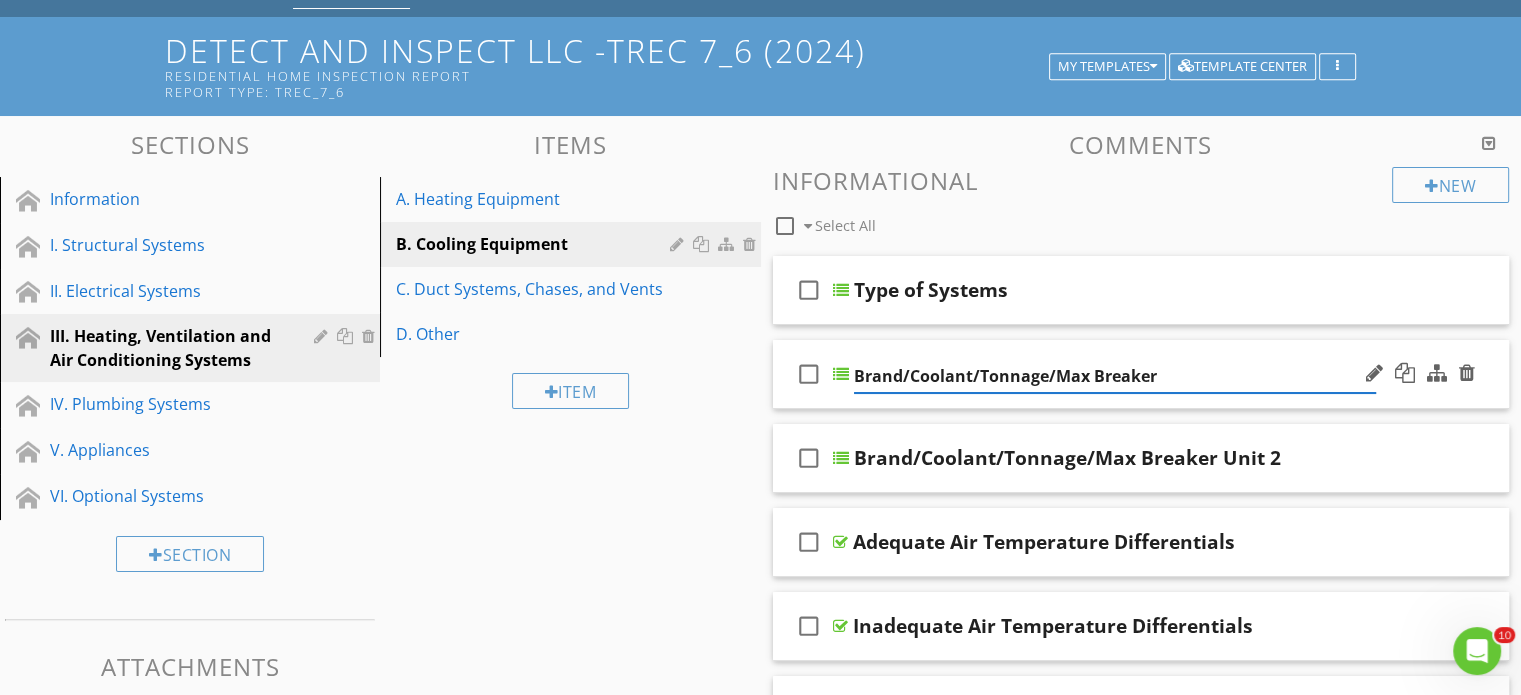 click at bounding box center [841, 374] 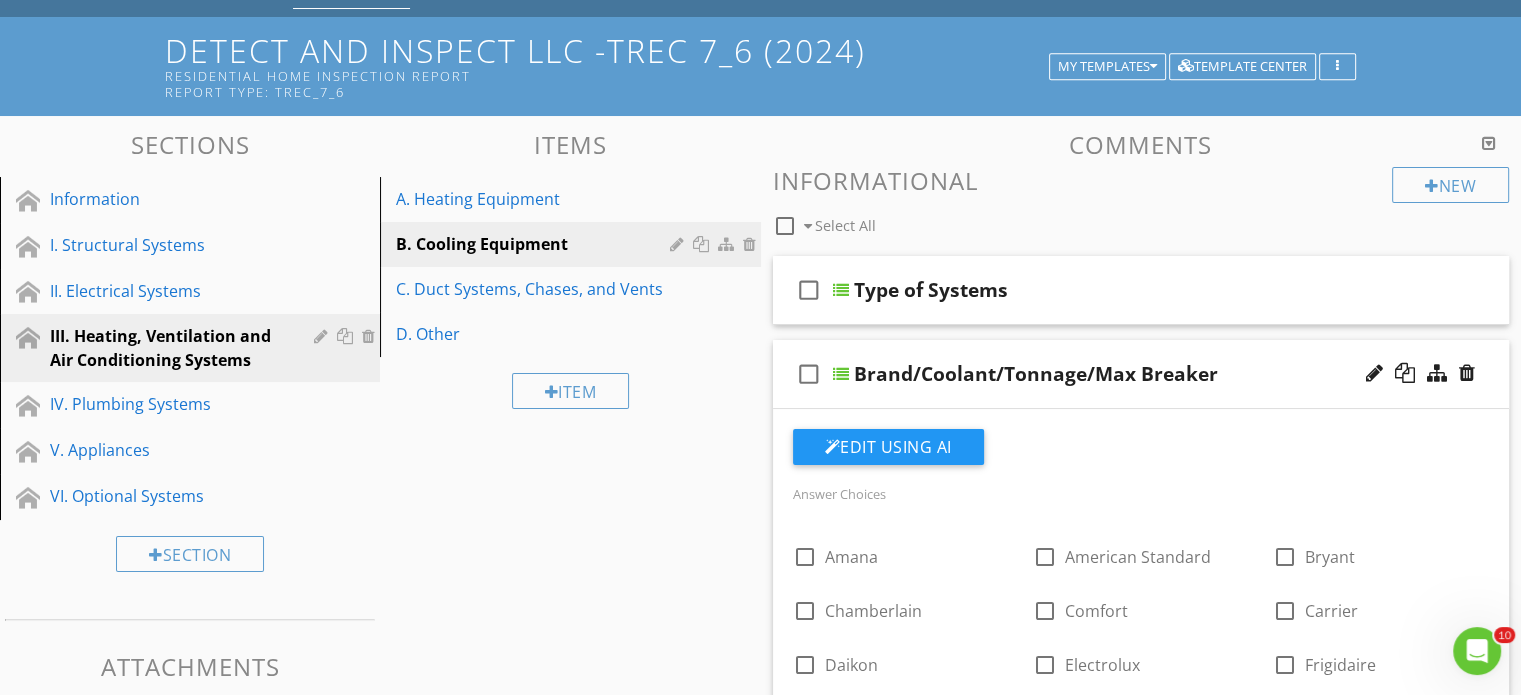 click at bounding box center (841, 374) 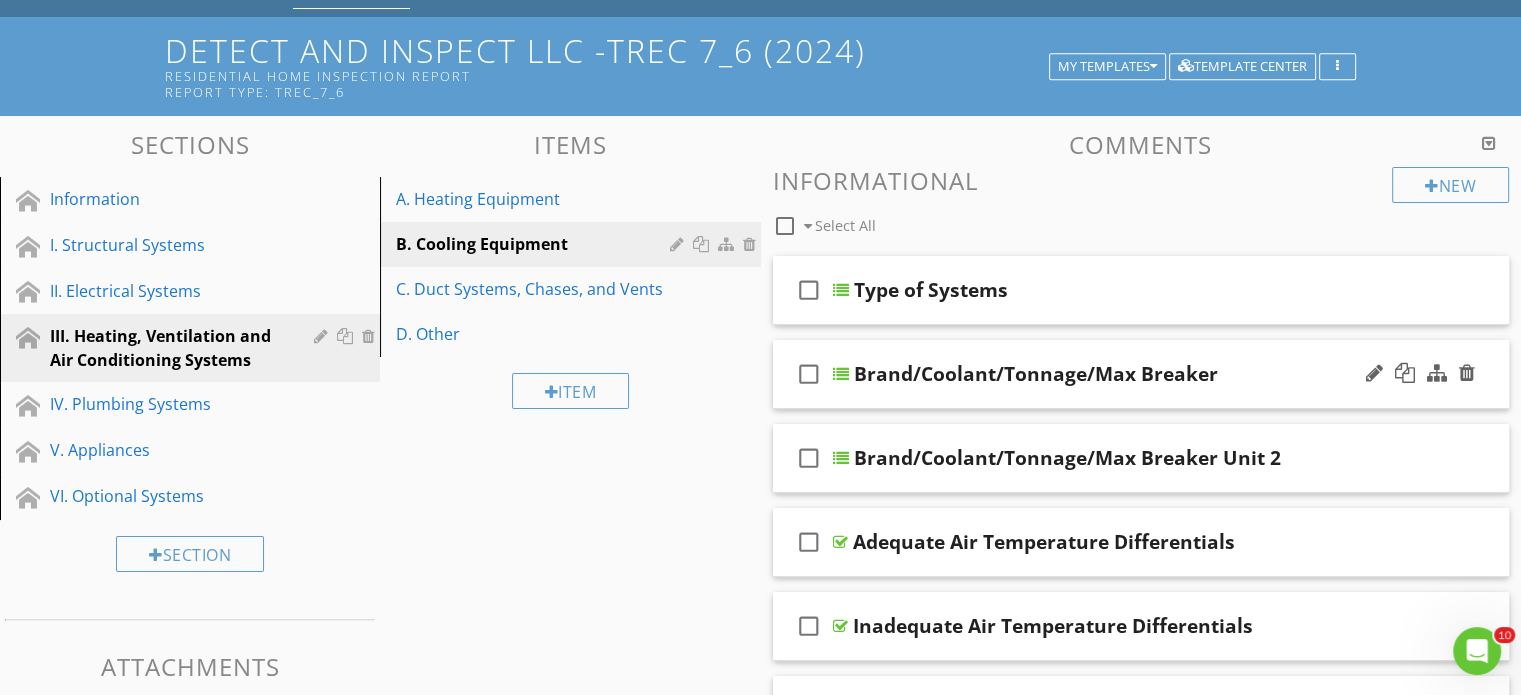 click at bounding box center (841, 374) 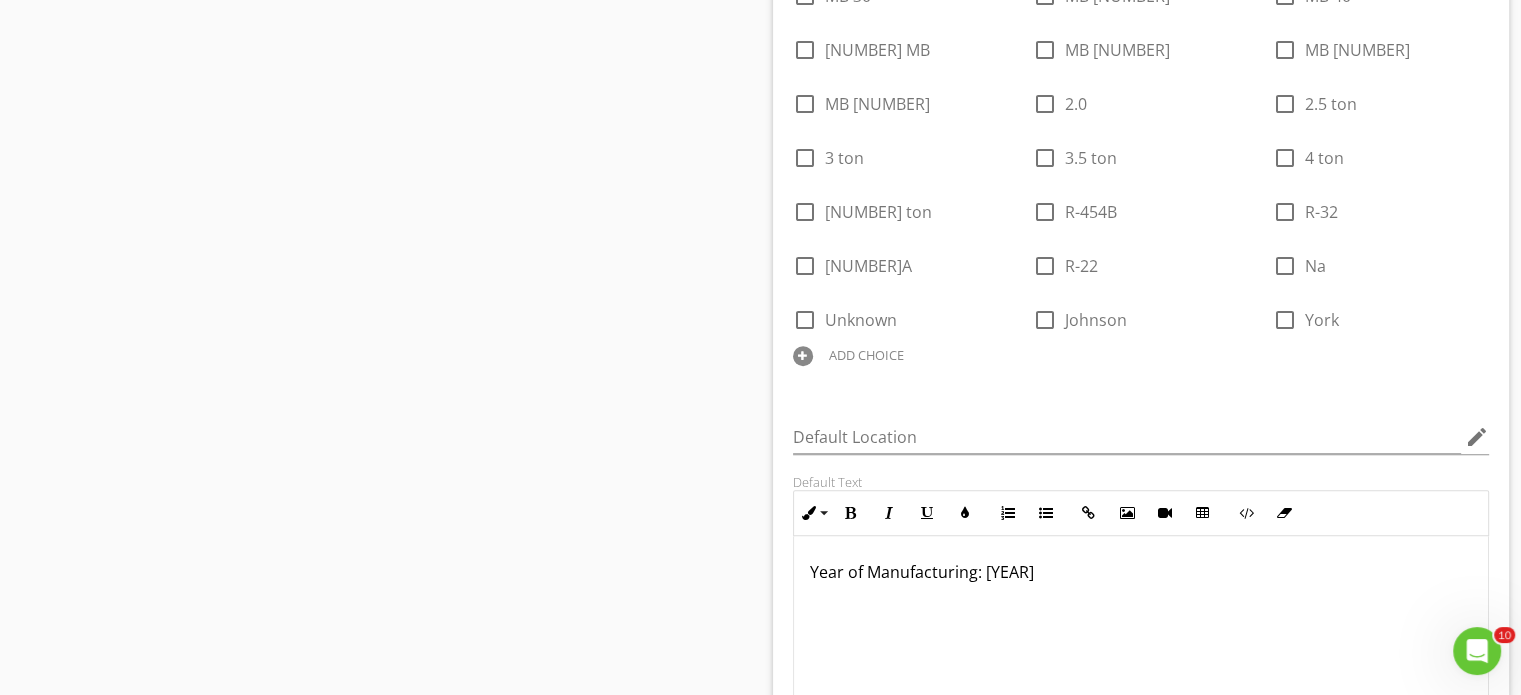 scroll, scrollTop: 1062, scrollLeft: 0, axis: vertical 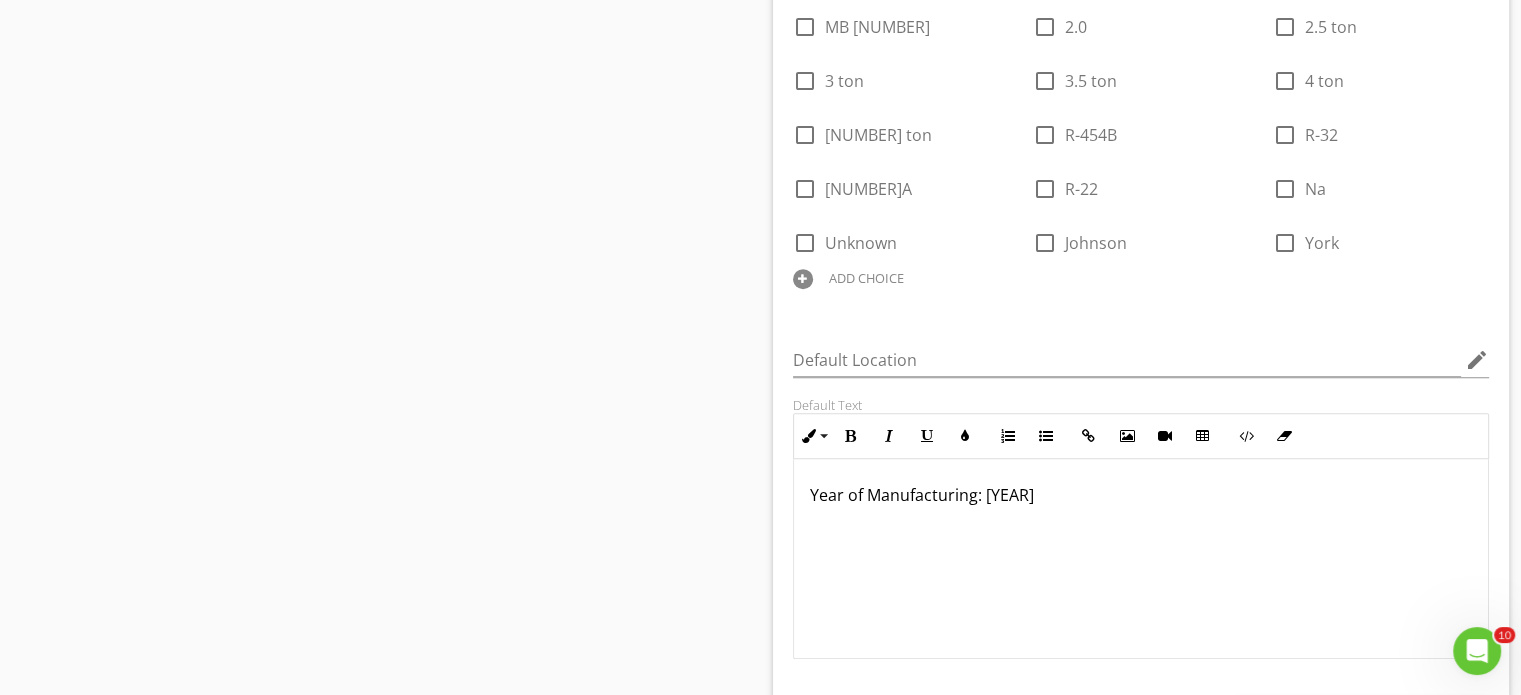 click on "Year of Manufacturing: 2018" at bounding box center [1141, 495] 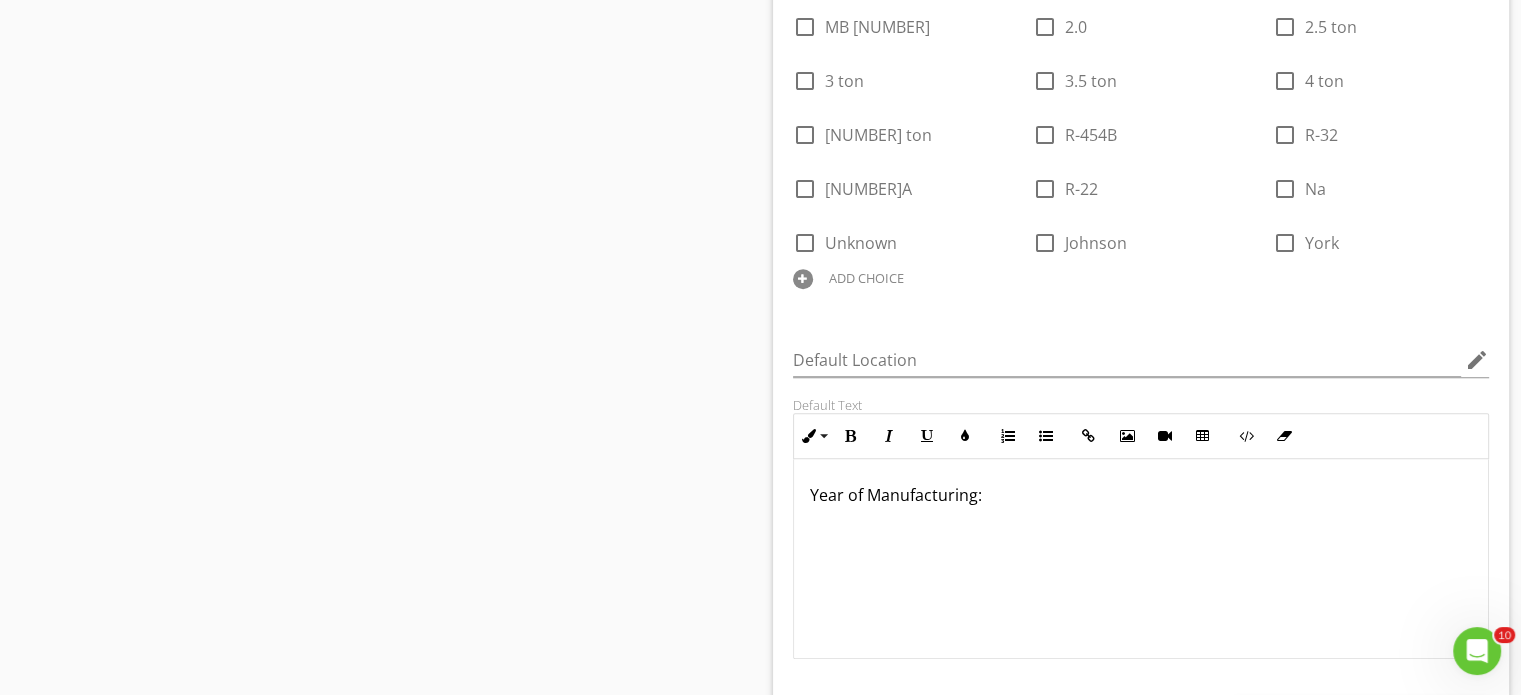 click on "Sections
Information           I. Structural Systems           II. Electrical Systems           III. Heating, Ventilation and Air Conditioning Systems           IV. Plumbing Systems           V. Appliances           VI. Optional Systems
Section
Attachments
Attachment
Items
A. Heating Equipment           B. Cooling Equipment           C. Duct Systems, Chases, and Vents           D. Other
Item
Comments
New
Informational   check_box_outline_blank     Select All       check_box_outline_blank
Type of Systems
check_box_outline_blank
Brand/Coolant/Tonnage/Max Breaker
Edit Using AI
Answer Choices   check_box_outline_blank Amana   check_box_outline_blank American Standard   Bryant" at bounding box center [760, 4310] 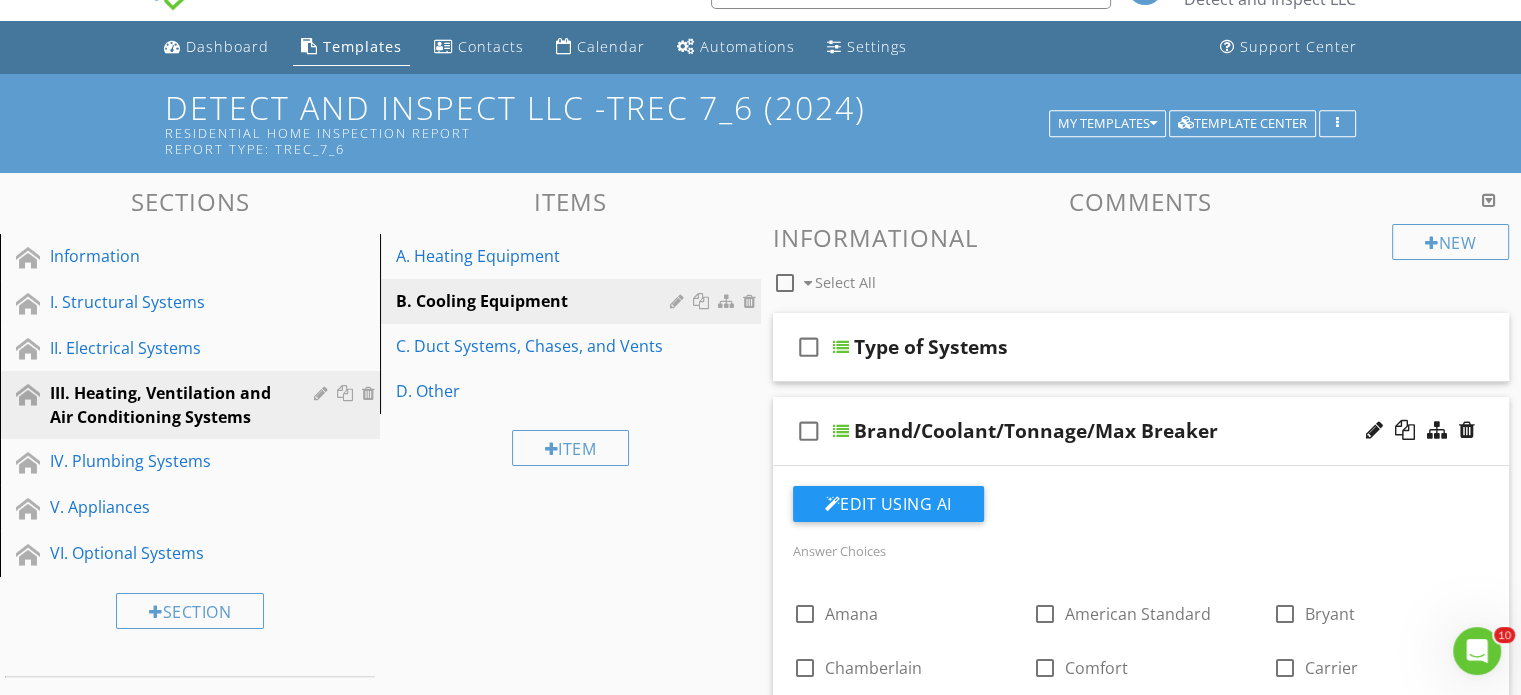 scroll, scrollTop: 17, scrollLeft: 0, axis: vertical 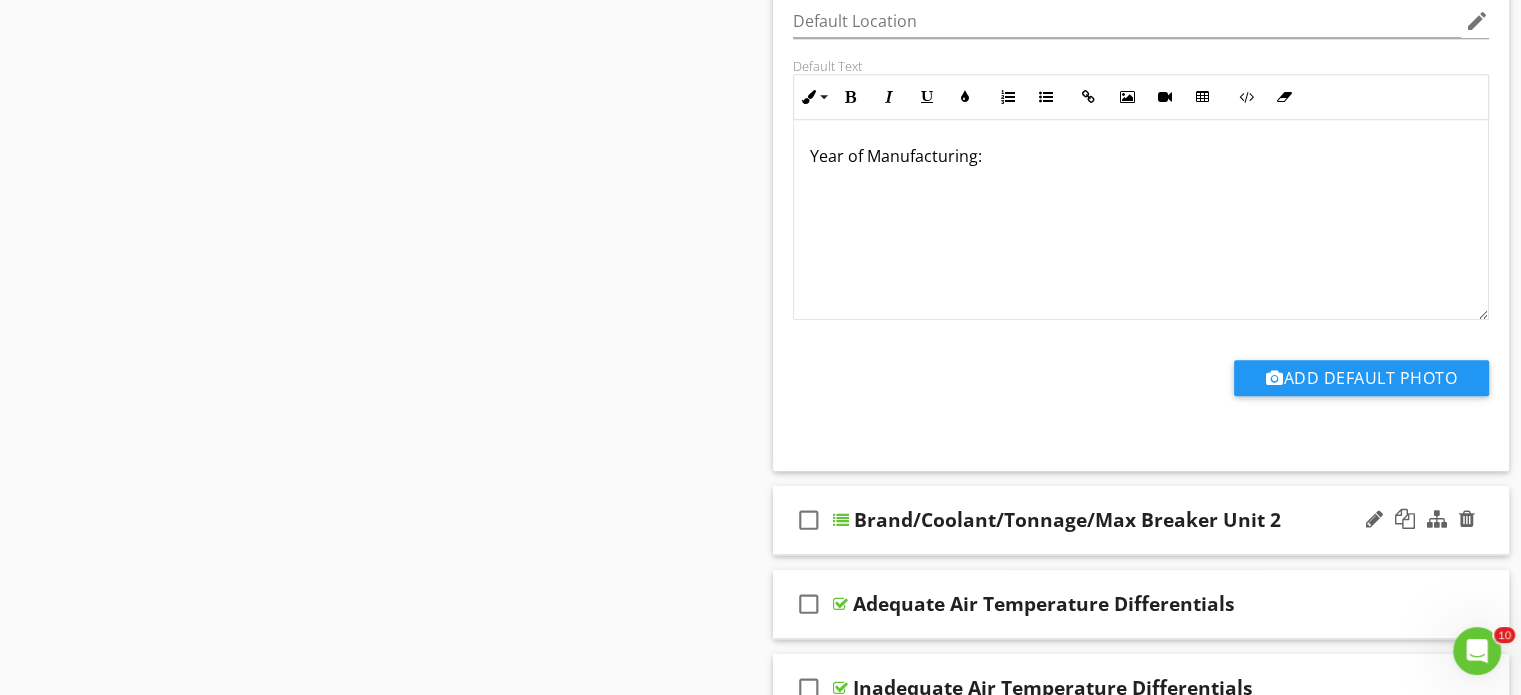 click on "Brand/Coolant/Tonnage/Max Breaker Unit 2" at bounding box center [1067, 520] 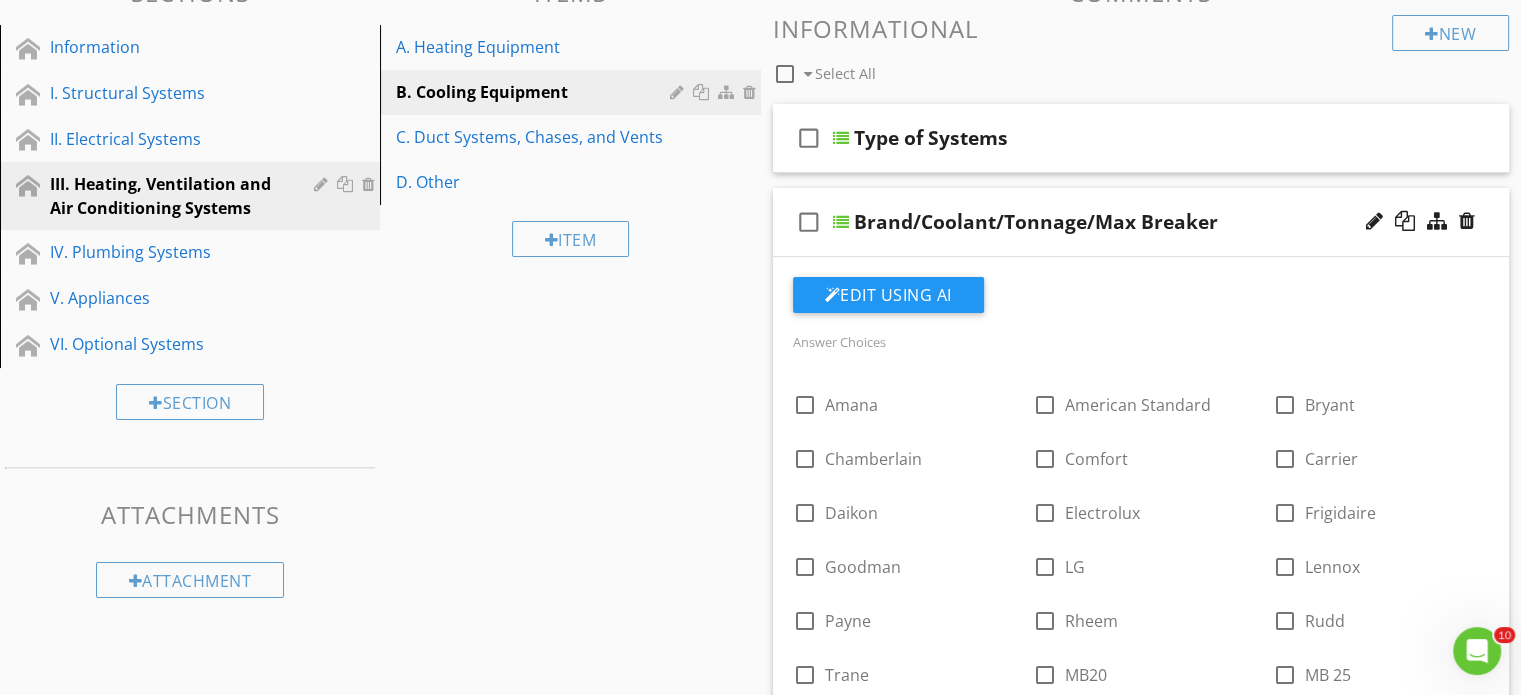 scroll, scrollTop: 0, scrollLeft: 0, axis: both 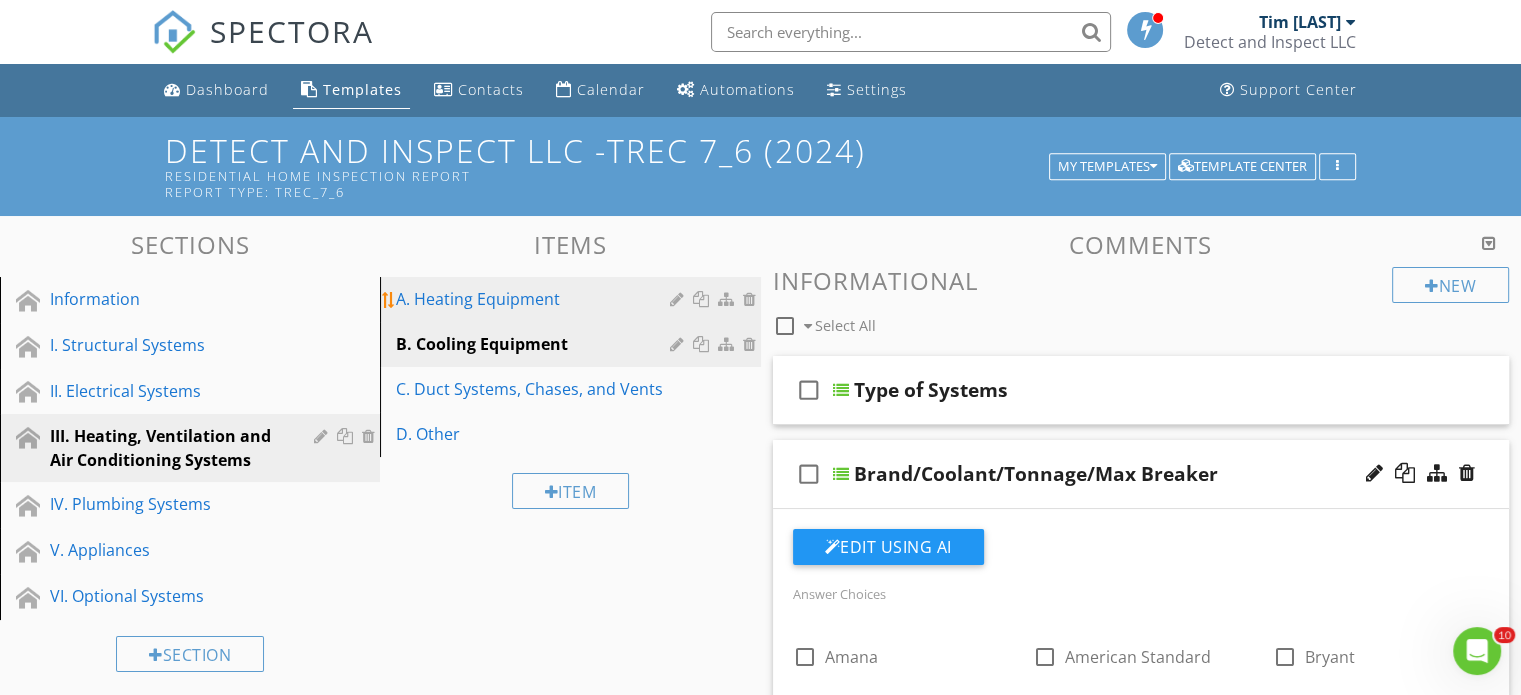 click on "A. Heating Equipment" at bounding box center (535, 299) 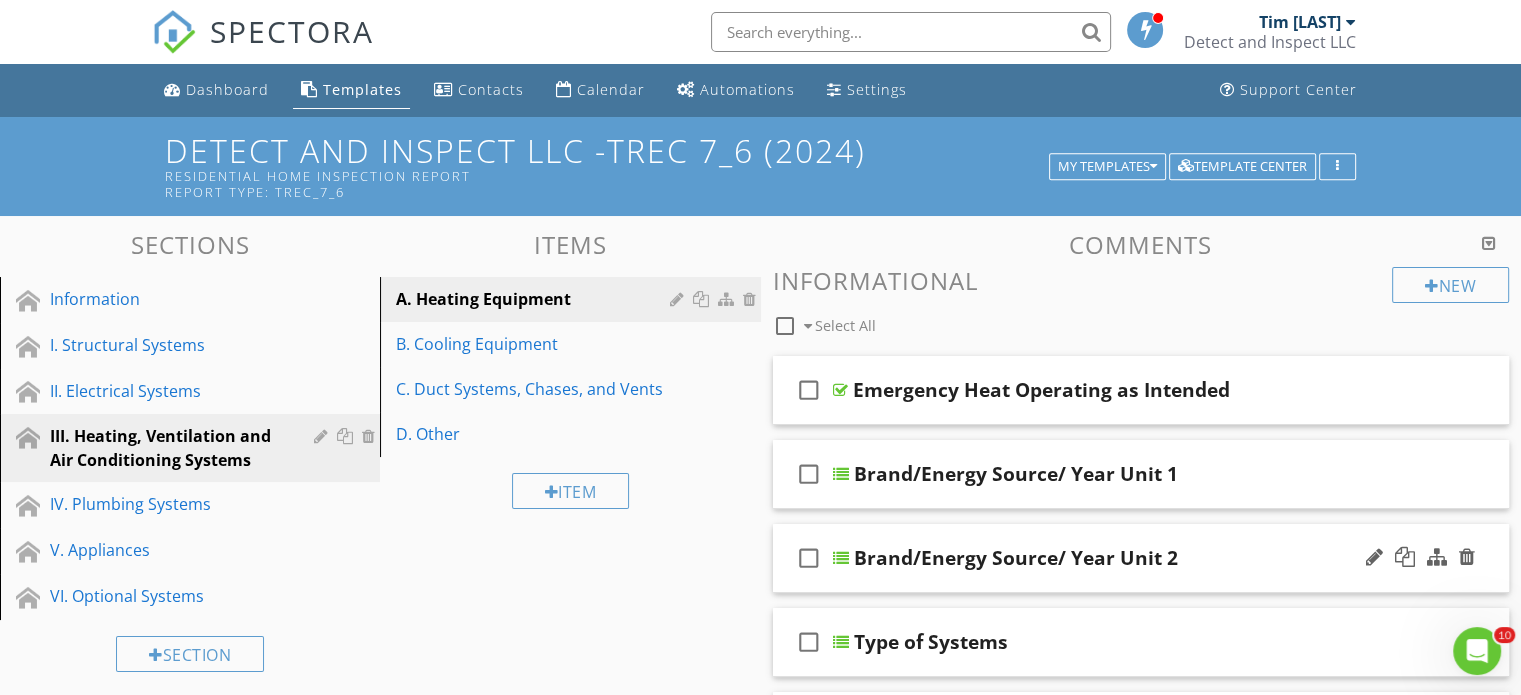click at bounding box center [841, 558] 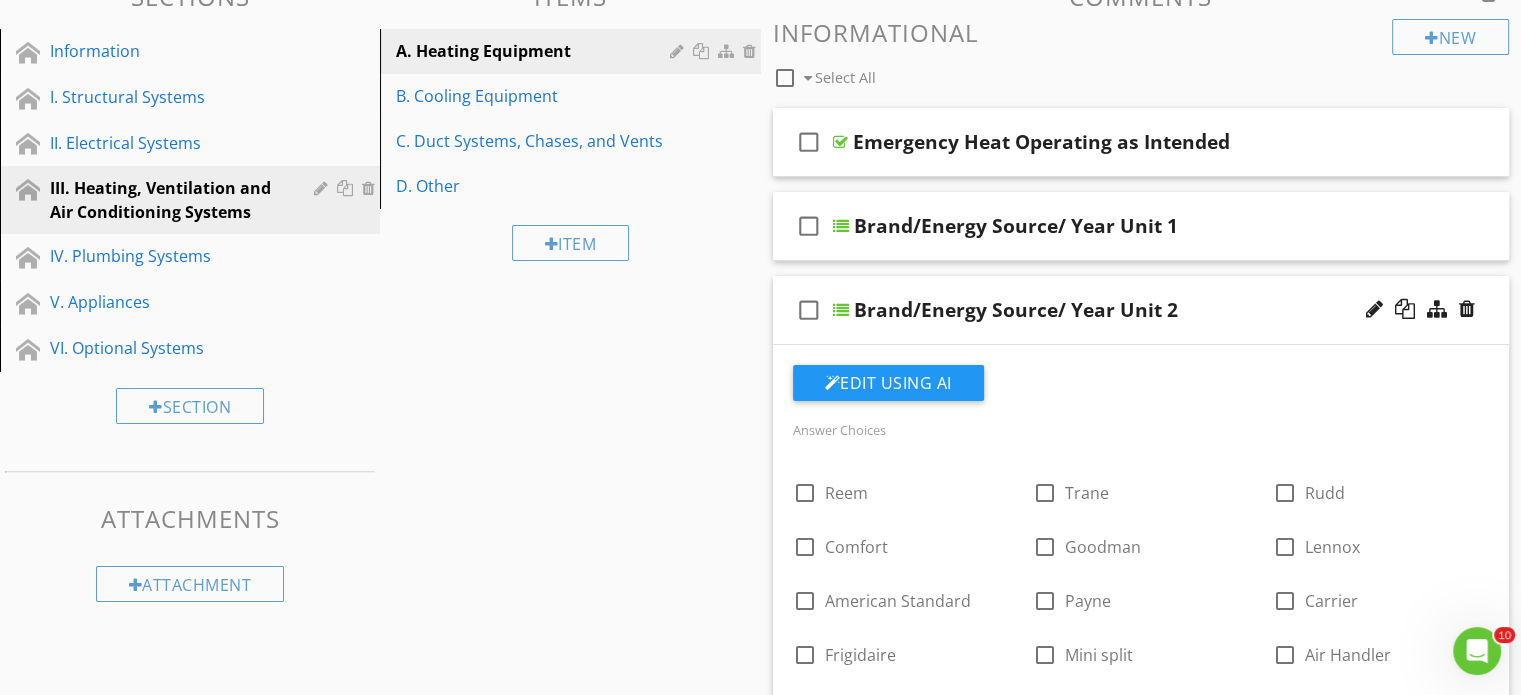 scroll, scrollTop: 0, scrollLeft: 0, axis: both 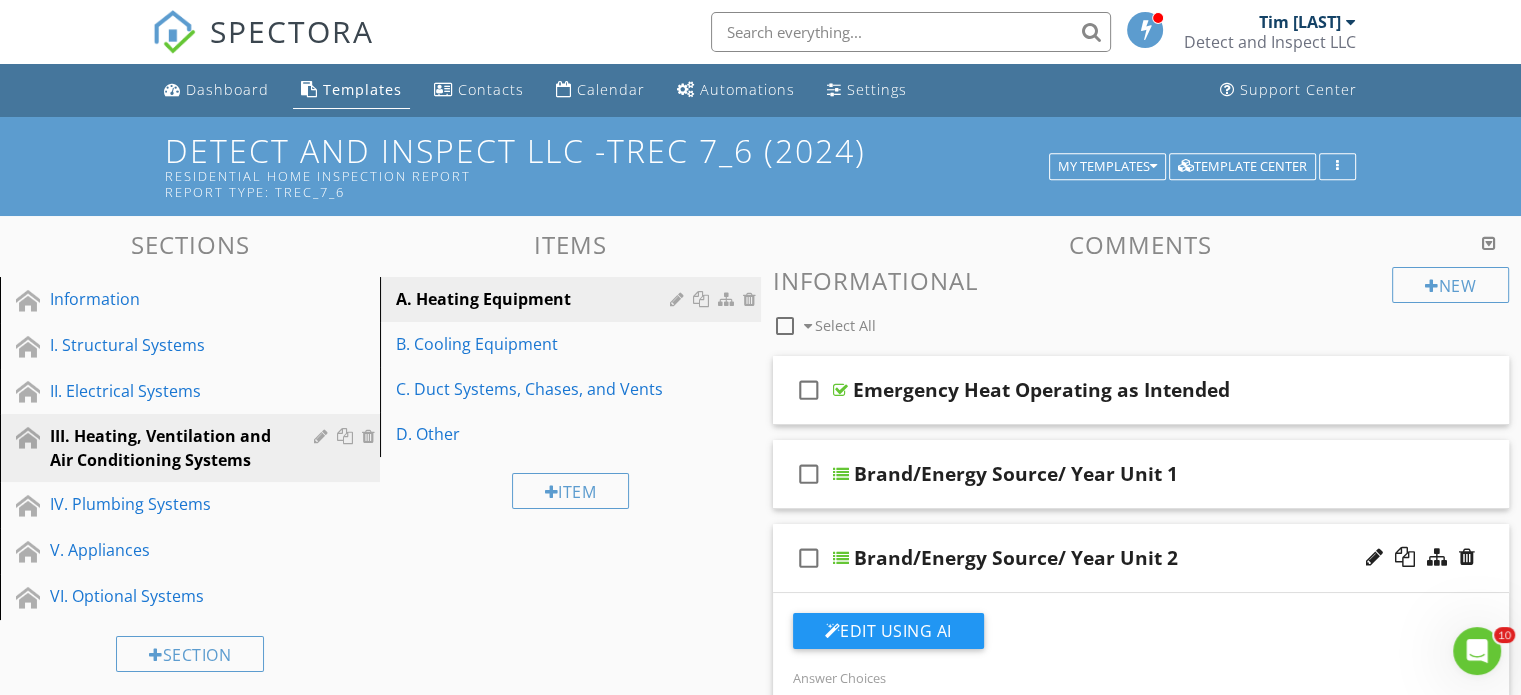 click on "Sections
Information           I. Structural Systems           II. Electrical Systems           III. Heating, Ventilation and Air Conditioning Systems           IV. Plumbing Systems           V. Appliances           VI. Optional Systems
Section
Attachments
Attachment
Items
A. Heating Equipment           B. Cooling Equipment           C. Duct Systems, Chases, and Vents           D. Other
Item
Comments
New
Informational   check_box_outline_blank     Select All       check_box_outline_blank
Emergency Heat Operating as Intended
check_box_outline_blank
Brand/Energy Source/ Year  Unit 1
check_box_outline_blank
Brand/Energy Source/ Year  Unit 2
Edit Using AI" at bounding box center [760, 3723] 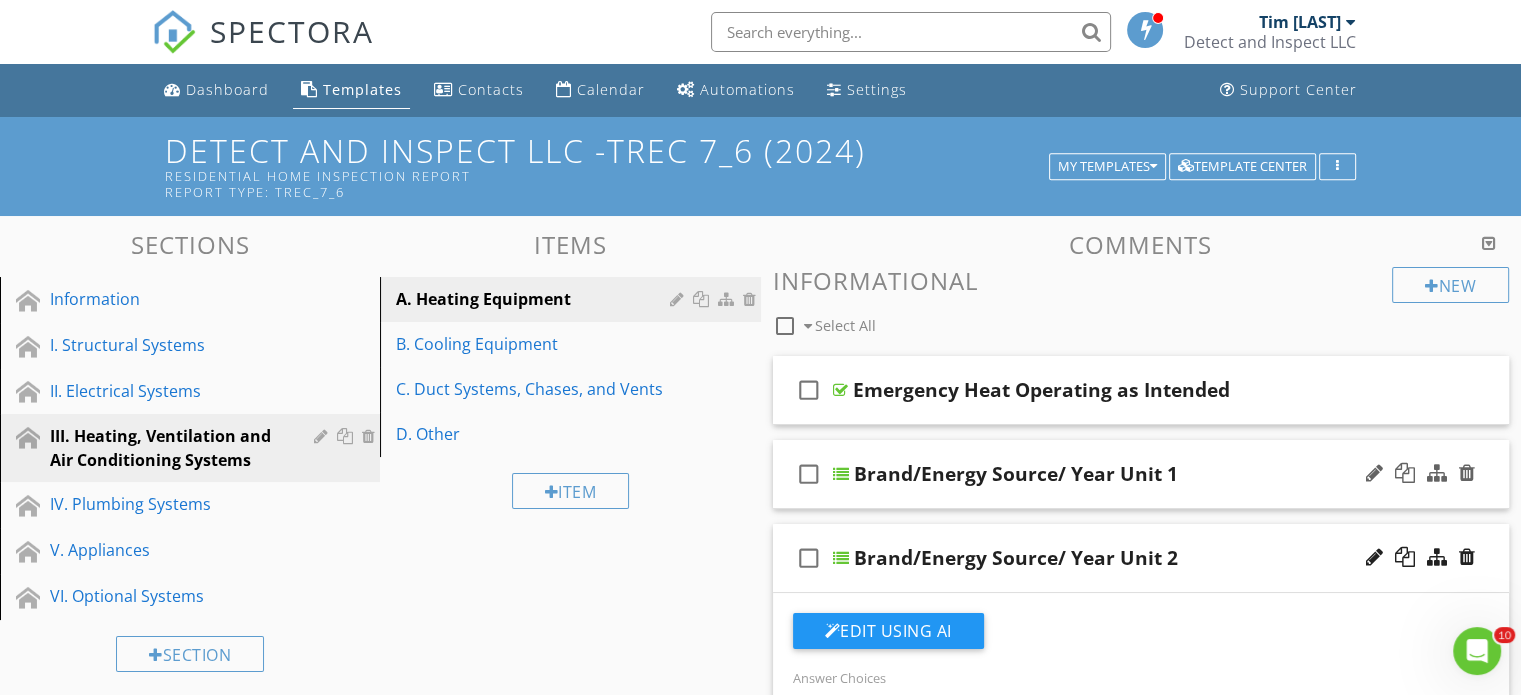 click at bounding box center (841, 474) 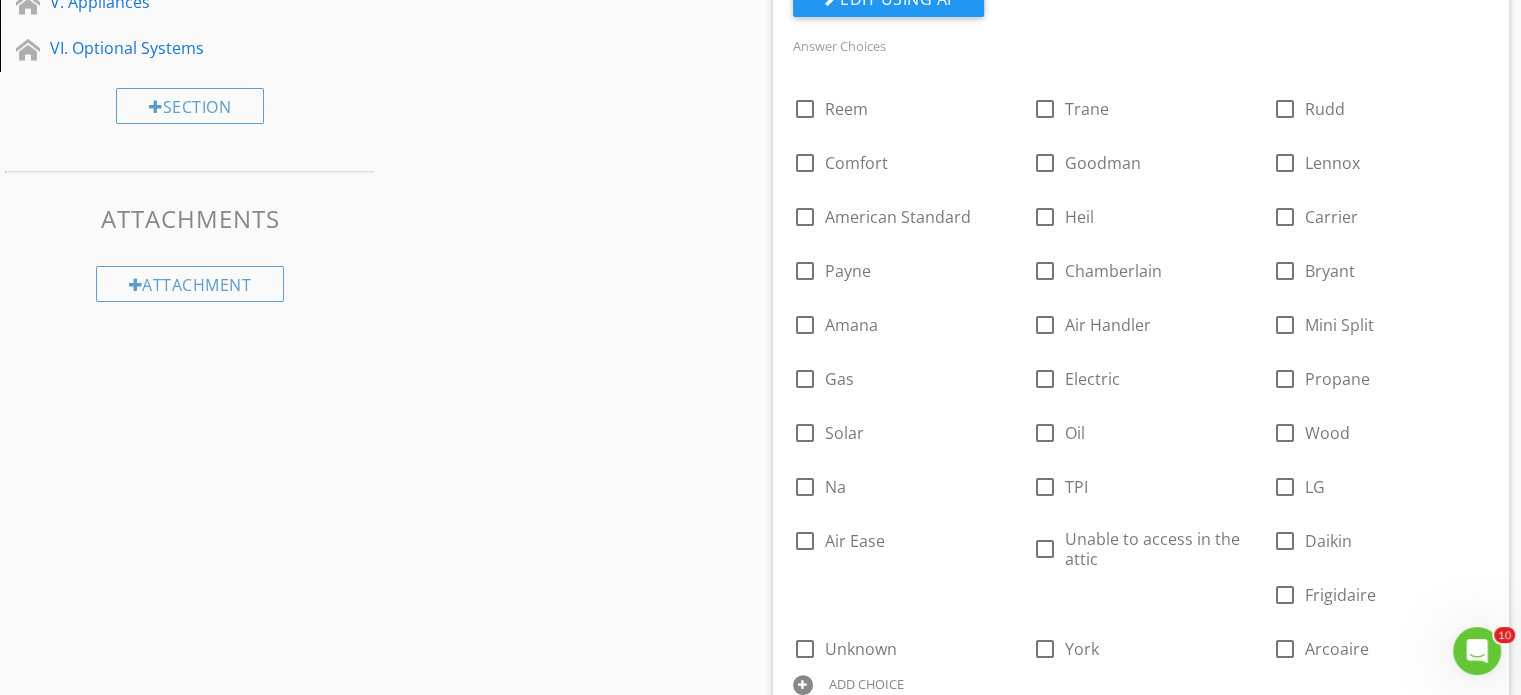 scroll, scrollTop: 559, scrollLeft: 0, axis: vertical 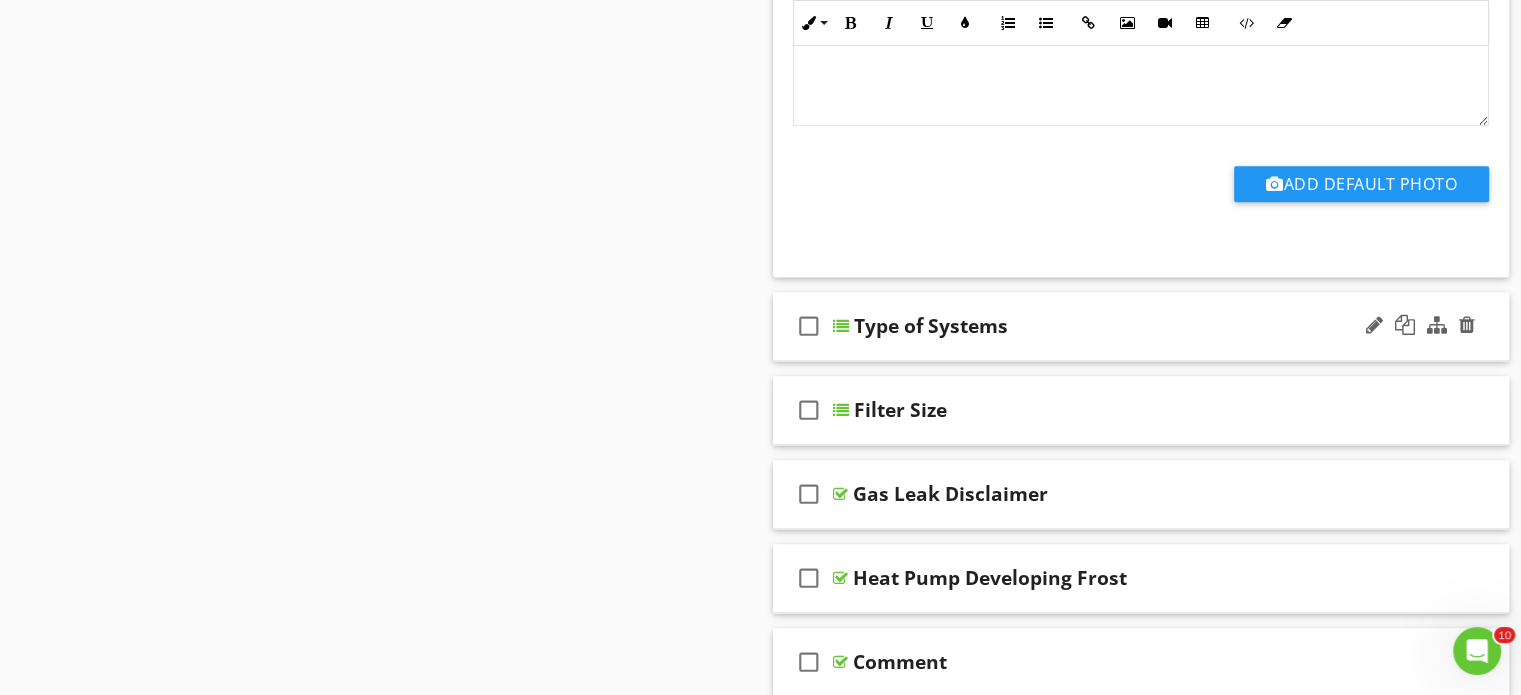 click on "Type of Systems" at bounding box center [1115, 326] 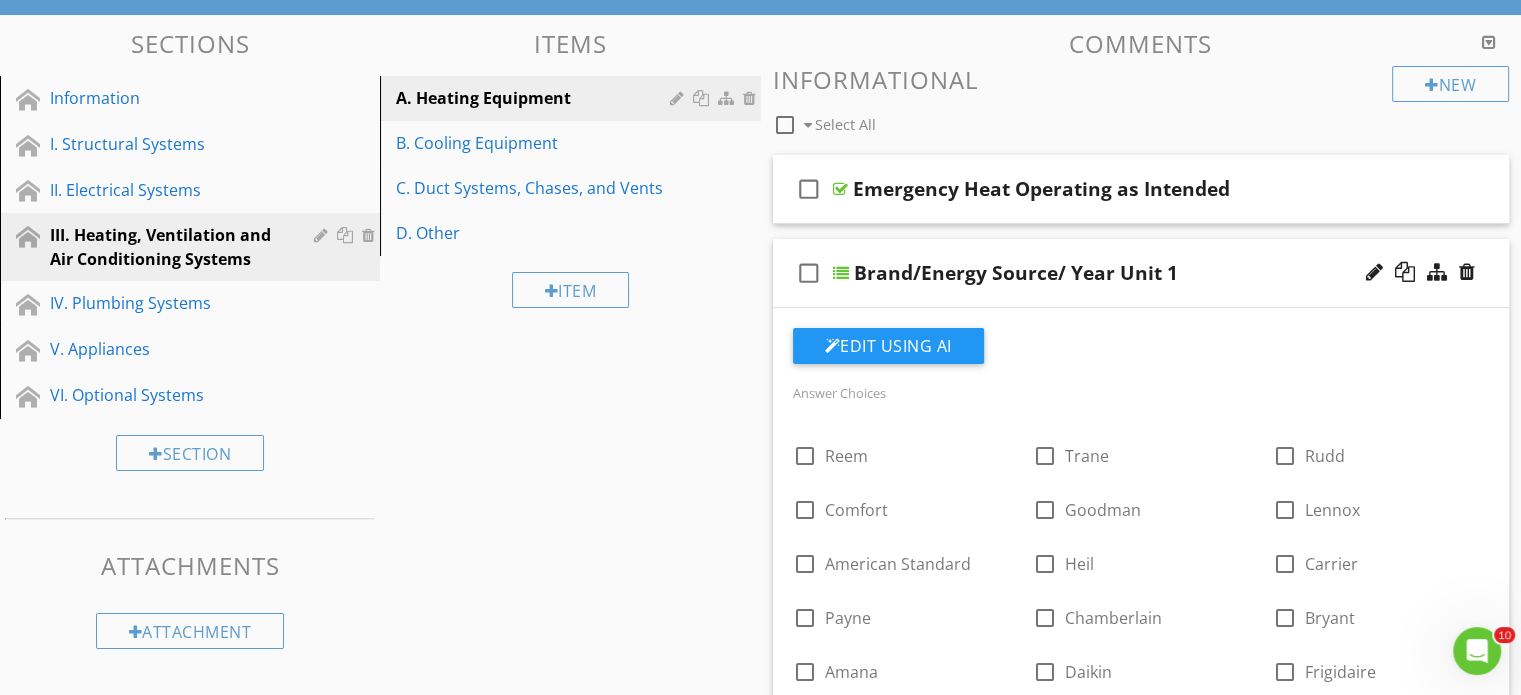 scroll, scrollTop: 0, scrollLeft: 0, axis: both 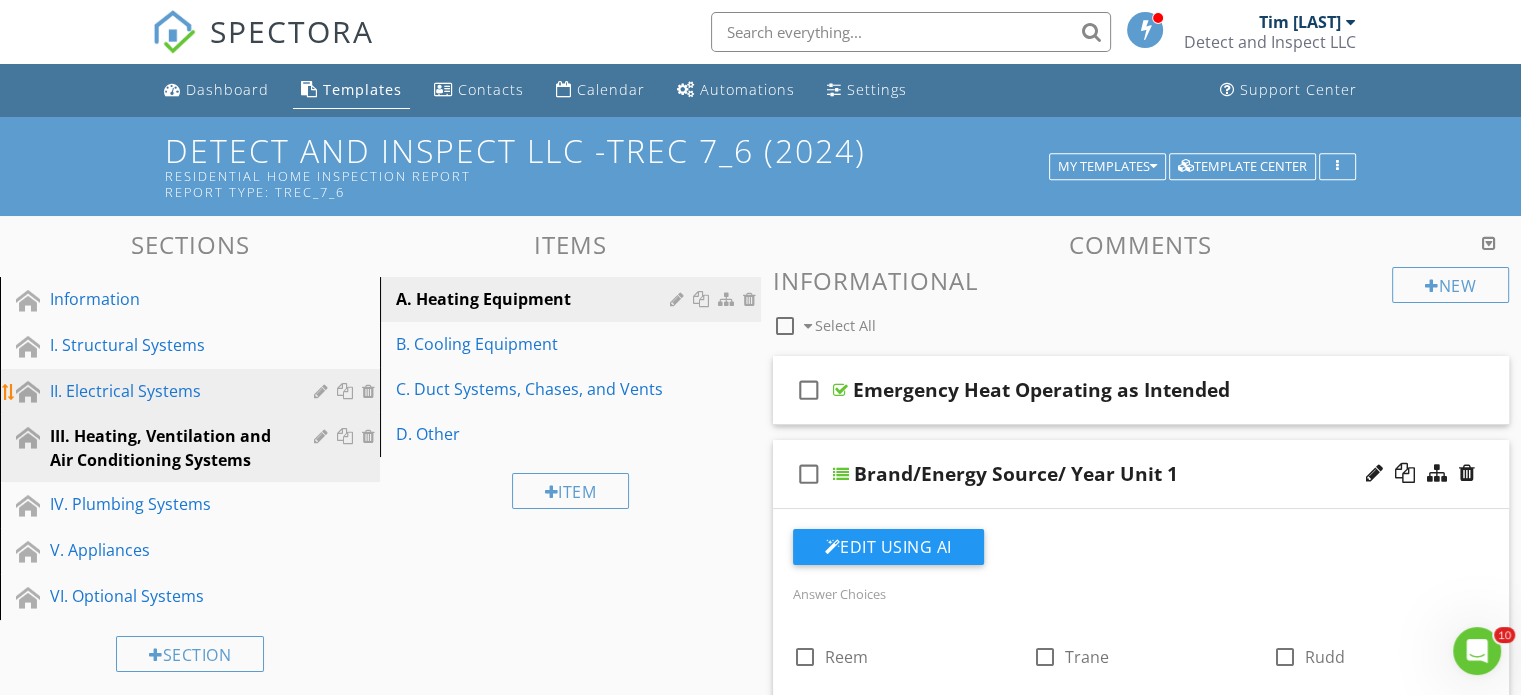 click on "II. Electrical Systems" at bounding box center (167, 391) 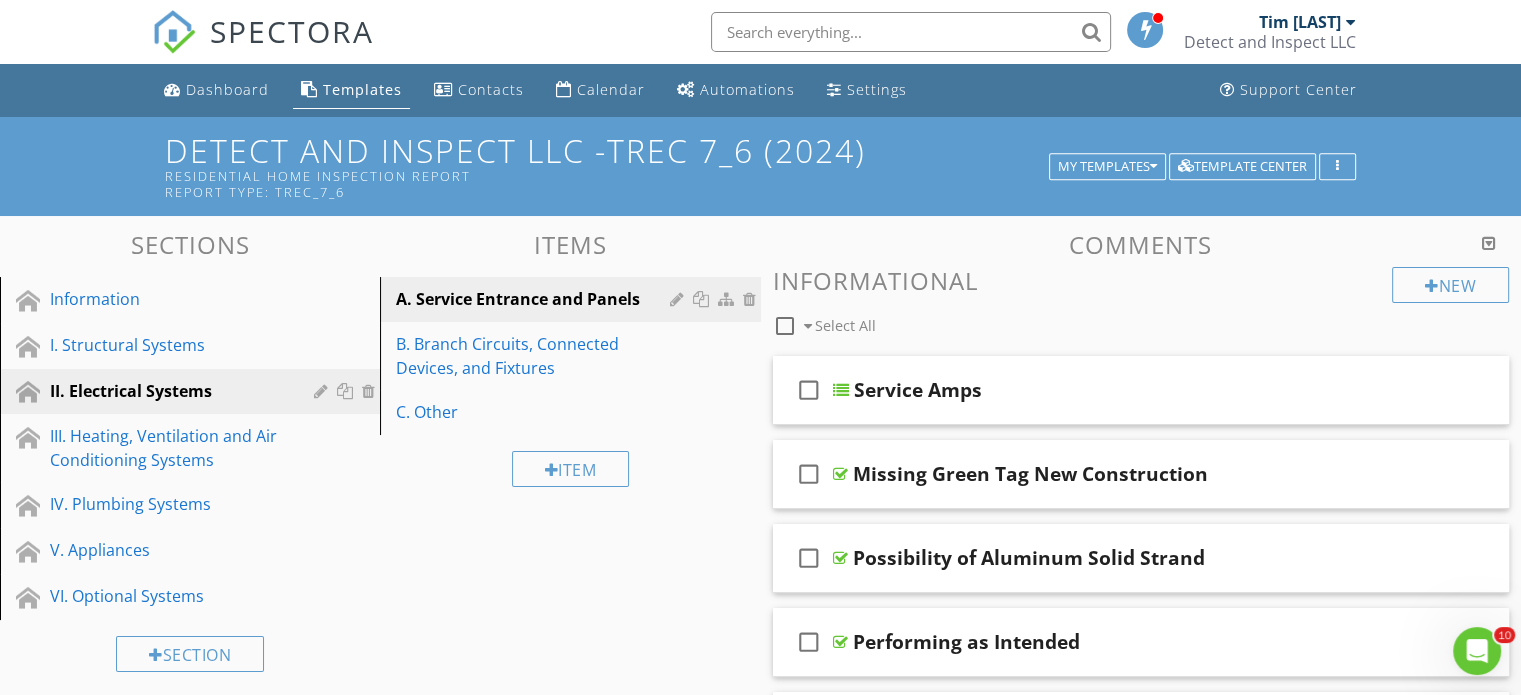 scroll, scrollTop: 3, scrollLeft: 0, axis: vertical 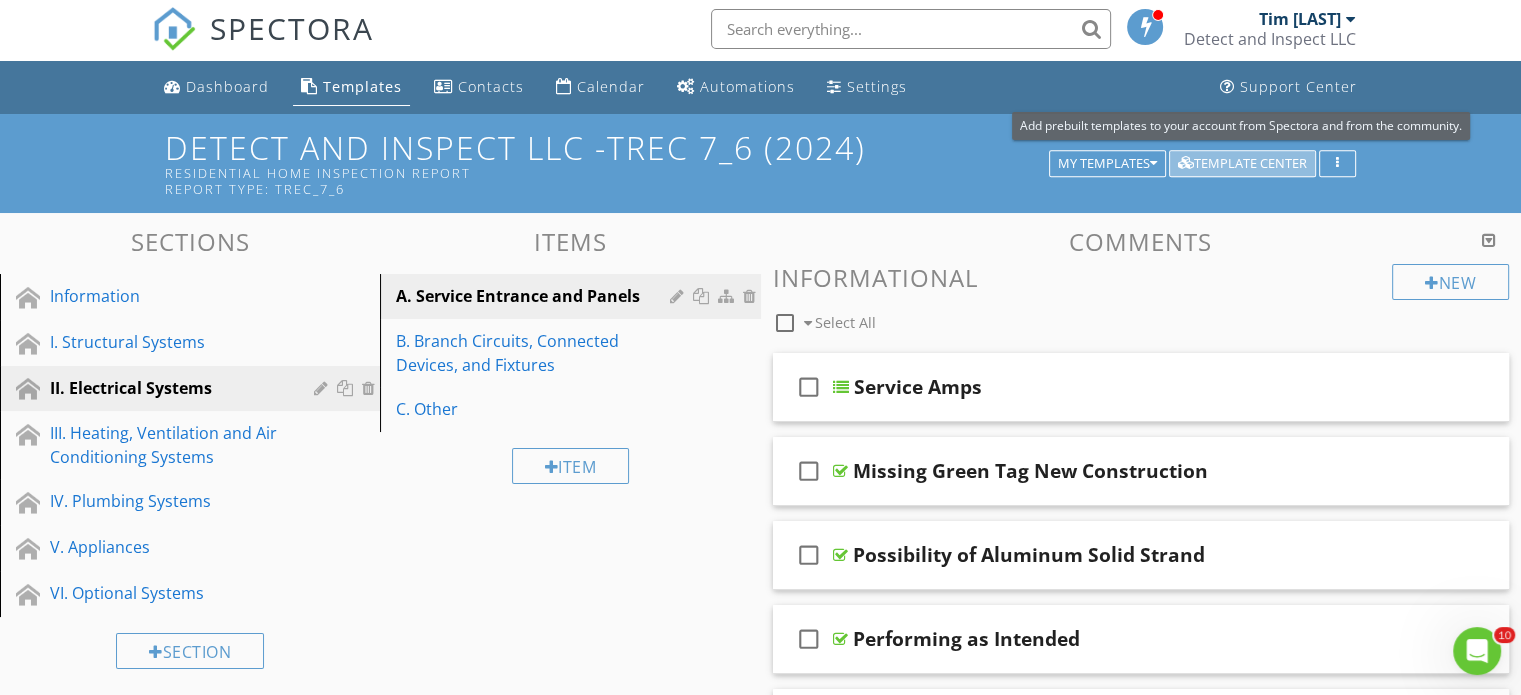 click on "Template Center" at bounding box center (1242, 164) 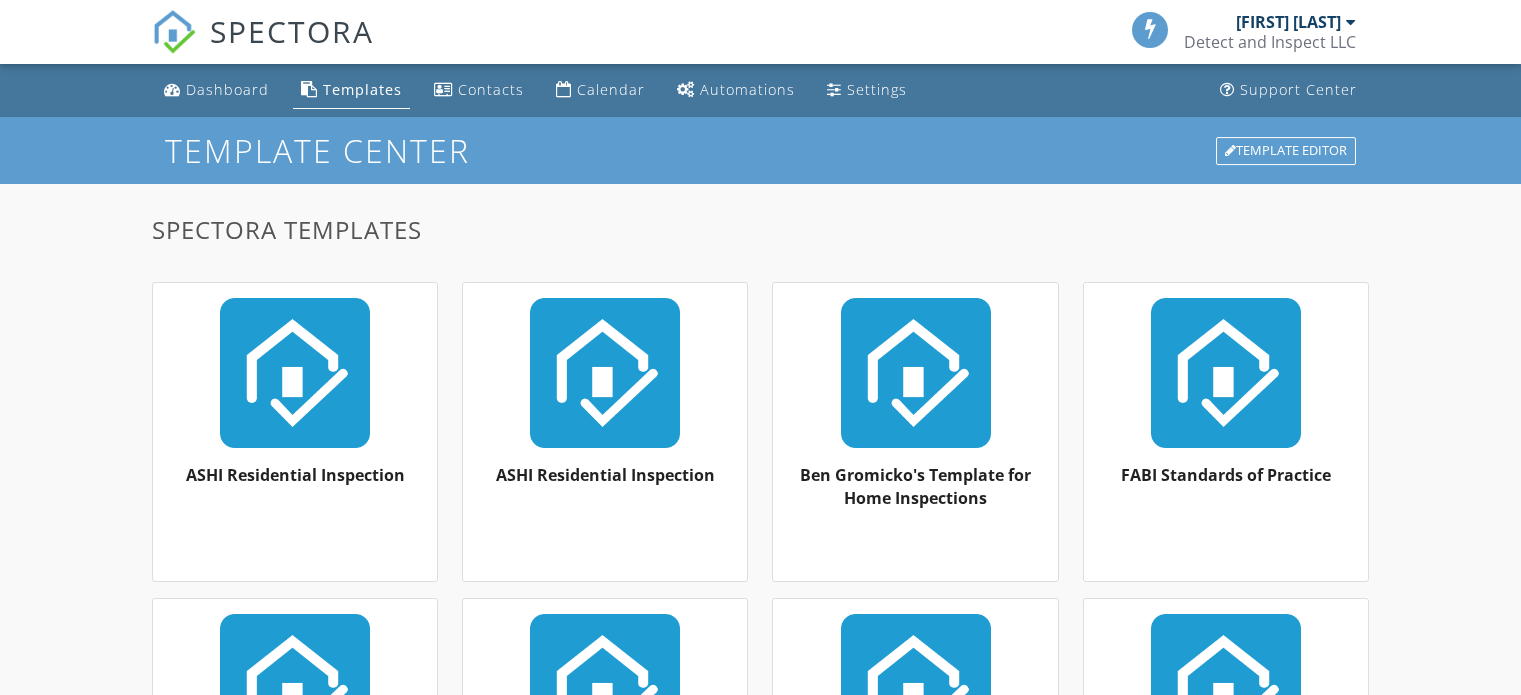 scroll, scrollTop: 0, scrollLeft: 0, axis: both 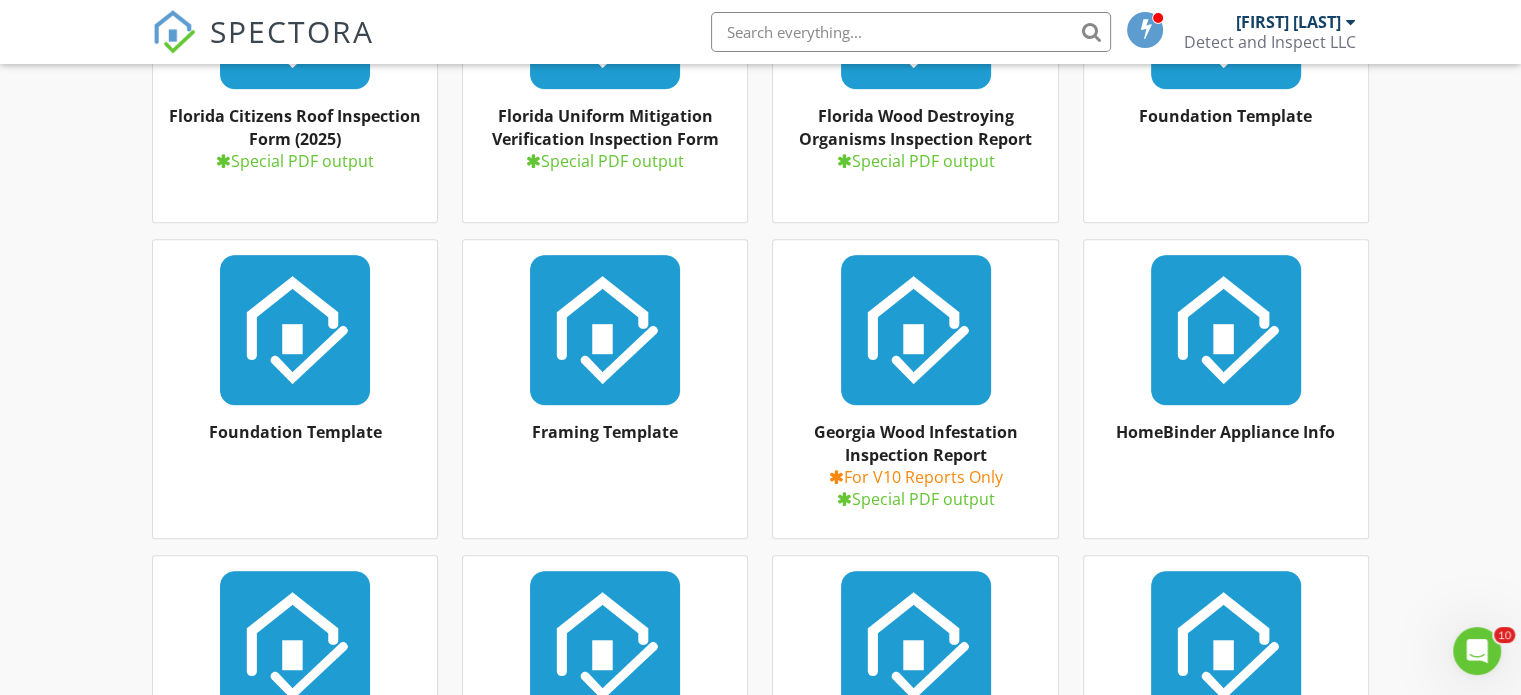 click on "Georgia Wood Infestation Inspection Report" at bounding box center [916, 443] 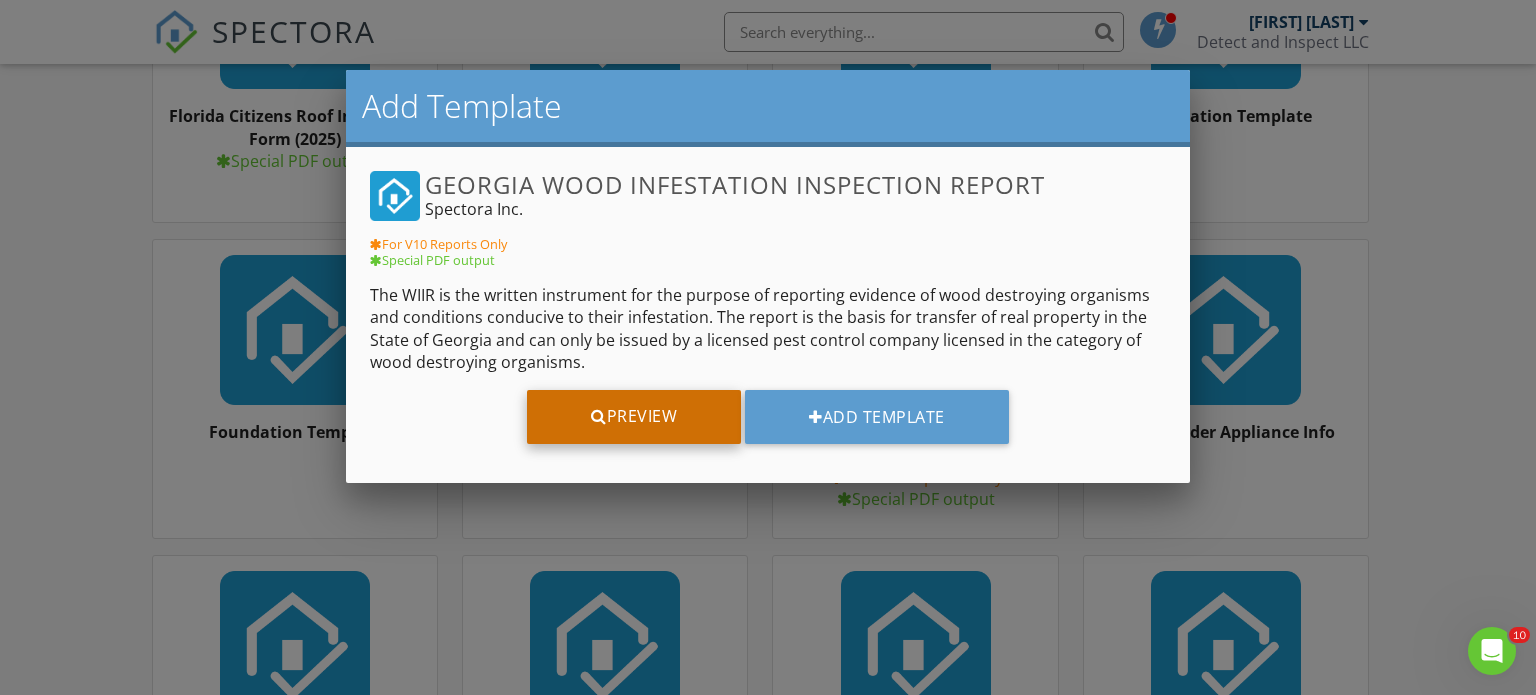 click on "Preview" at bounding box center [634, 417] 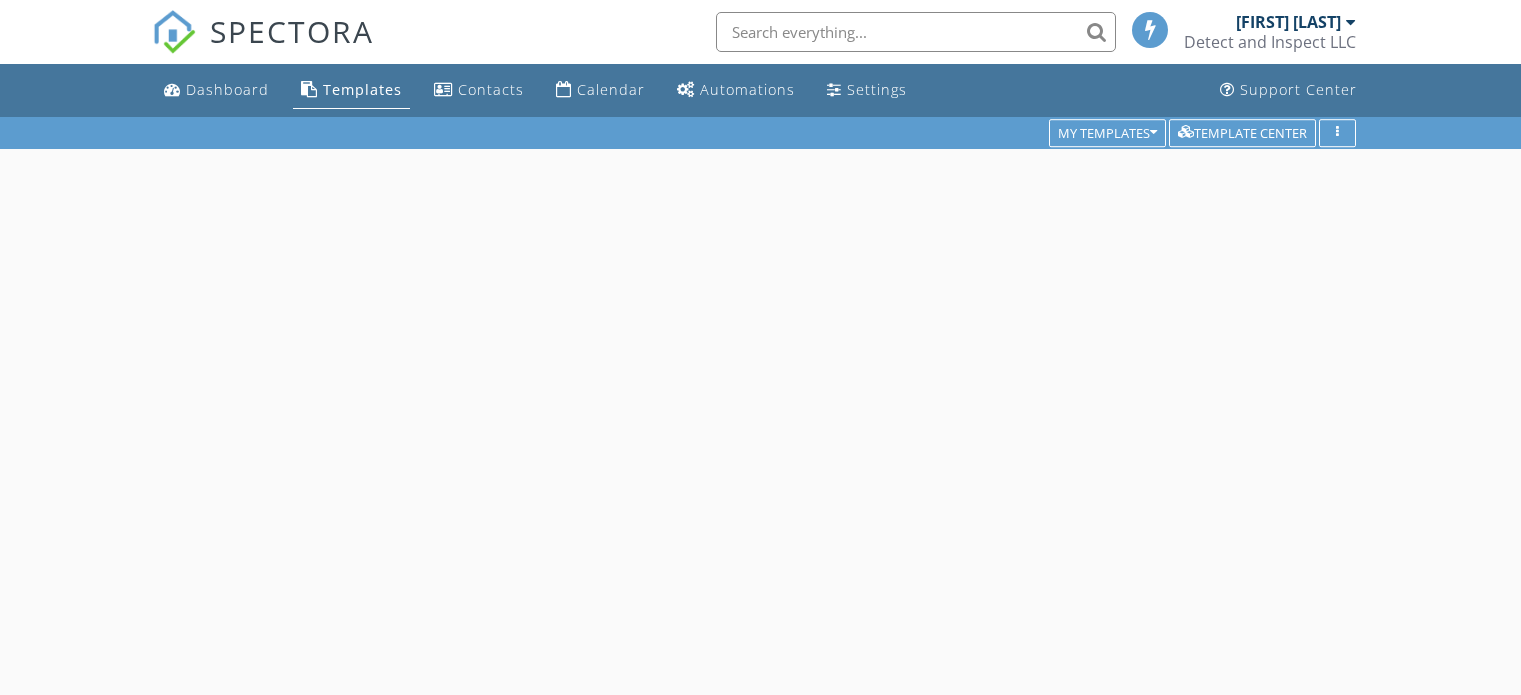 scroll, scrollTop: 0, scrollLeft: 0, axis: both 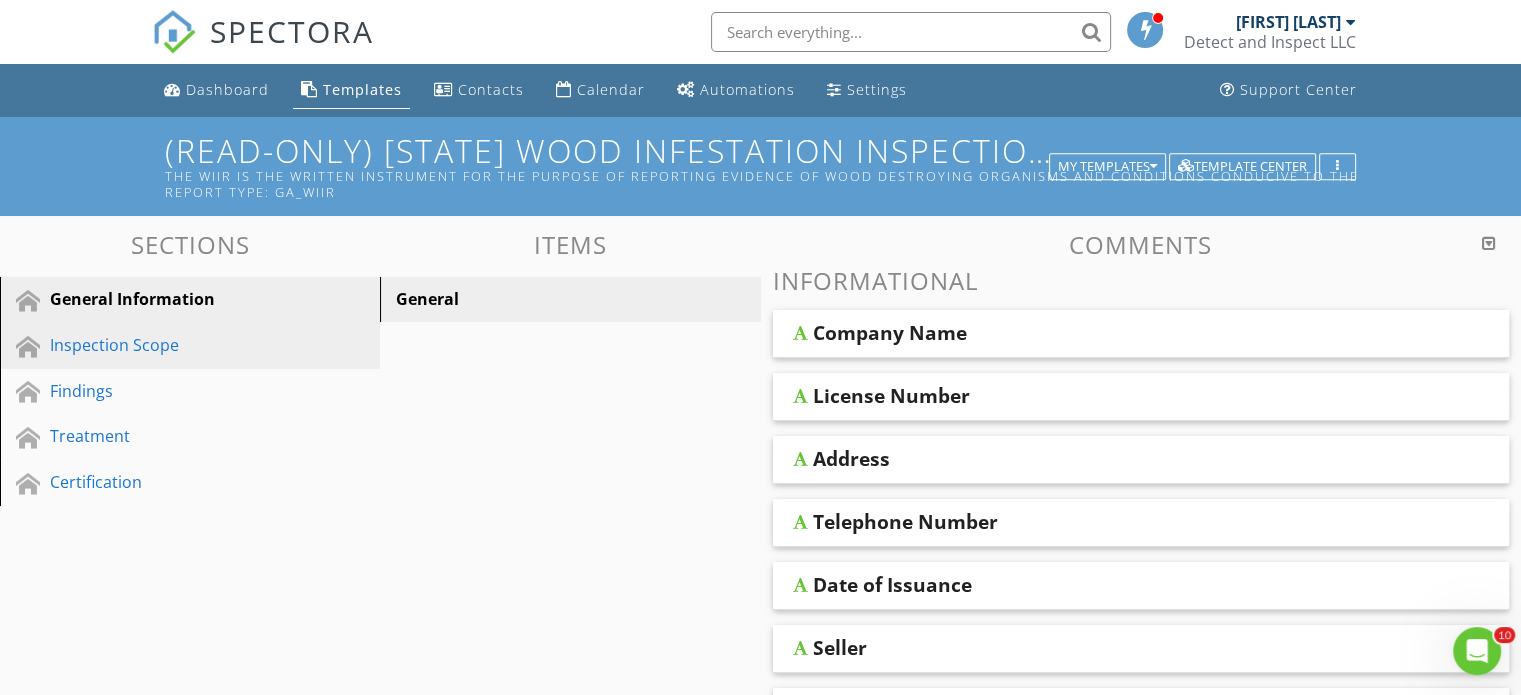 click on "Inspection Scope" at bounding box center [167, 345] 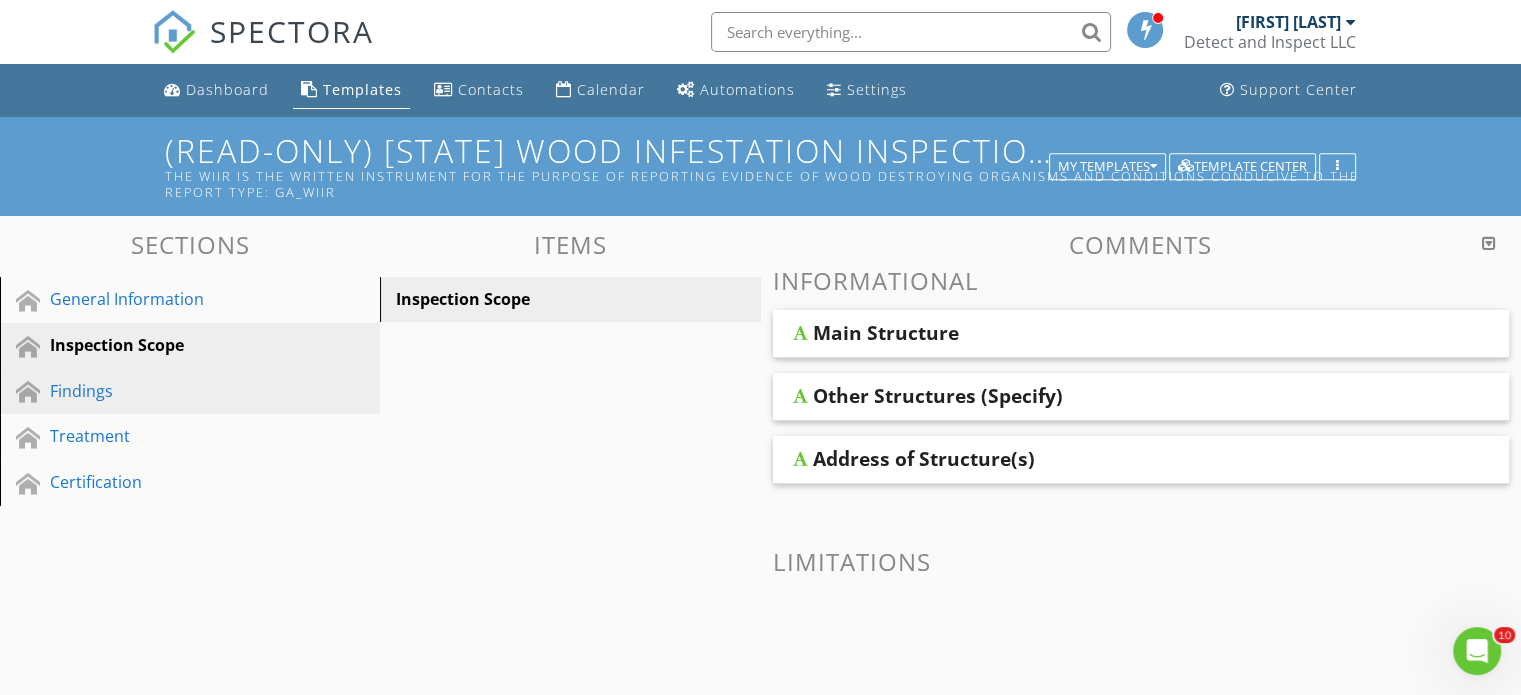 click on "Findings" at bounding box center (167, 391) 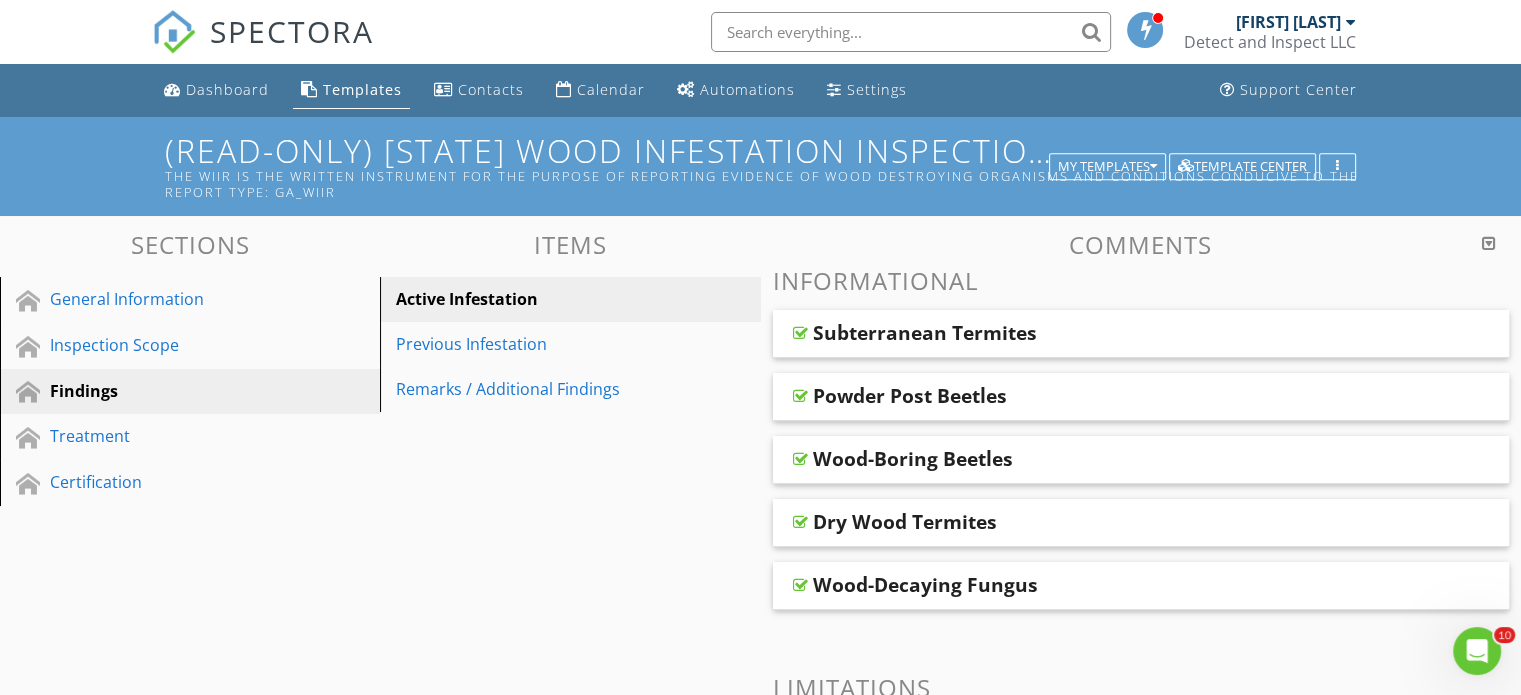 click on "Subterranean Termites" at bounding box center (925, 333) 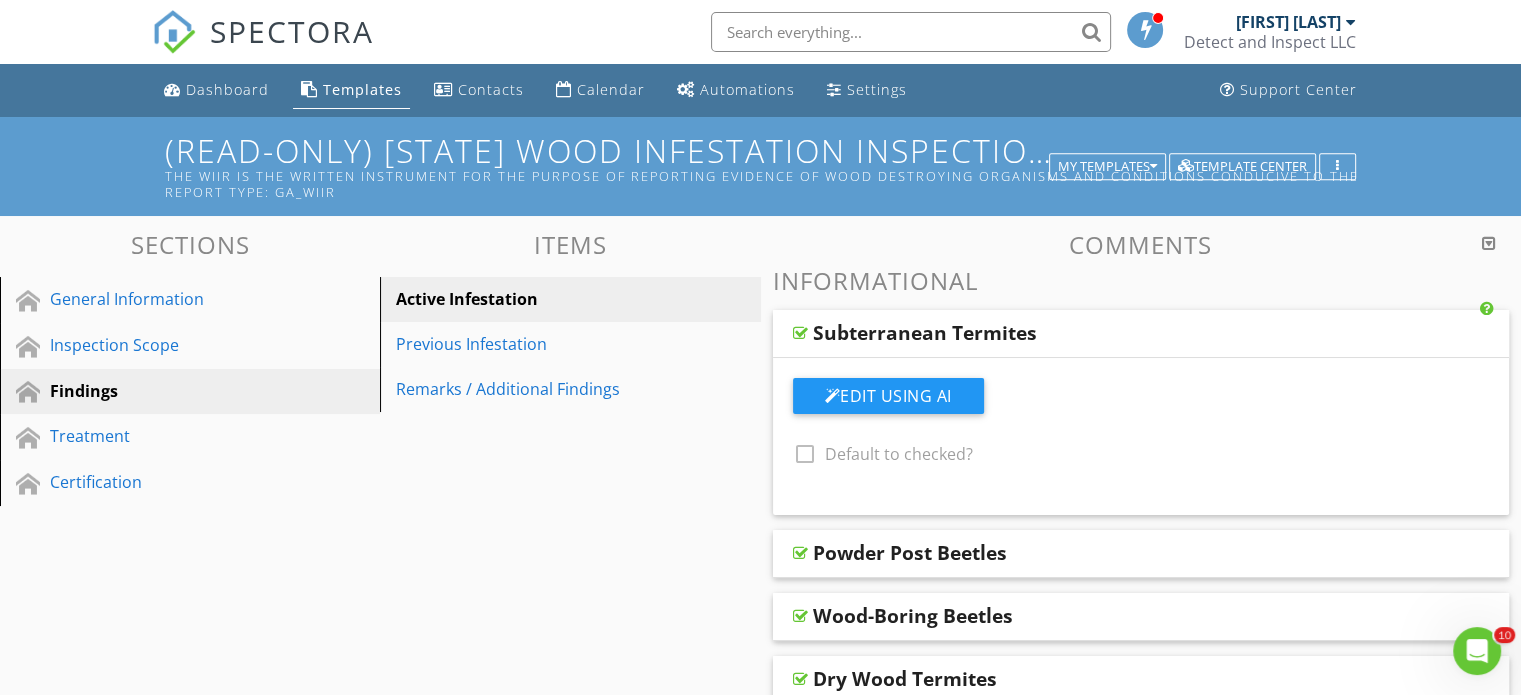 click on "Powder Post Beetles" at bounding box center (910, 553) 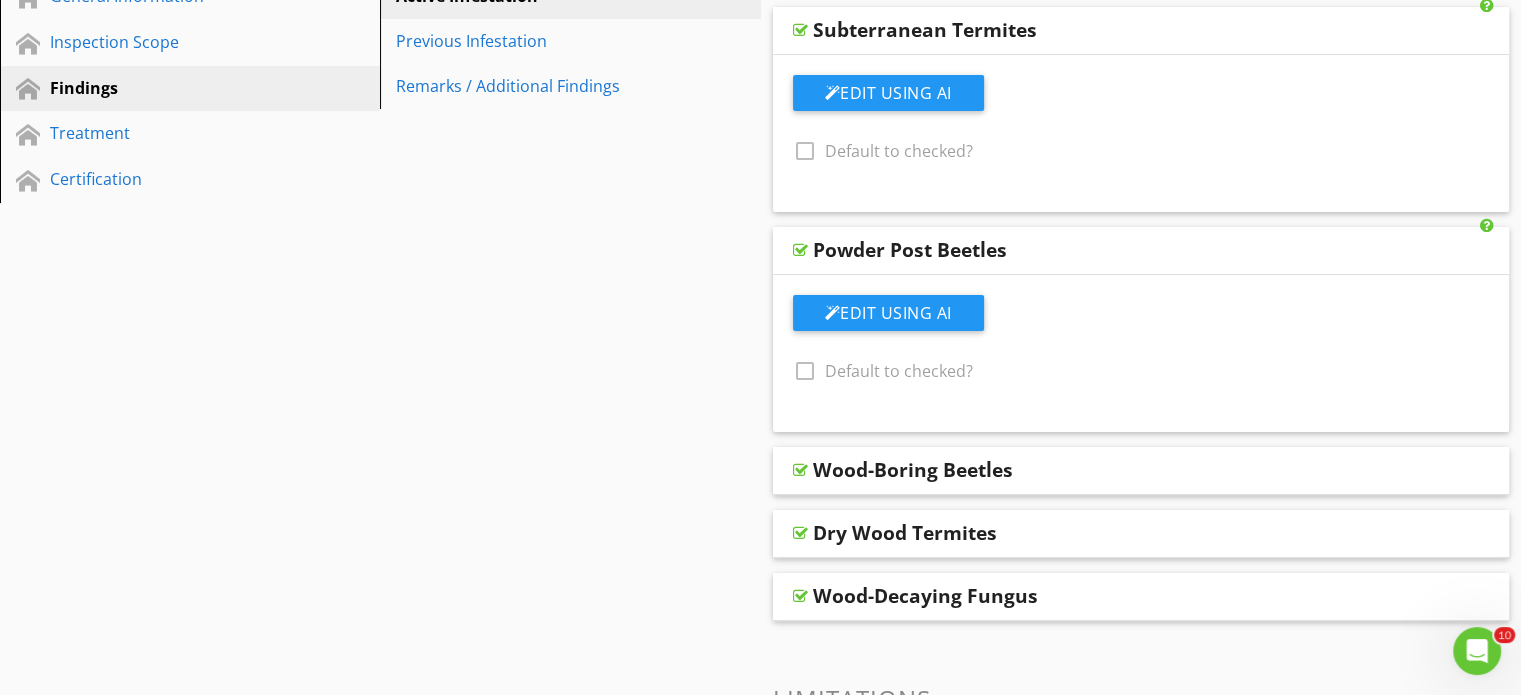 scroll, scrollTop: 304, scrollLeft: 0, axis: vertical 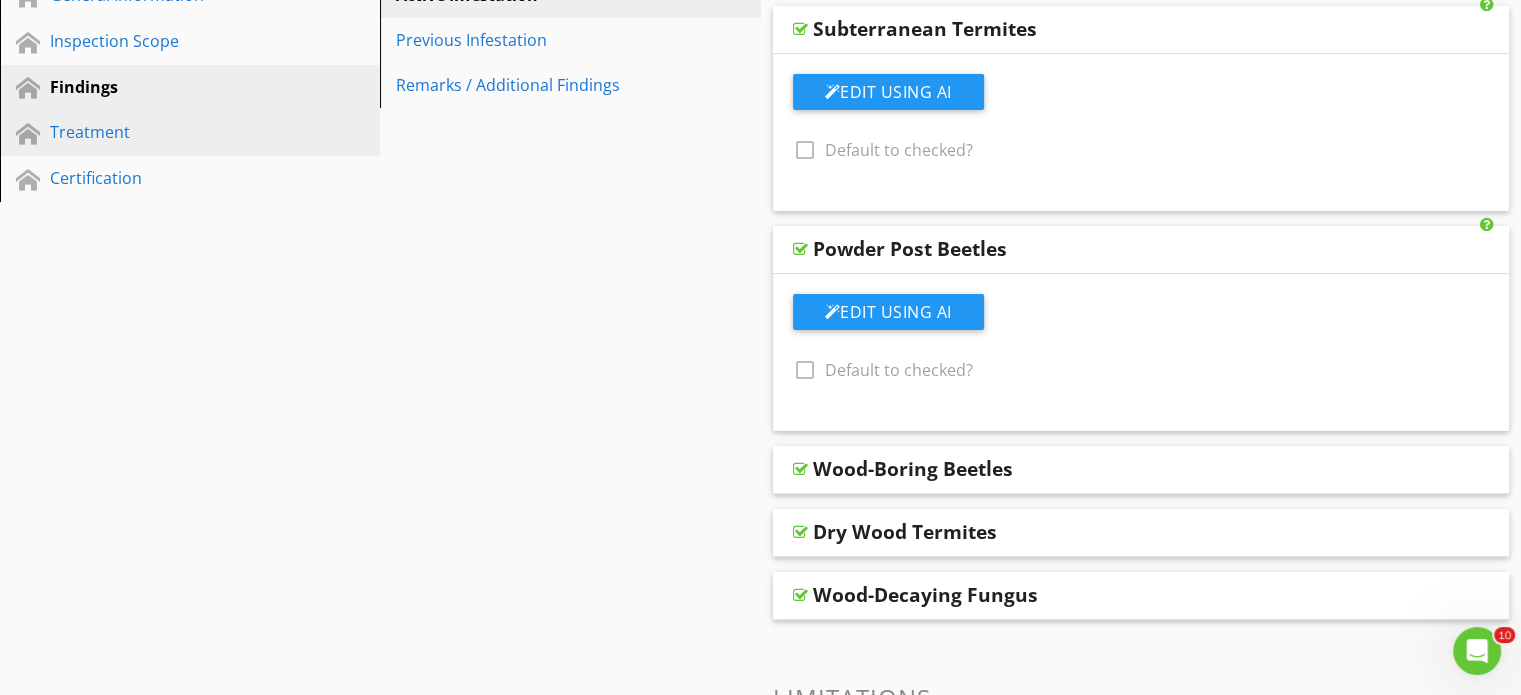 click on "Treatment" at bounding box center (167, 132) 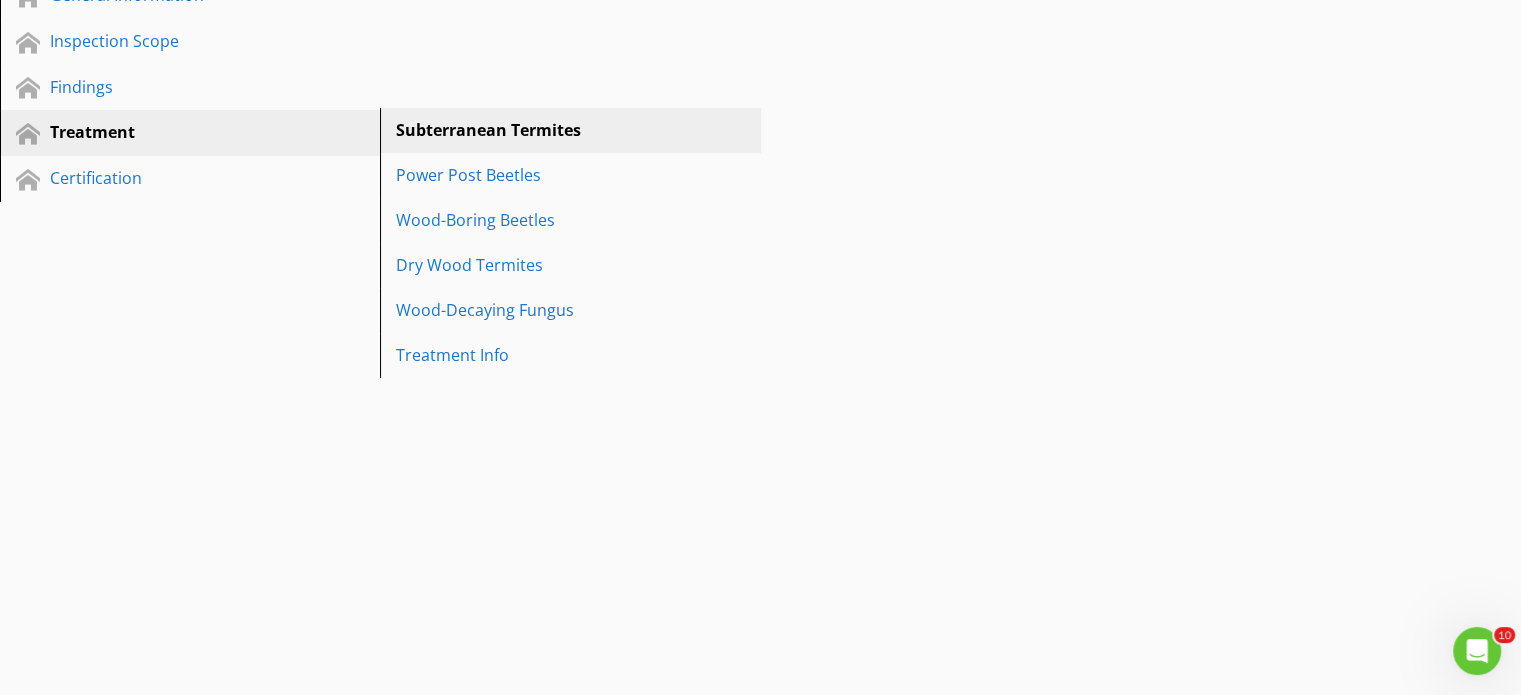 scroll, scrollTop: 180, scrollLeft: 0, axis: vertical 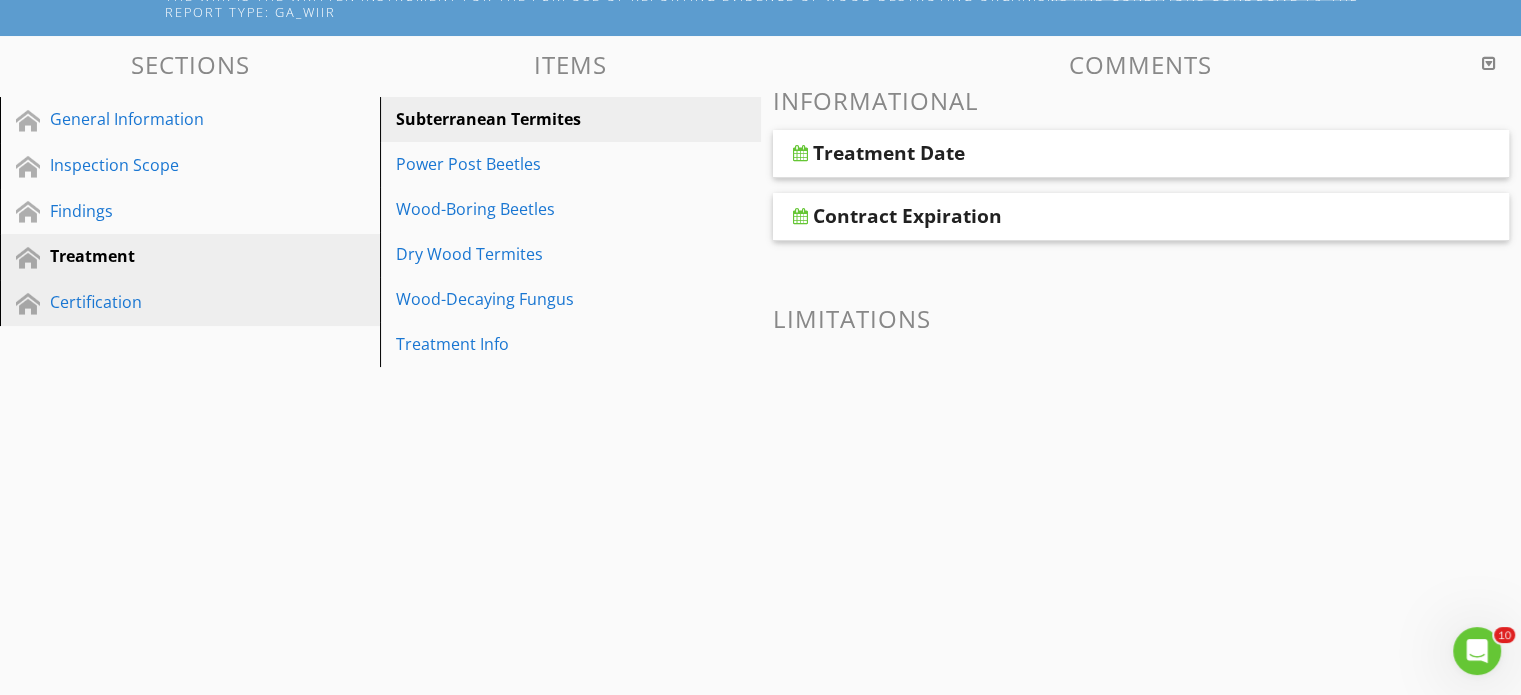 click on "Certification" at bounding box center (167, 302) 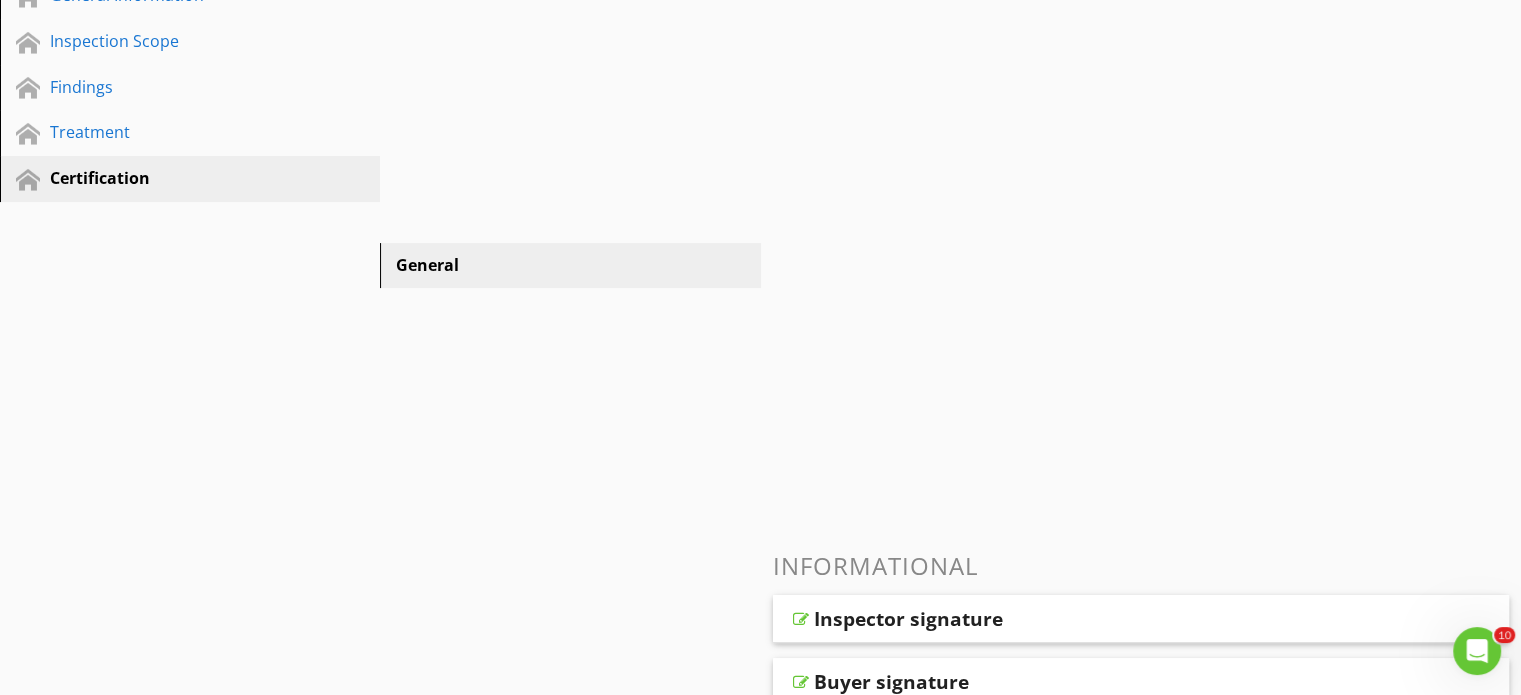 scroll, scrollTop: 243, scrollLeft: 0, axis: vertical 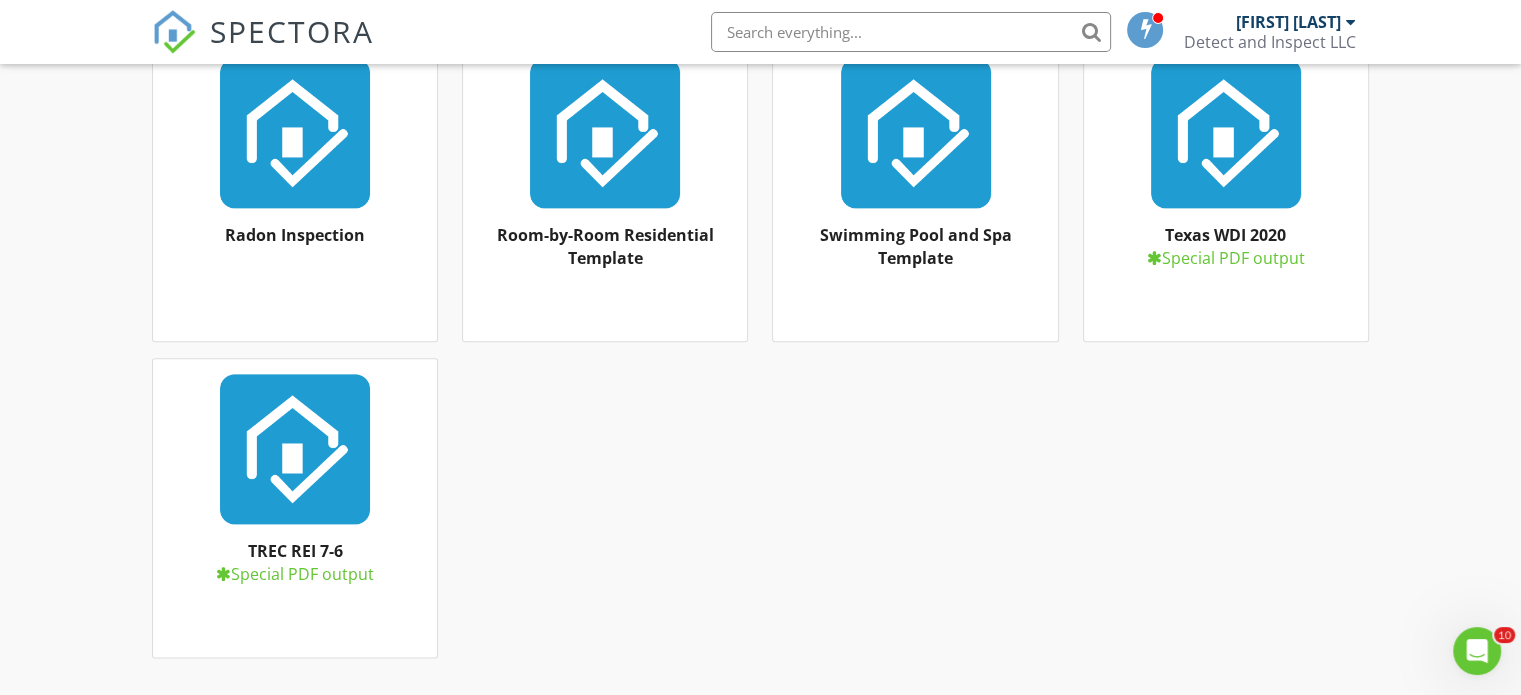click at bounding box center [1226, 133] 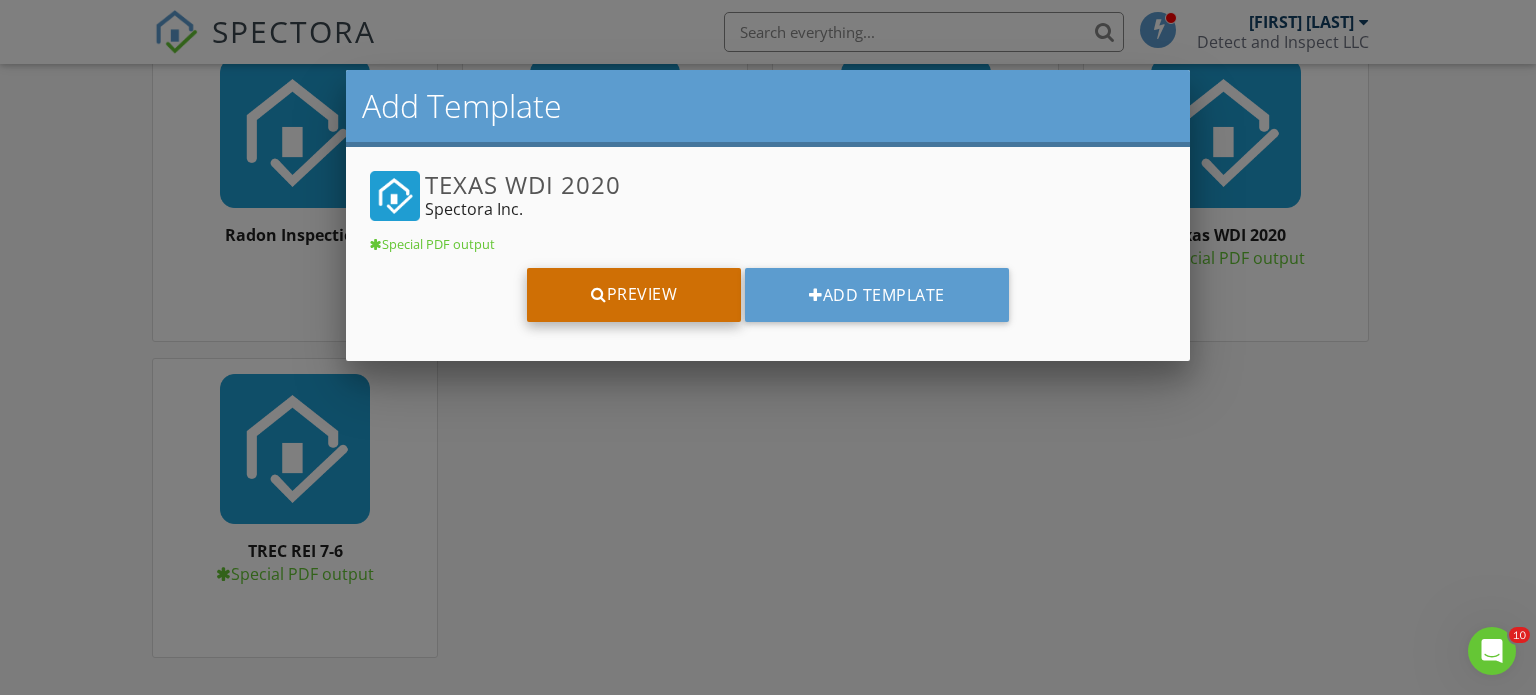 click on "Preview" at bounding box center [634, 295] 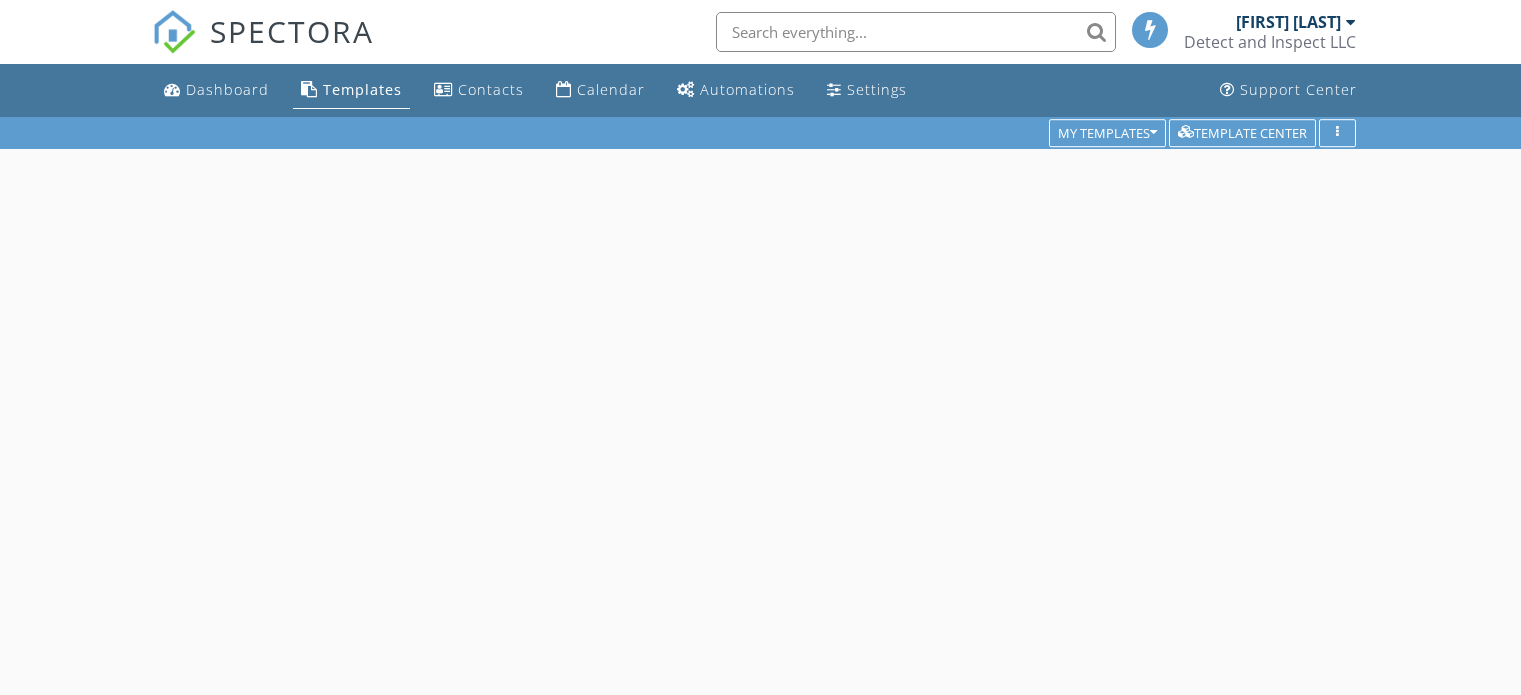 scroll, scrollTop: 0, scrollLeft: 0, axis: both 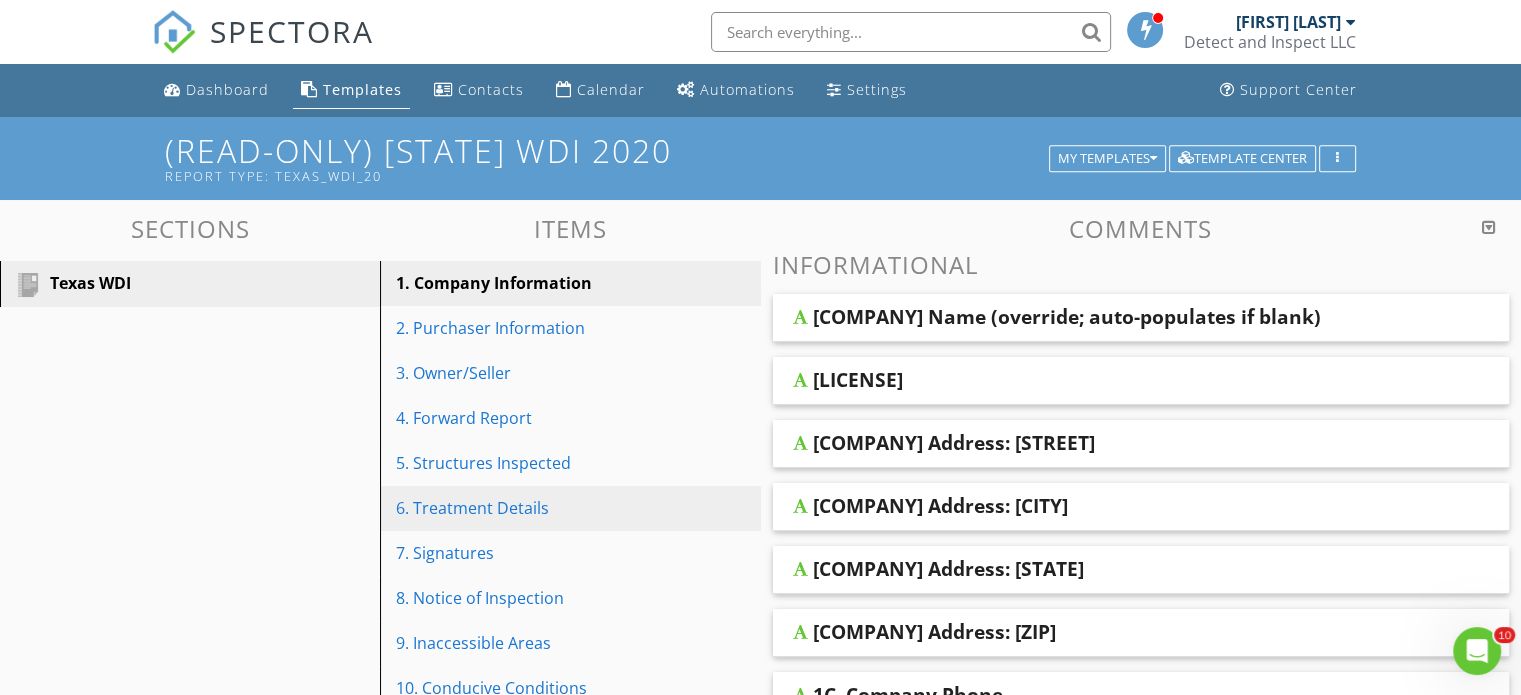 click on "6. Treatment Details" at bounding box center [573, 508] 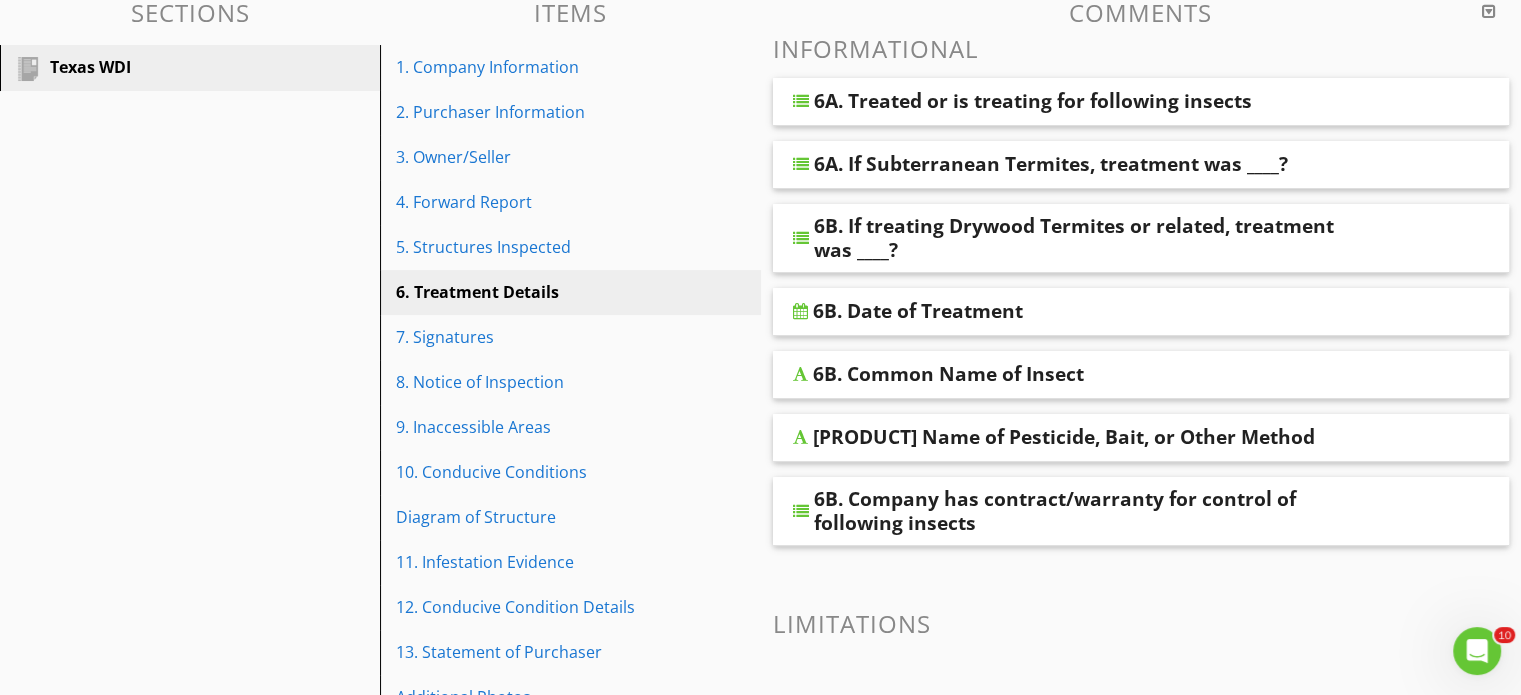 scroll, scrollTop: 265, scrollLeft: 0, axis: vertical 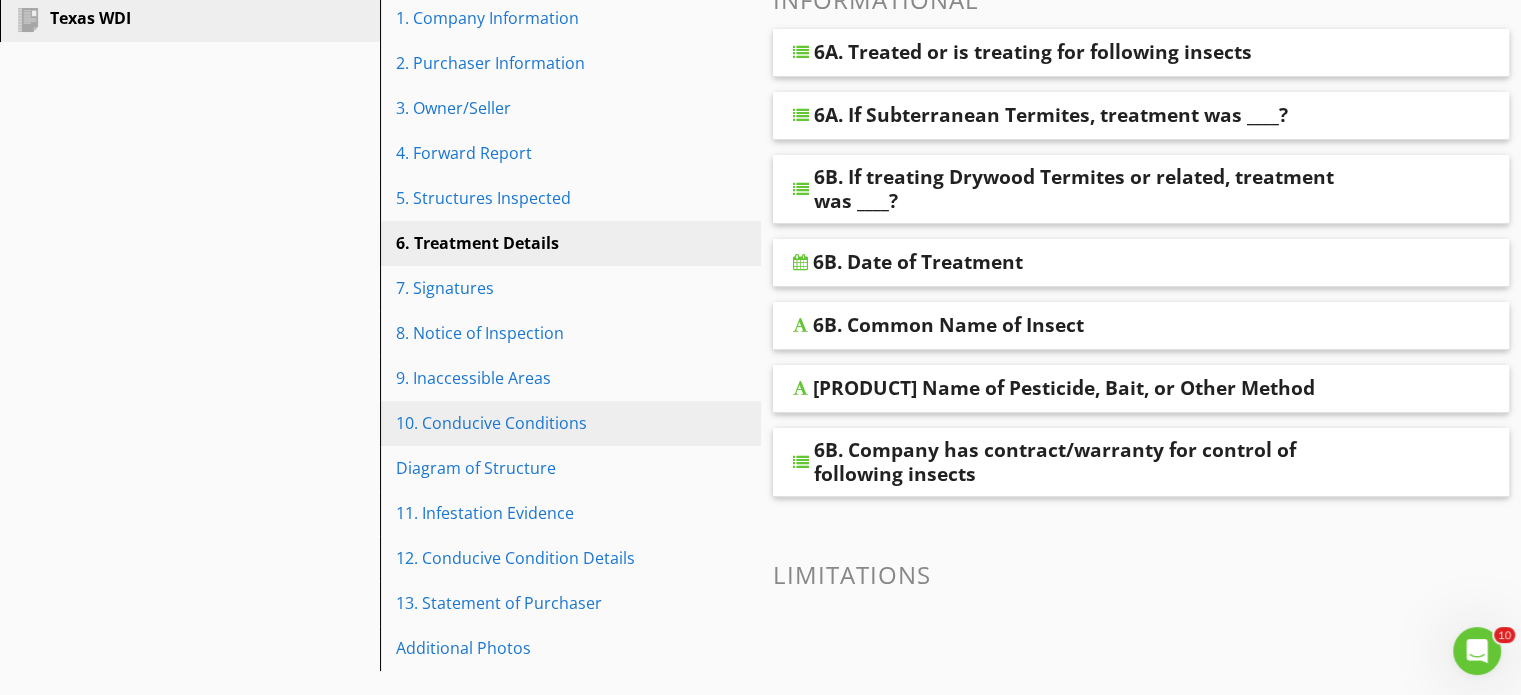 click on "10. Conducive Conditions" at bounding box center (573, 423) 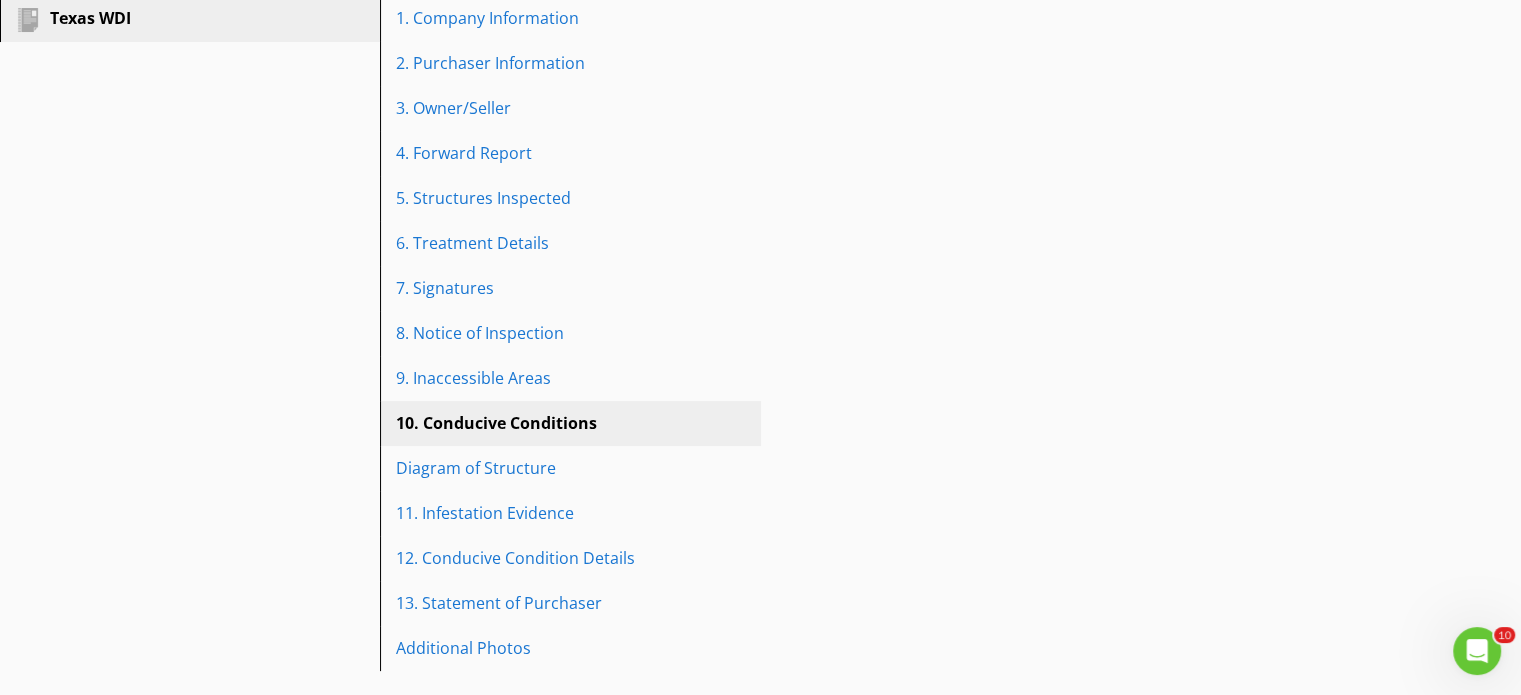 scroll, scrollTop: 260, scrollLeft: 0, axis: vertical 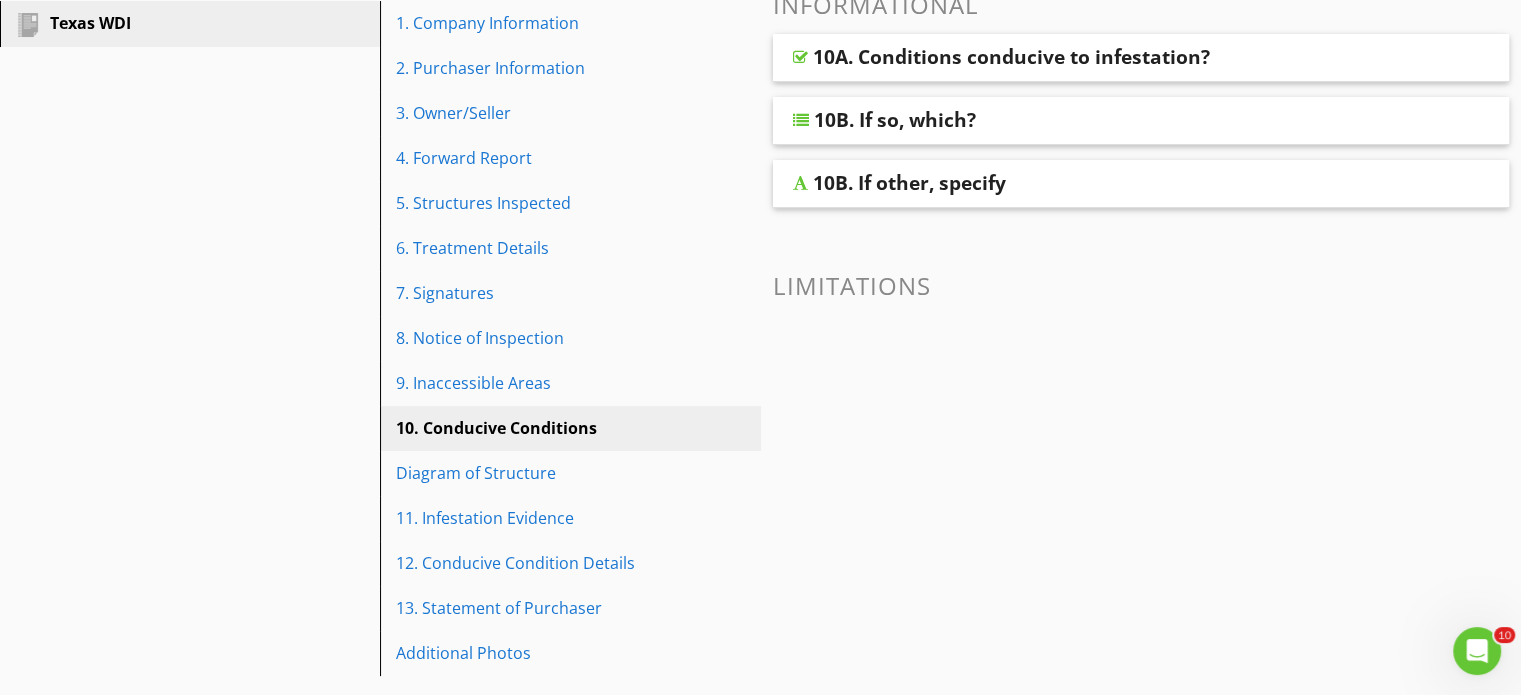 click on "10A. Conditions conducive to infestation?" at bounding box center (1074, 57) 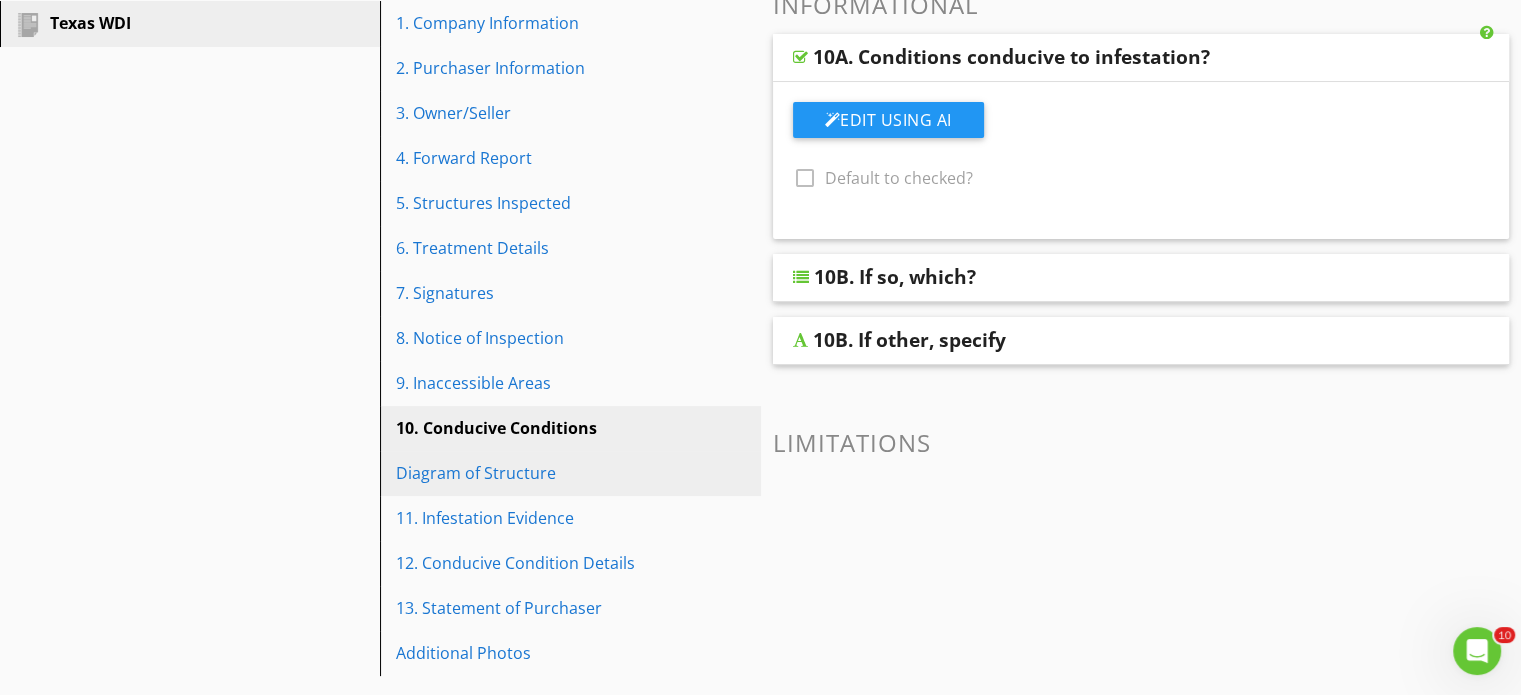 click on "Diagram of Structure" at bounding box center [535, 473] 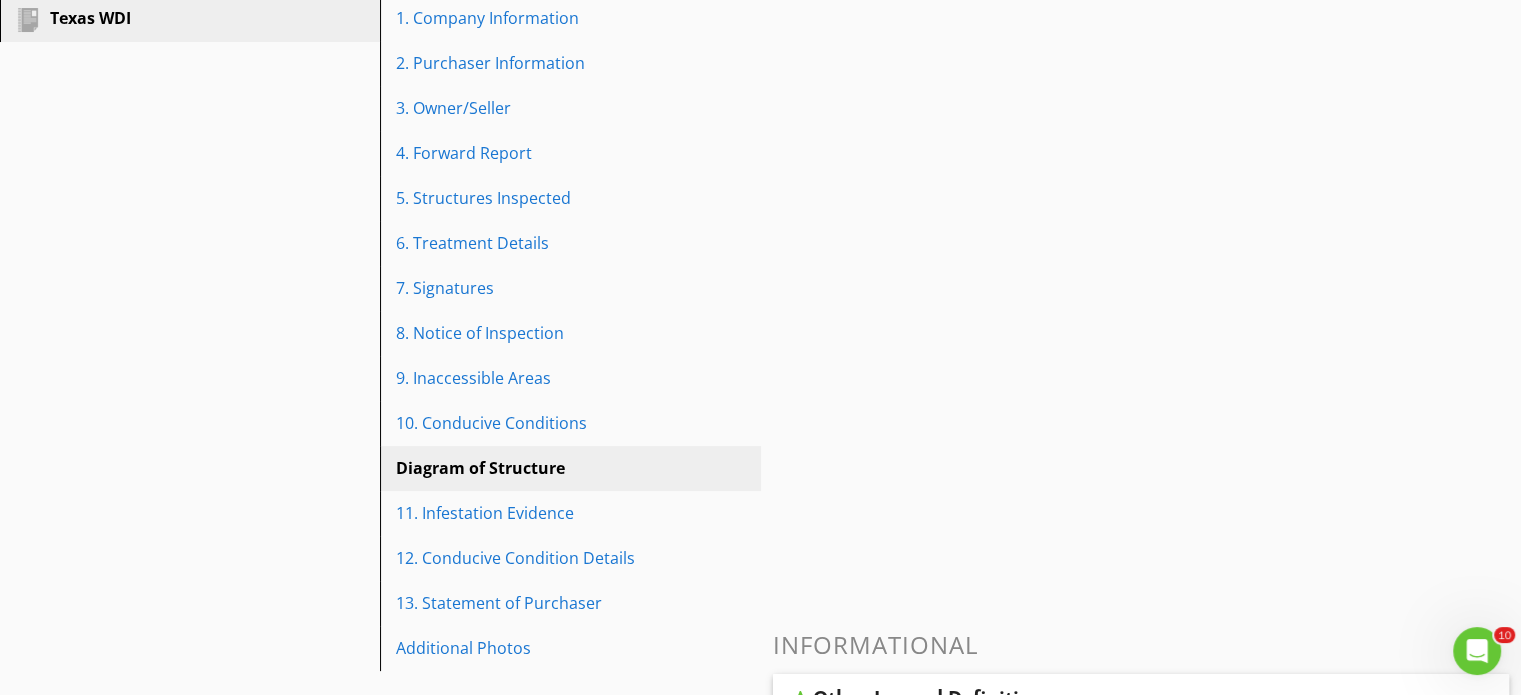 scroll, scrollTop: 260, scrollLeft: 0, axis: vertical 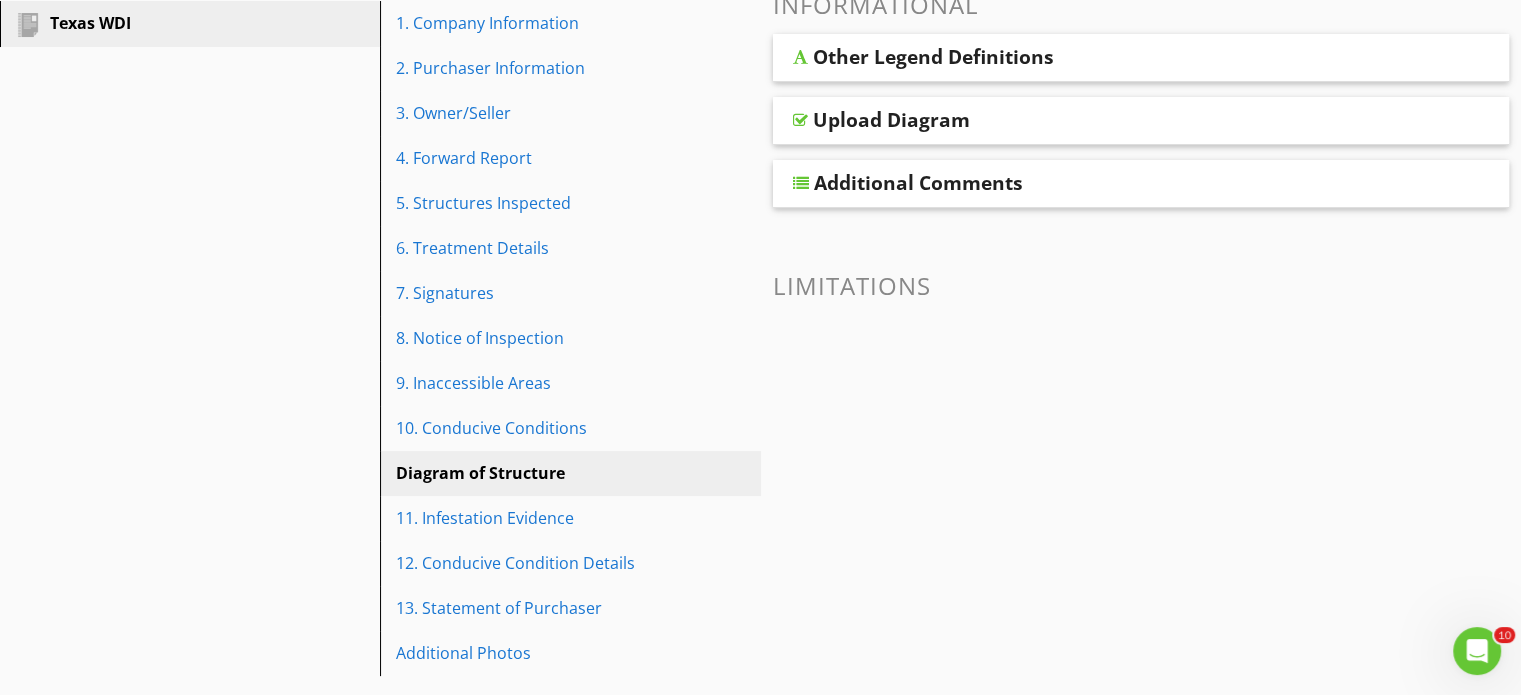click on "Upload Diagram" at bounding box center (1141, 121) 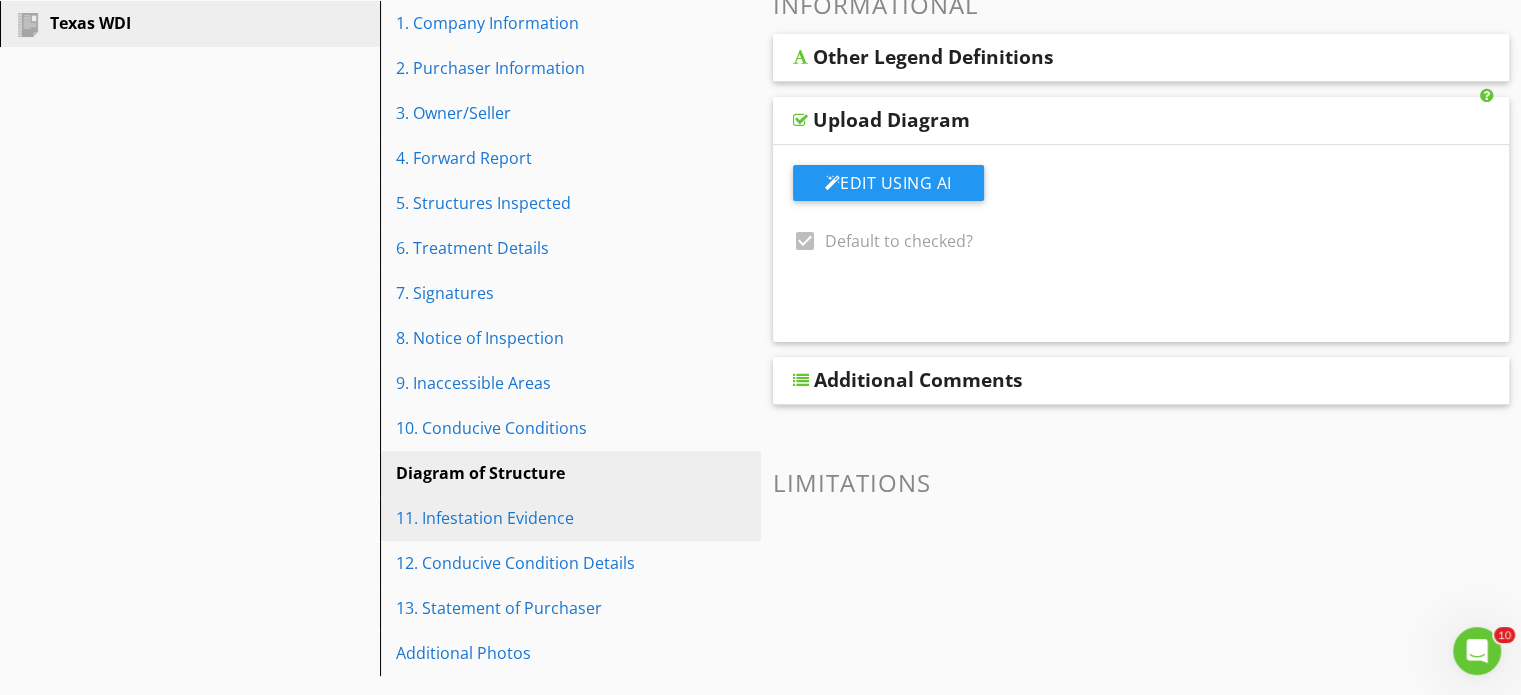 click on "11. Infestation Evidence" at bounding box center [535, 518] 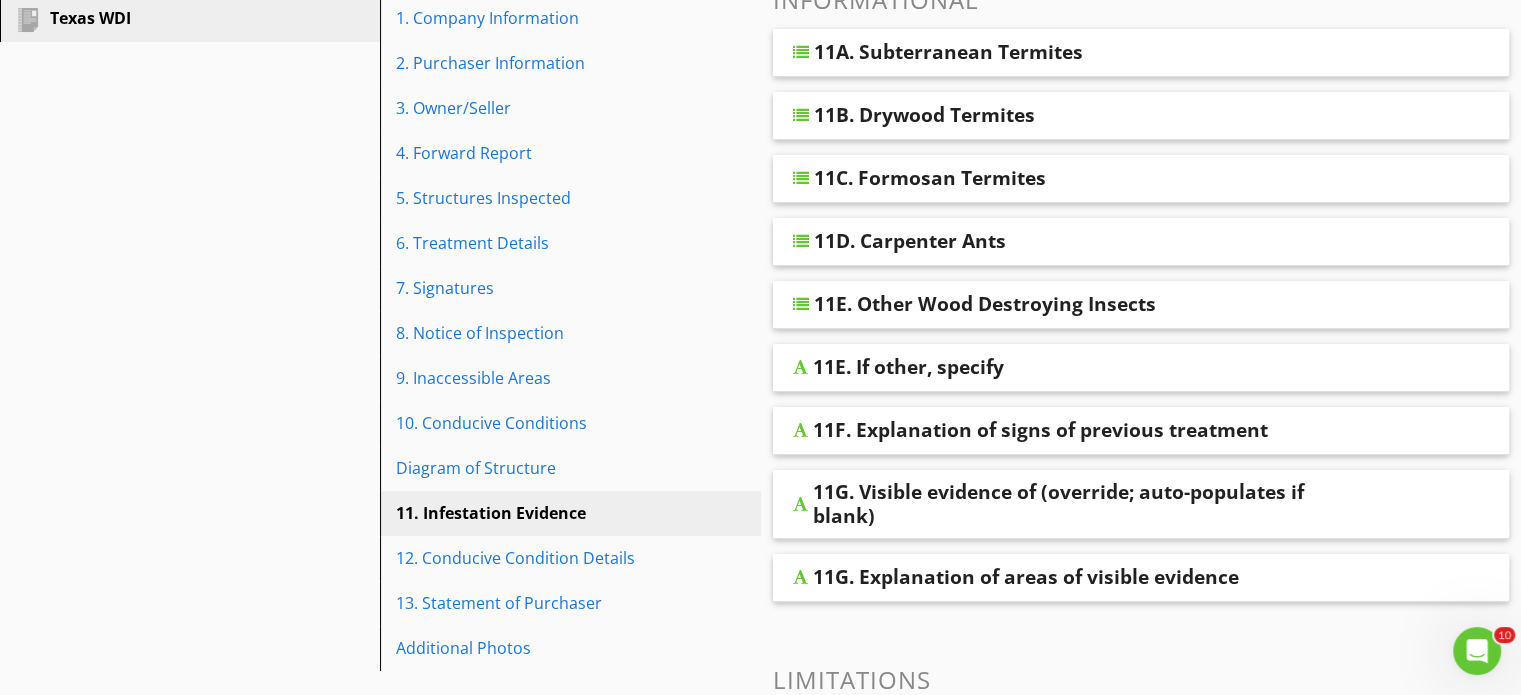 click on "11A. Subterranean Termites" at bounding box center [1141, 53] 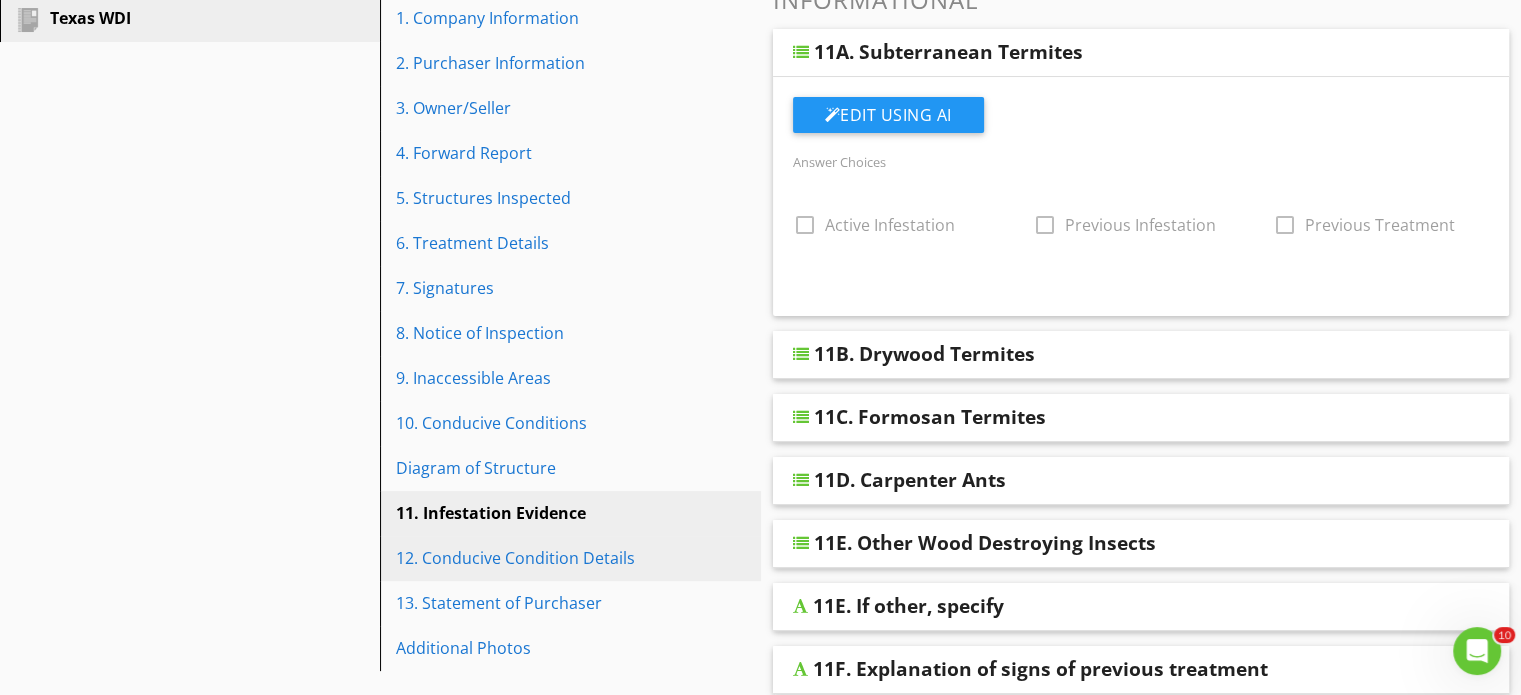 click on "12. Conducive Condition Details" at bounding box center [535, 558] 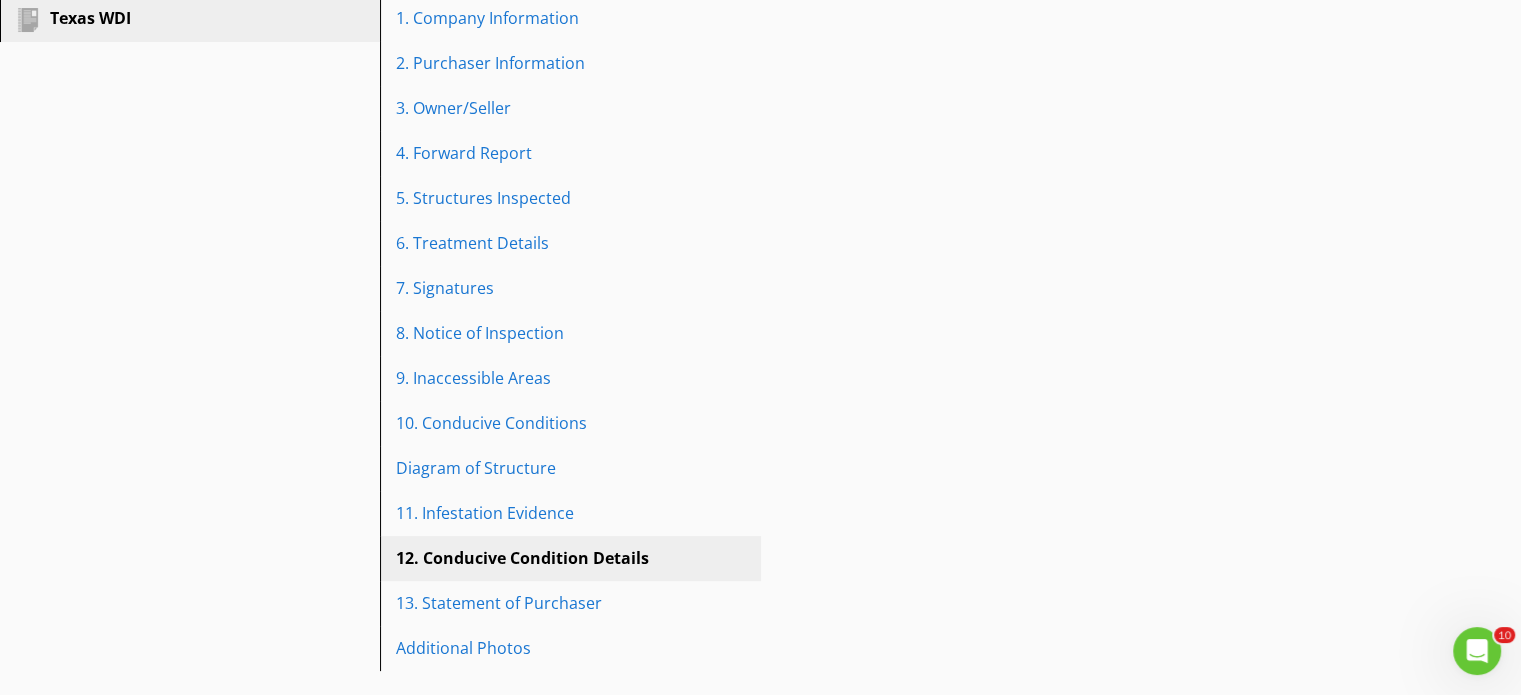 scroll, scrollTop: 260, scrollLeft: 0, axis: vertical 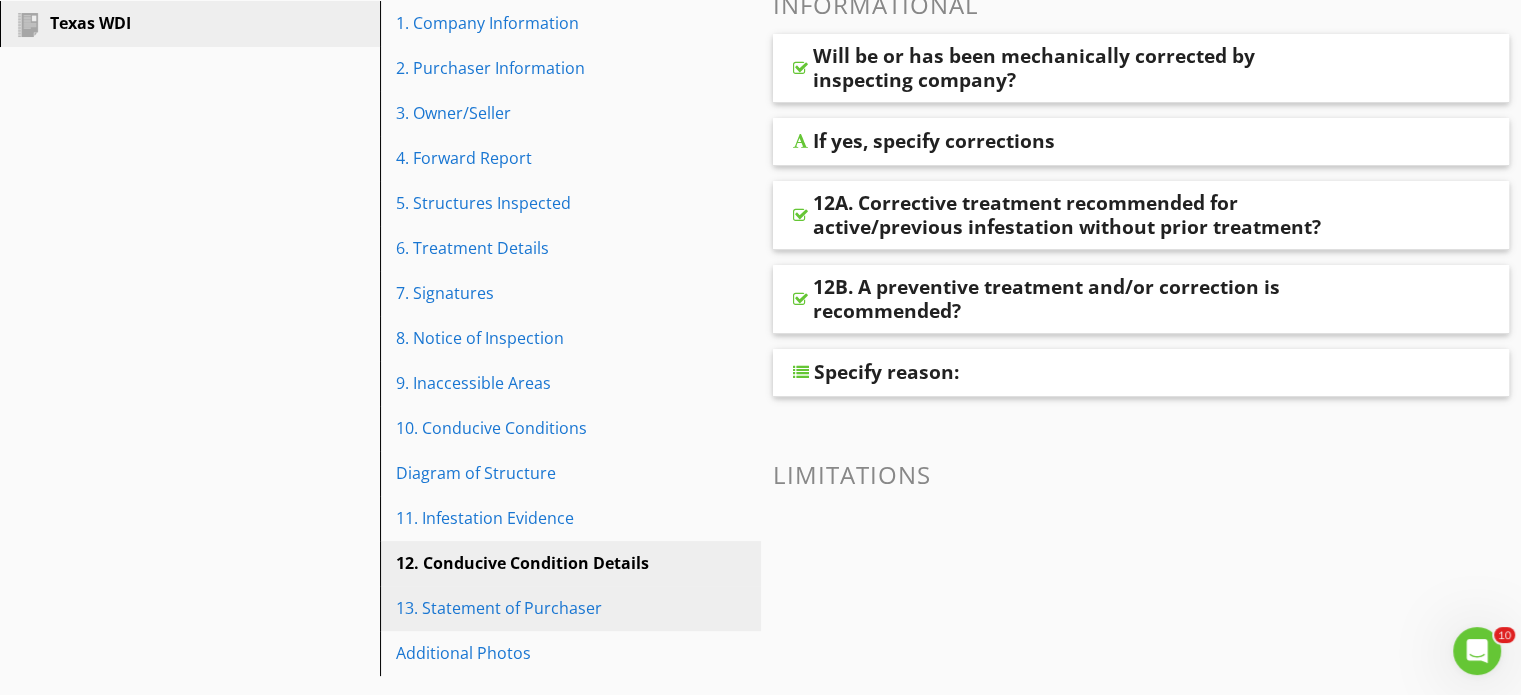 click on "13. Statement of Purchaser" at bounding box center (573, 608) 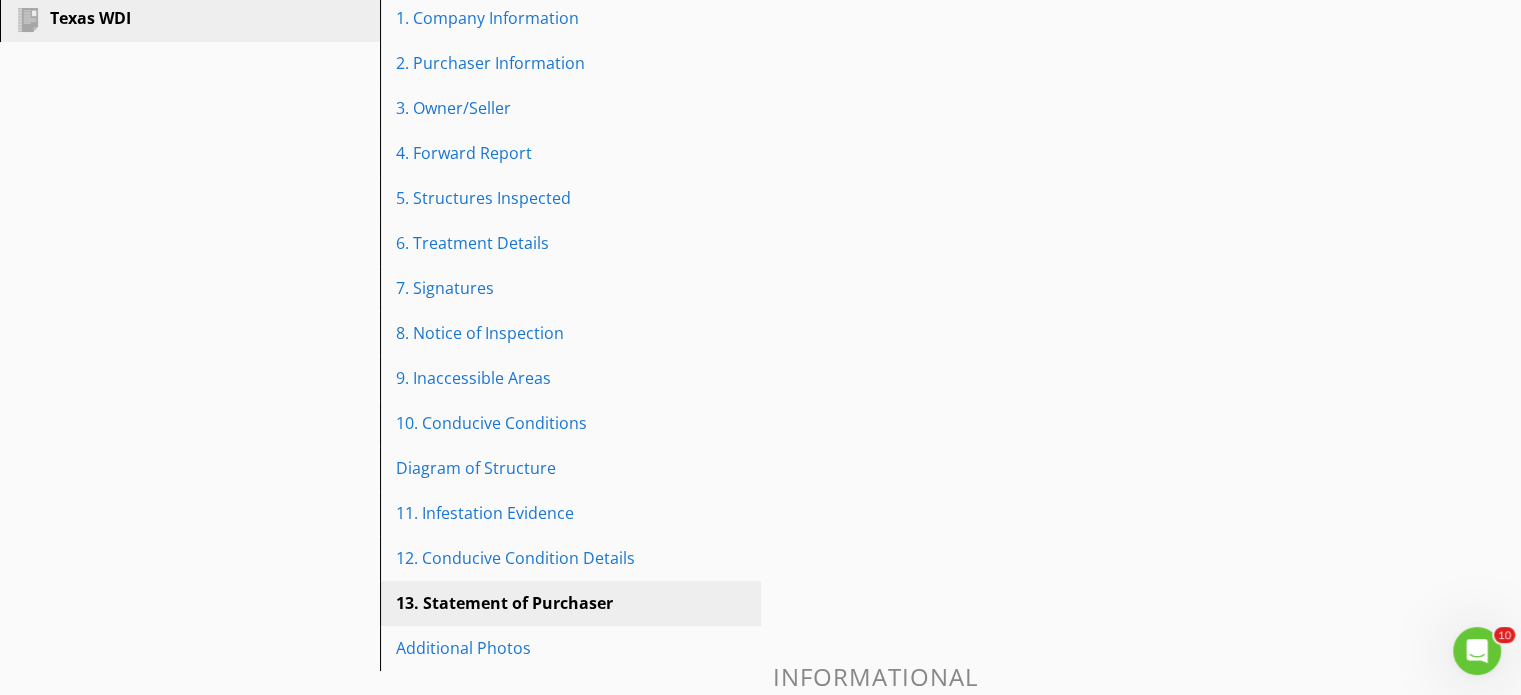 scroll, scrollTop: 260, scrollLeft: 0, axis: vertical 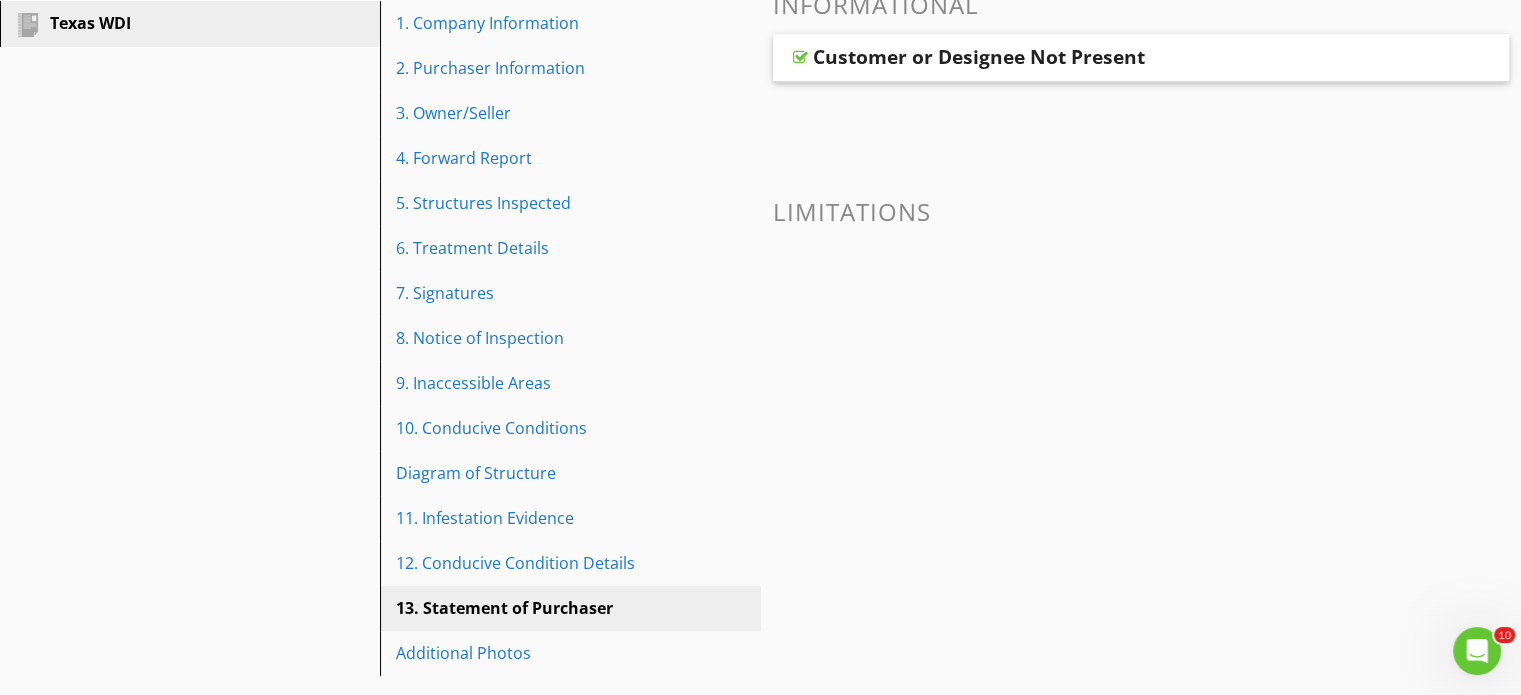 click on "Customer or Designee Not Present" at bounding box center (979, 57) 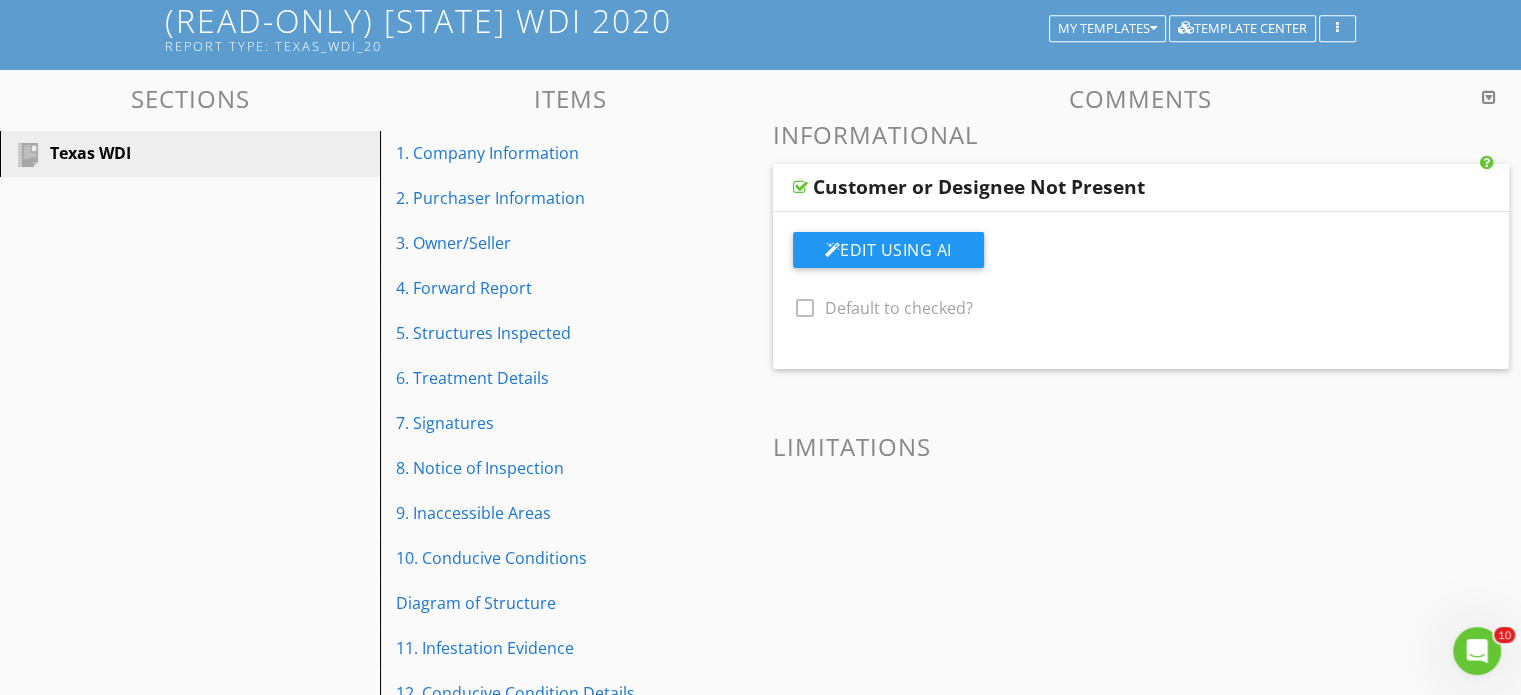 scroll, scrollTop: 139, scrollLeft: 0, axis: vertical 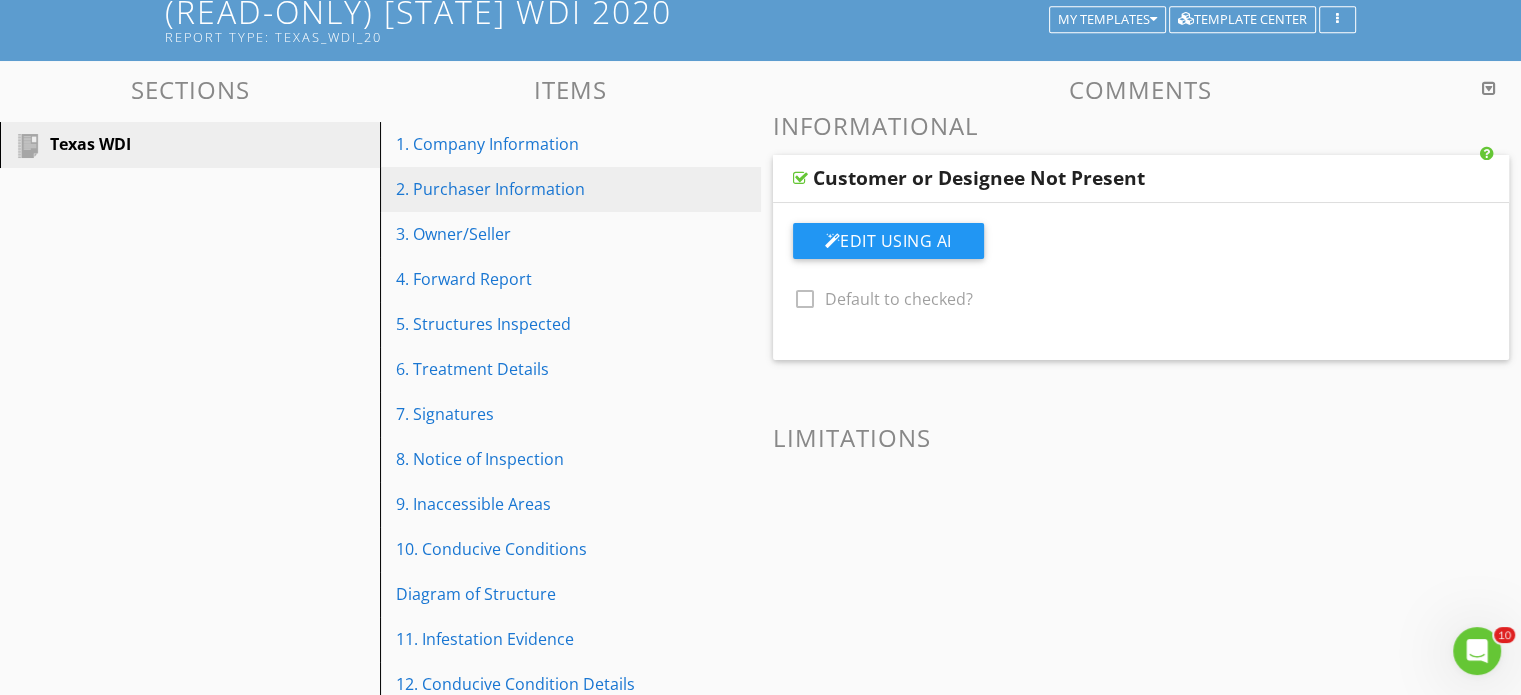 click on "2. Purchaser Information" at bounding box center [573, 189] 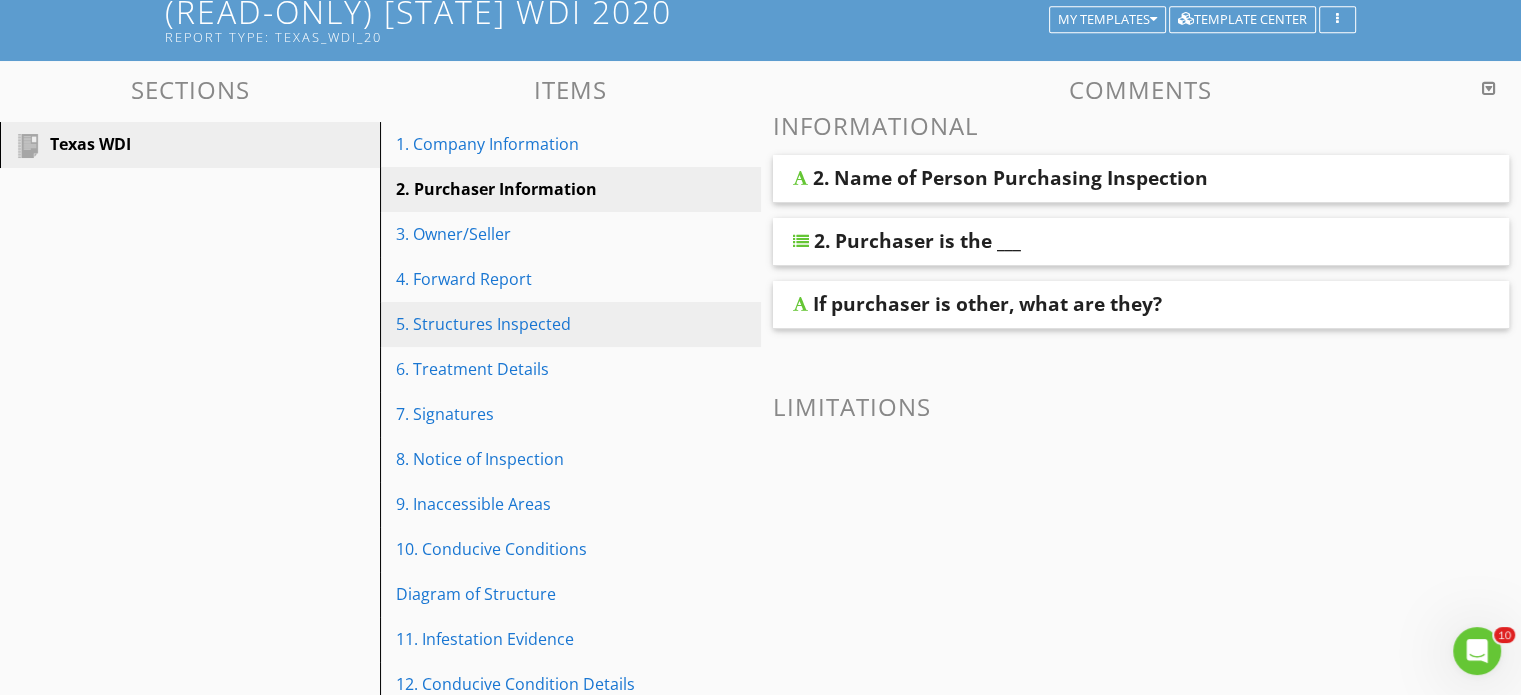click on "5. Structures Inspected" at bounding box center [573, 324] 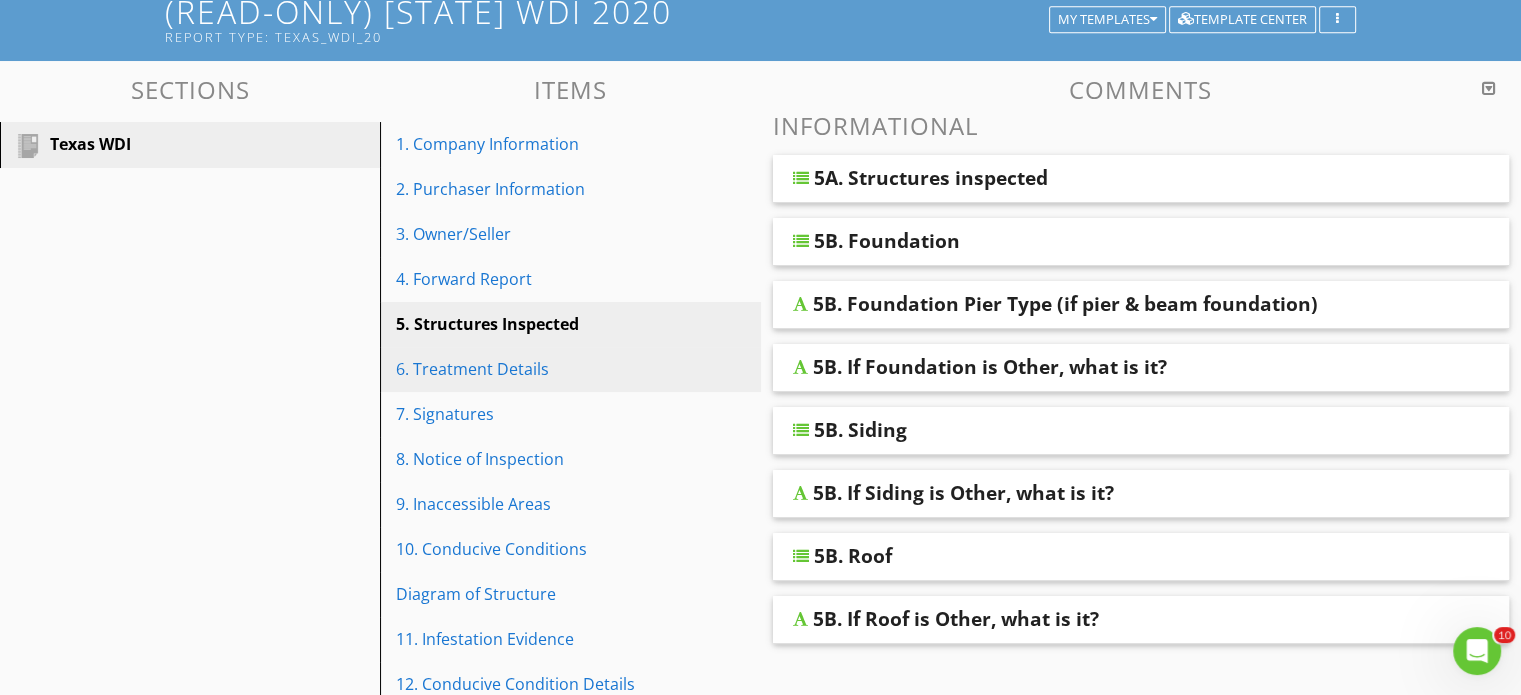 click on "6. Treatment Details" at bounding box center [573, 369] 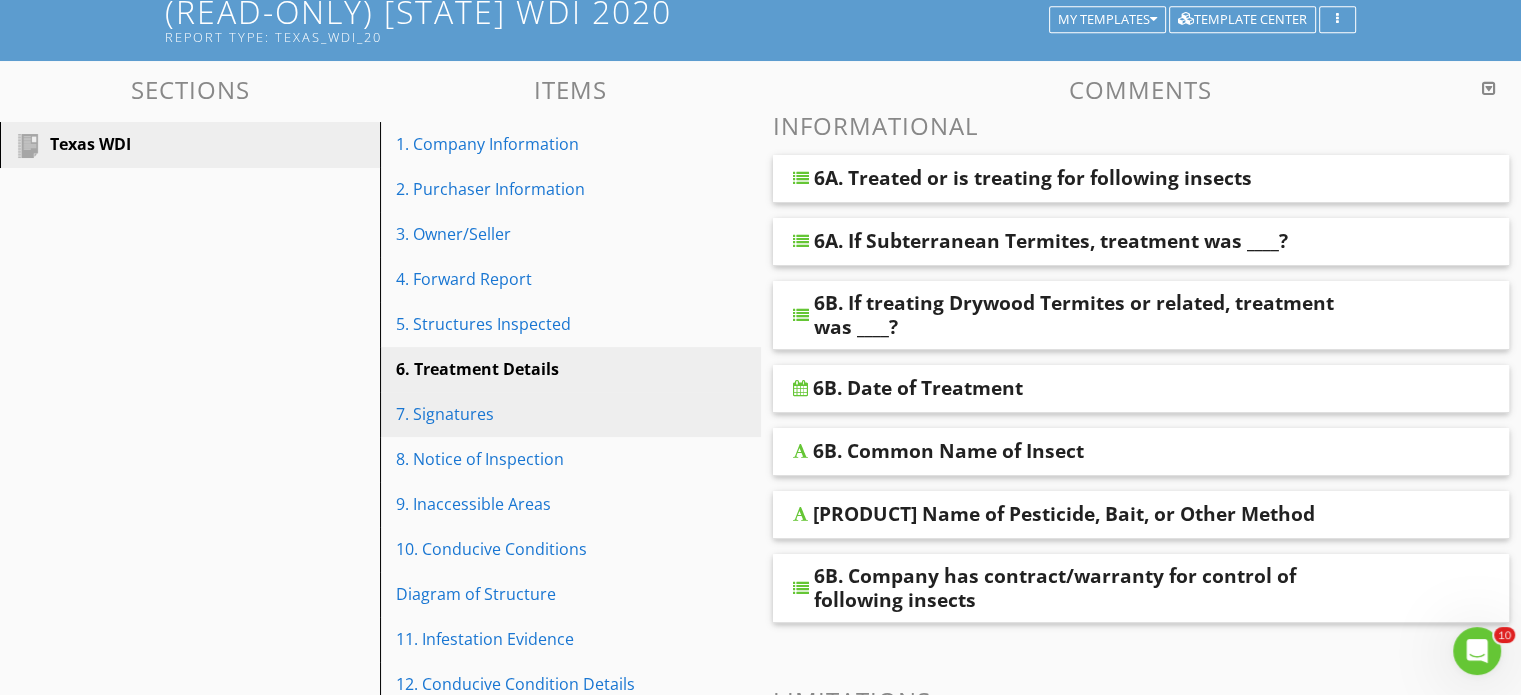 click on "7. Signatures" at bounding box center (535, 414) 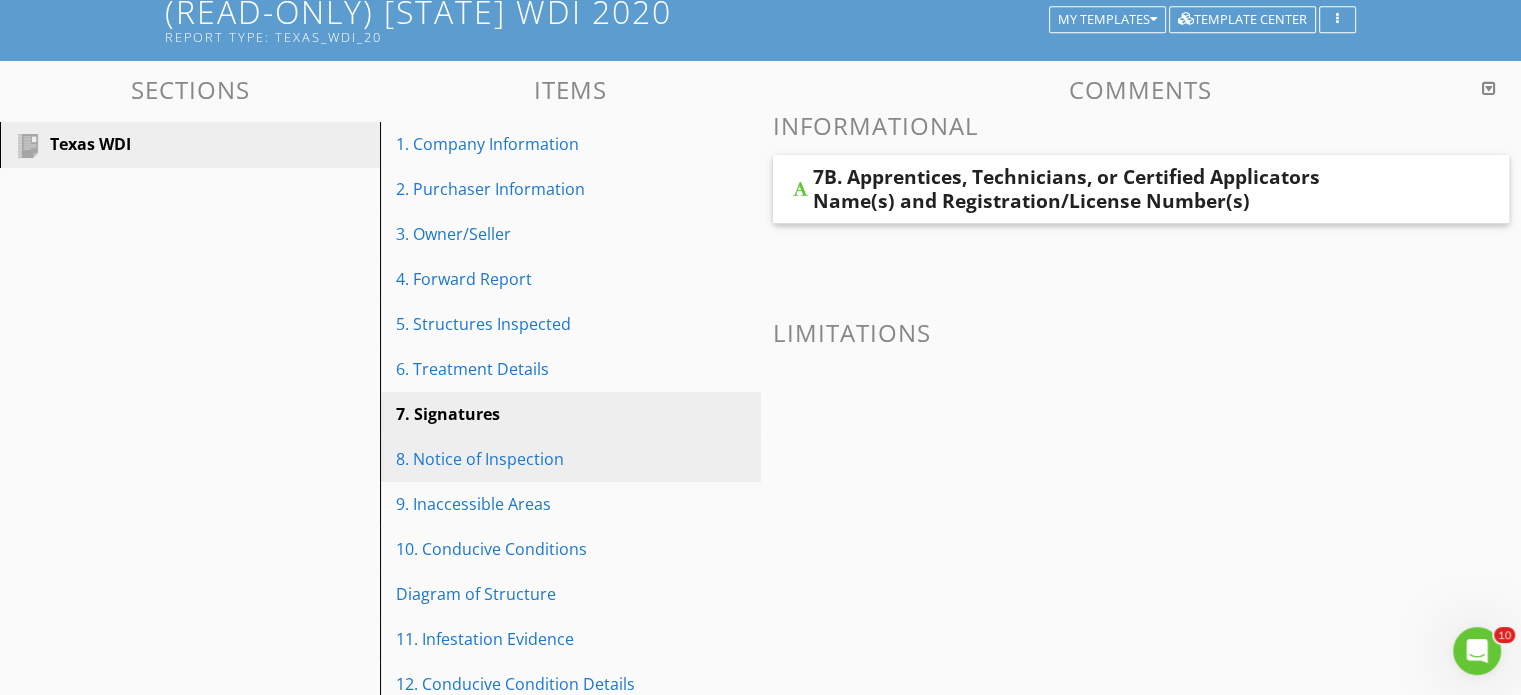 click on "8. Notice of Inspection" at bounding box center [573, 459] 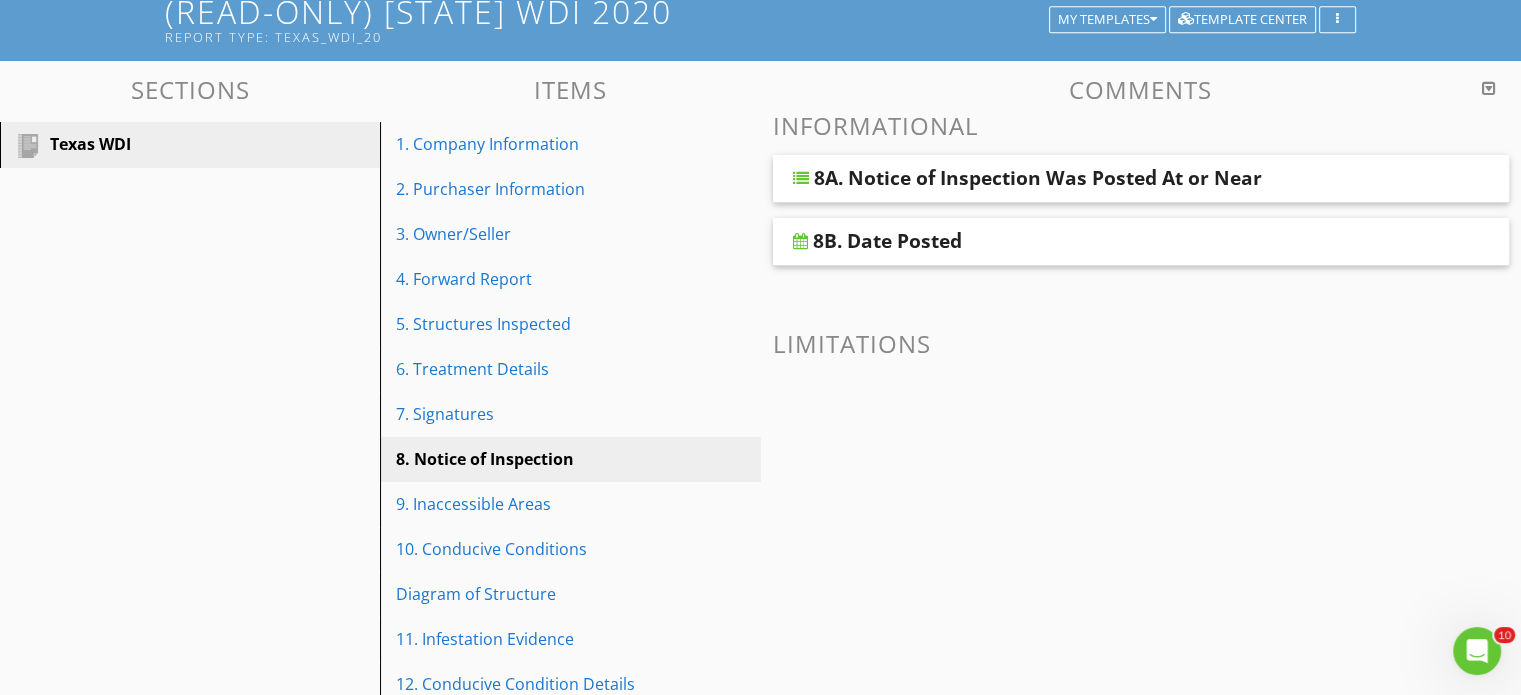 click on "8A. Notice of Inspection Was Posted At or Near" at bounding box center [1038, 178] 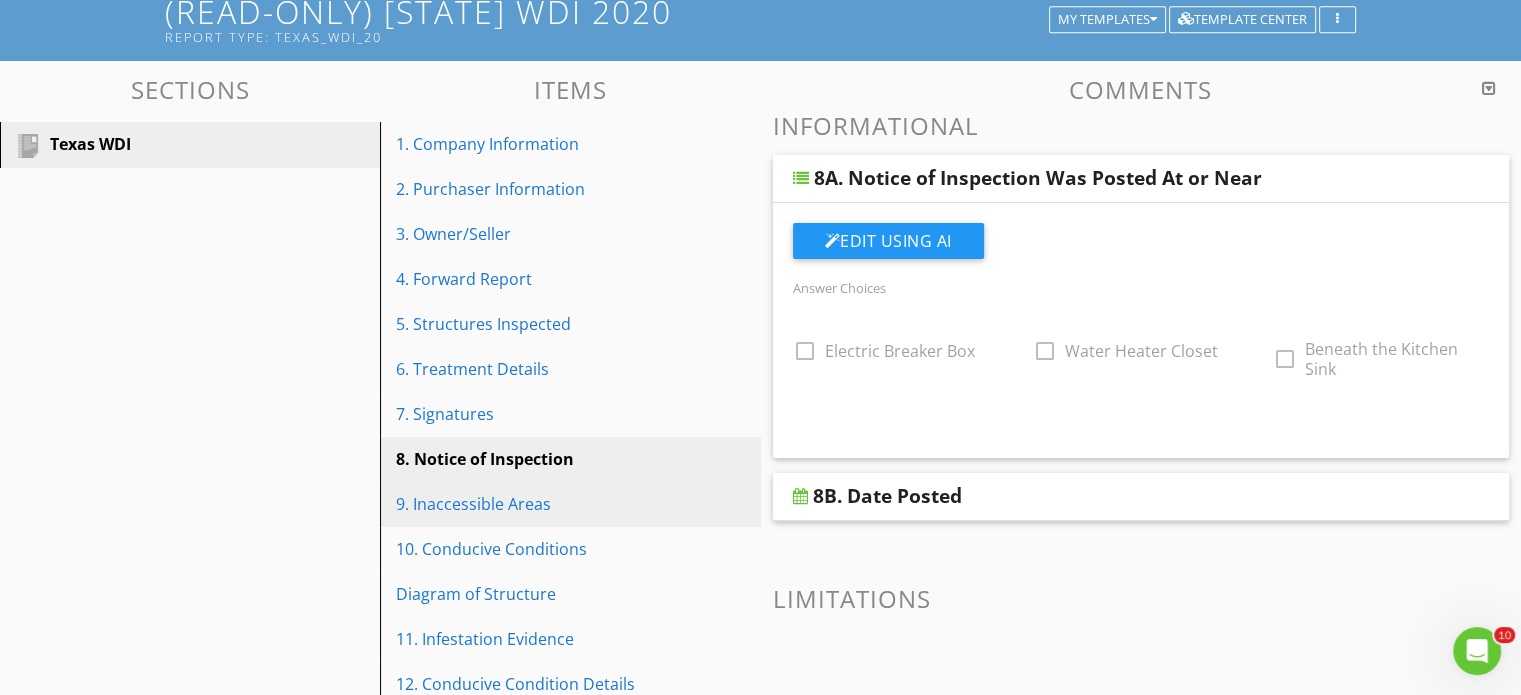 click on "9. Inaccessible Areas" at bounding box center (535, 504) 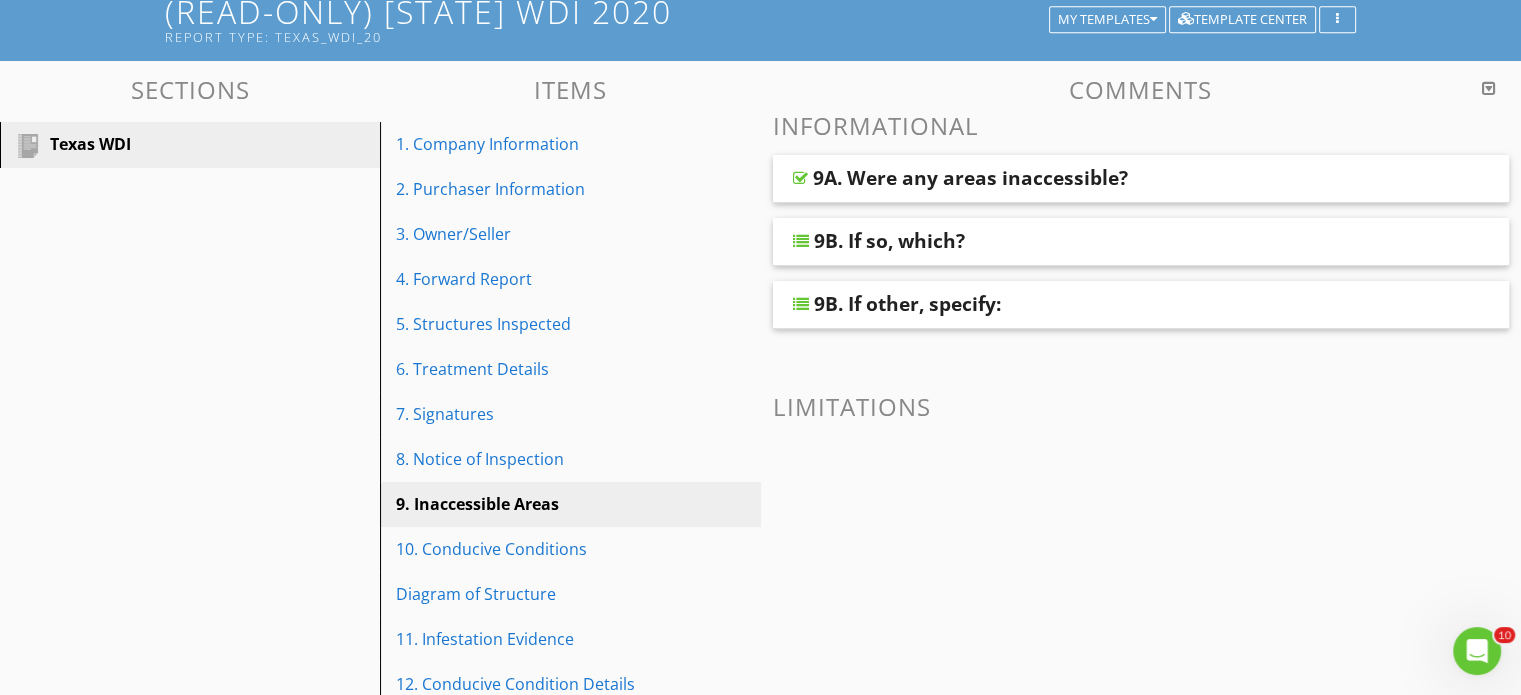 click on "9A. Were any areas inaccessible?" at bounding box center [970, 178] 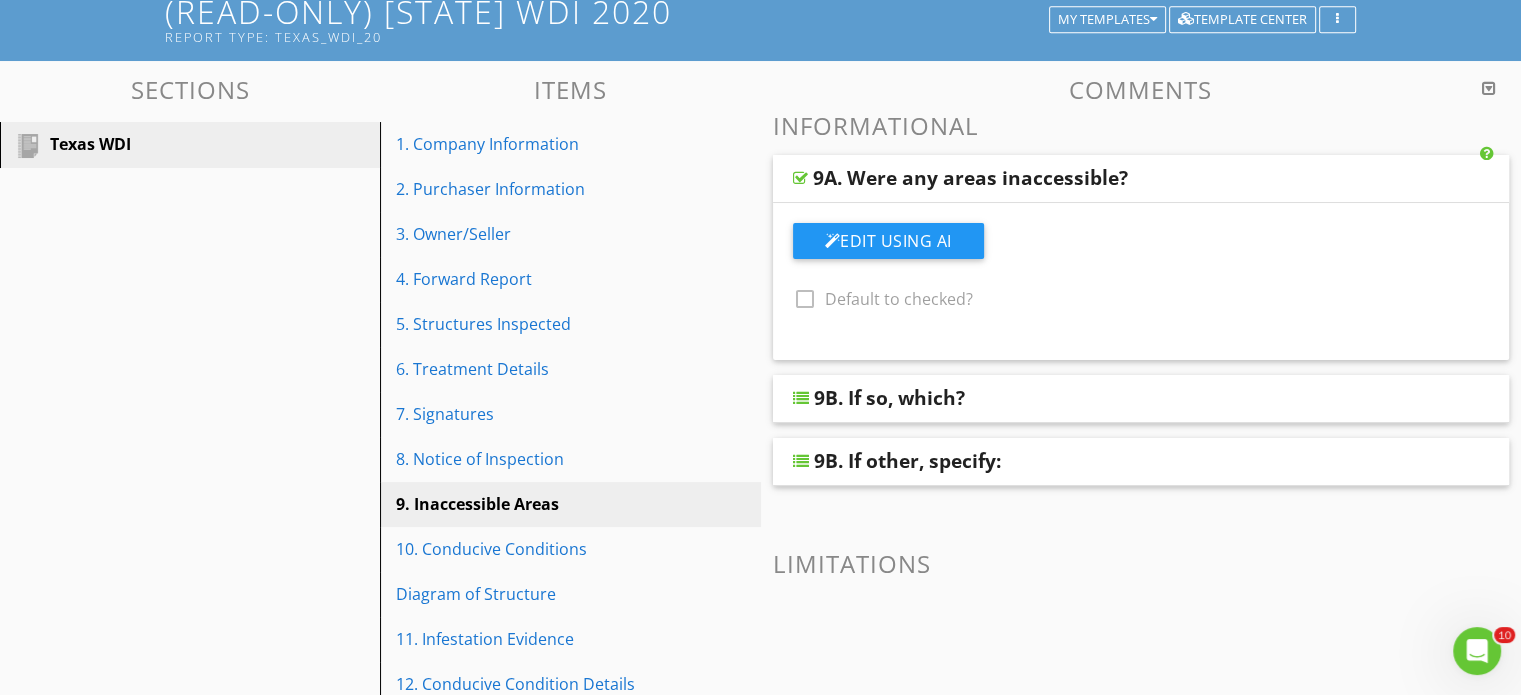 click on "9B. If so, which?" at bounding box center [889, 398] 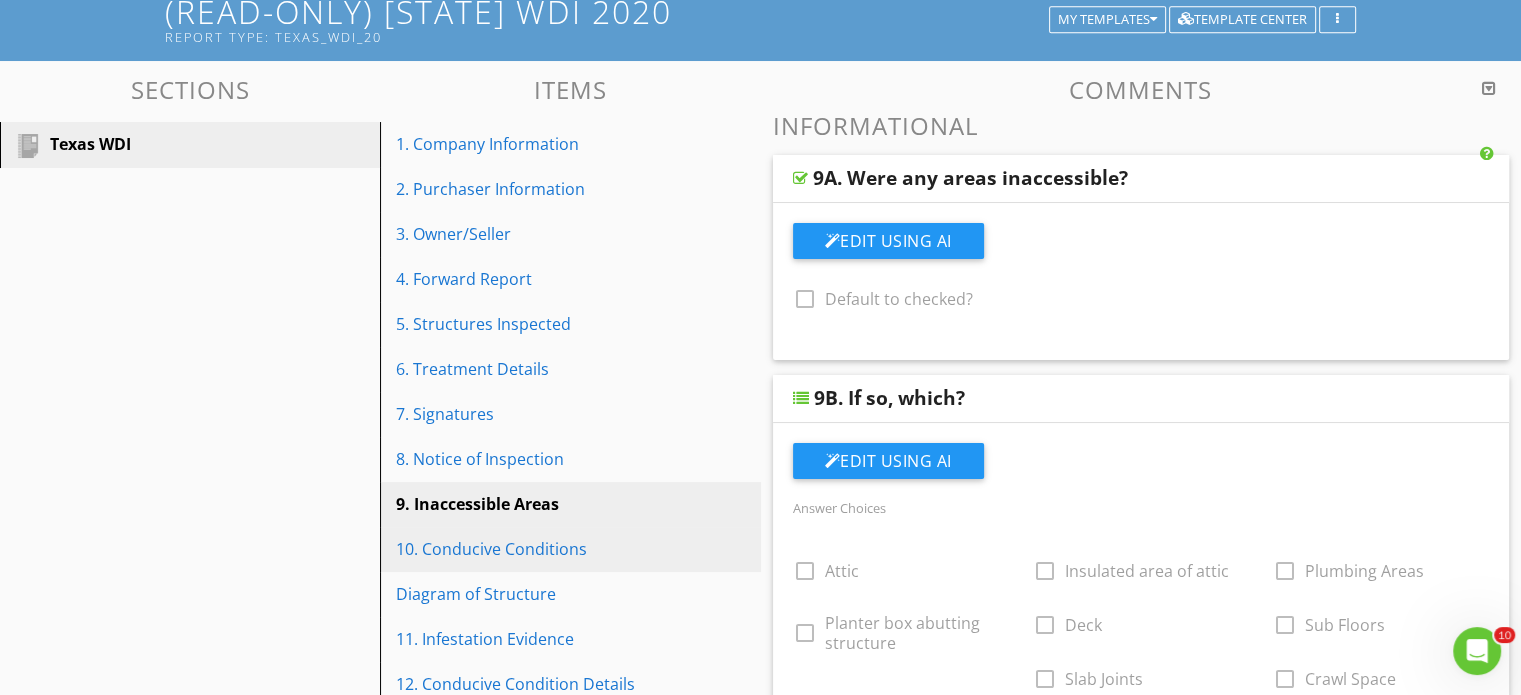 click on "10. Conducive Conditions" at bounding box center [535, 549] 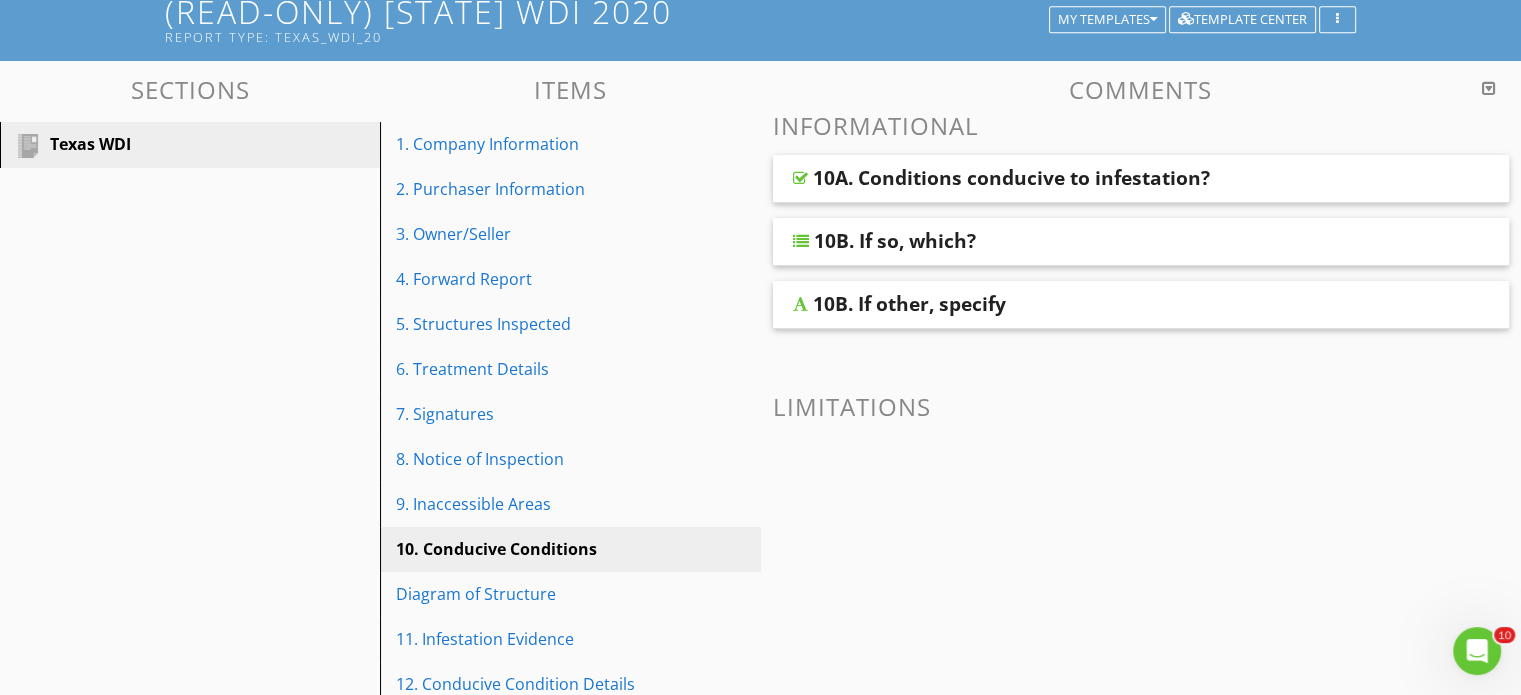 click on "10. Conducive Conditions" at bounding box center [573, 549] 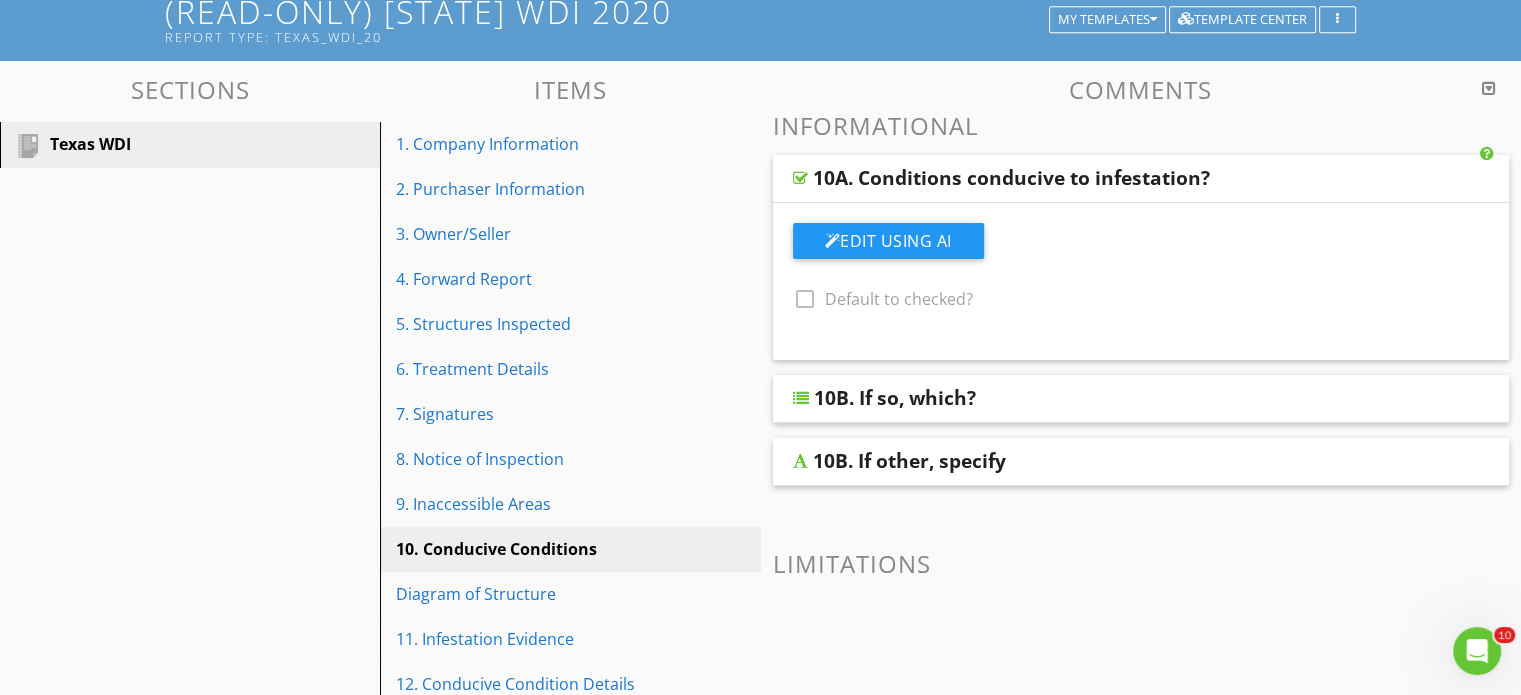click on "10B. If so, which?" at bounding box center [895, 398] 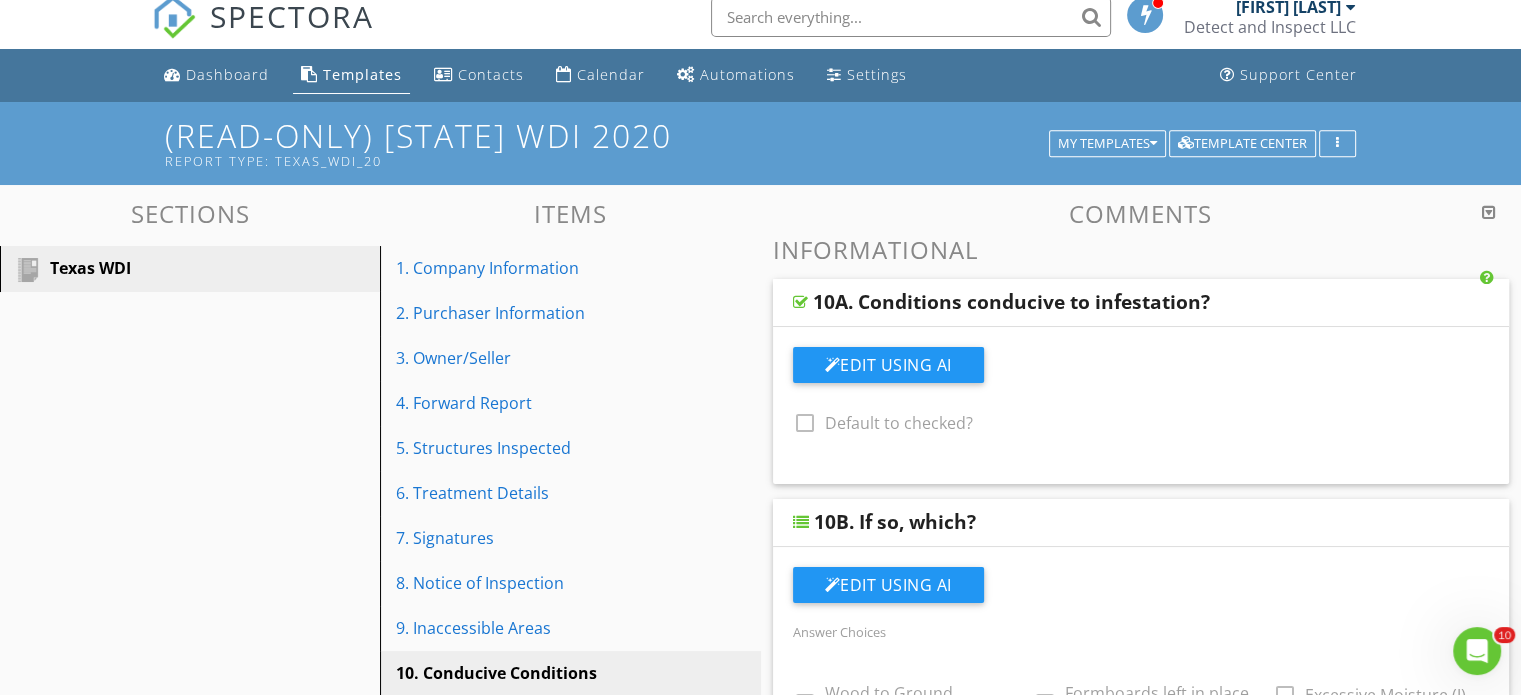 scroll, scrollTop: 0, scrollLeft: 0, axis: both 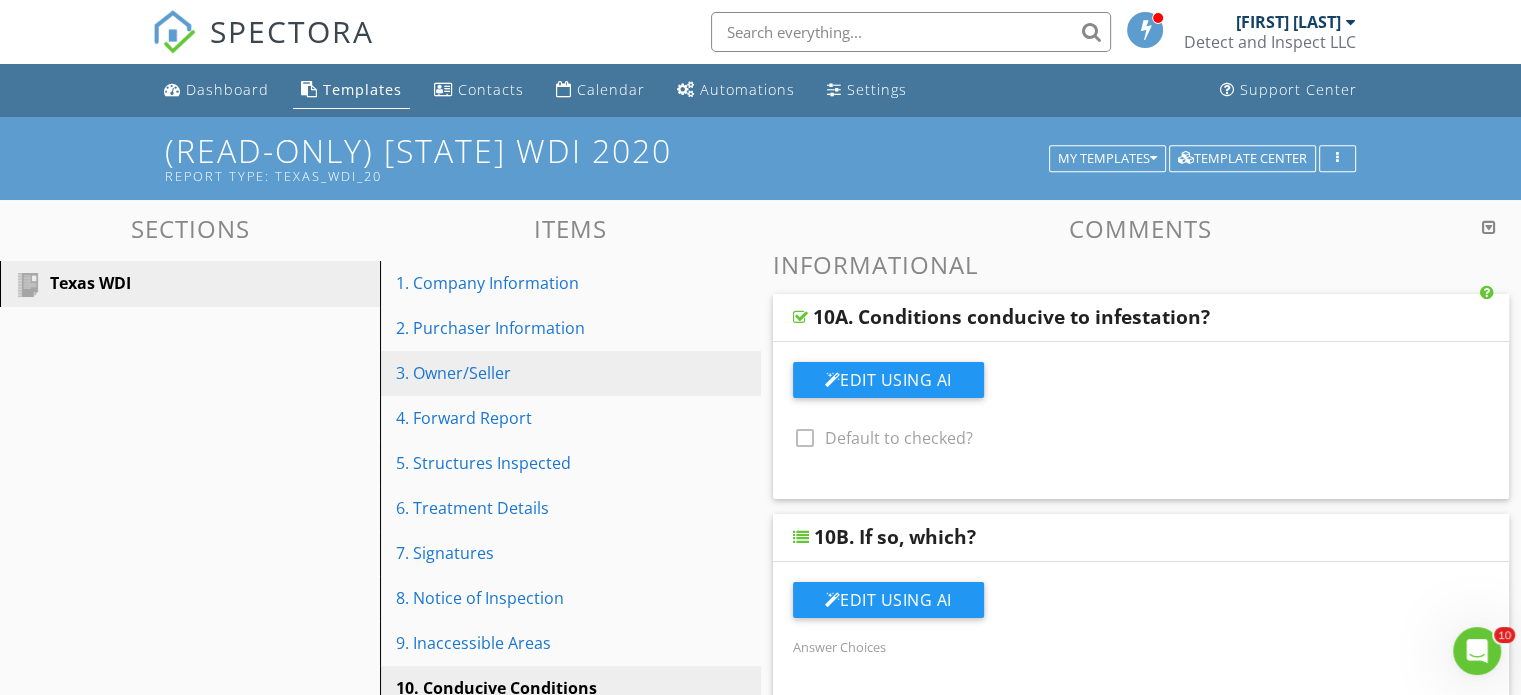 click on "3. Owner/Seller" at bounding box center [573, 373] 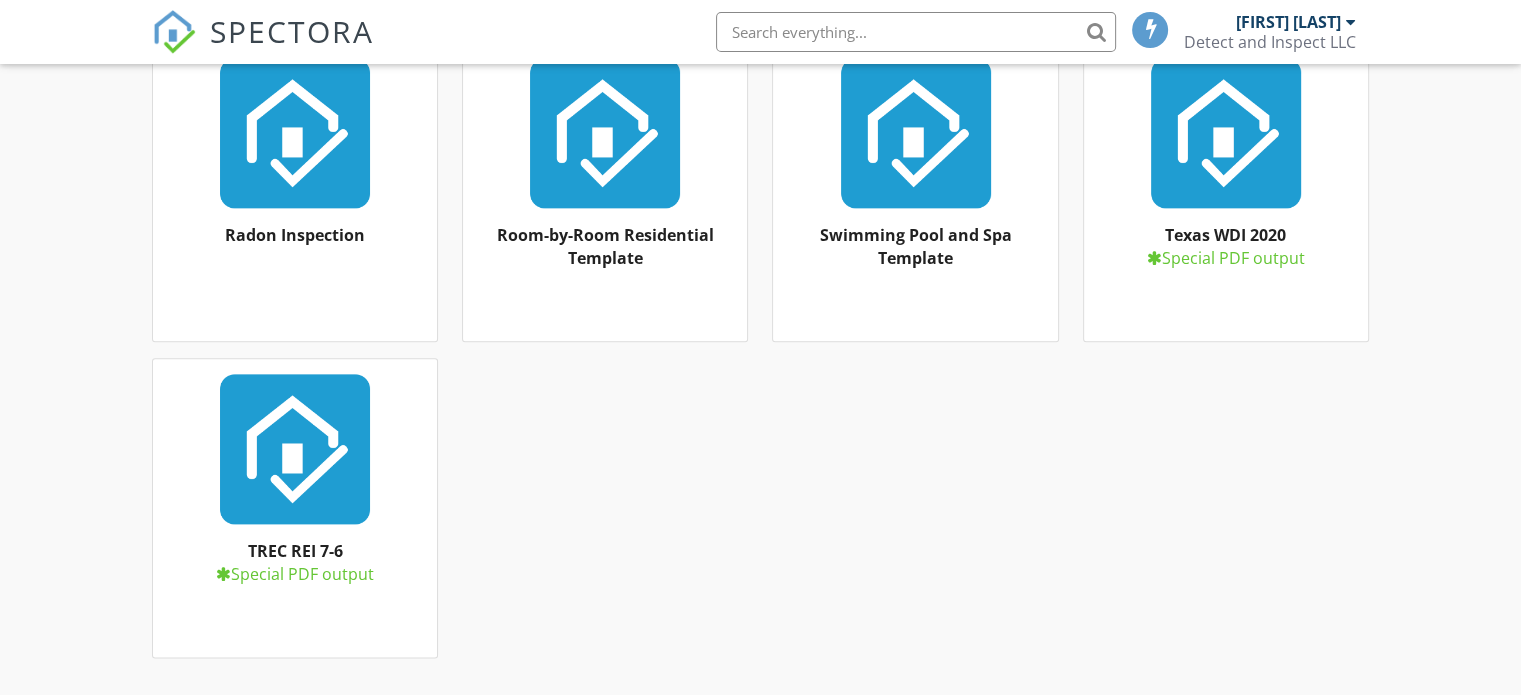 scroll, scrollTop: 2452, scrollLeft: 0, axis: vertical 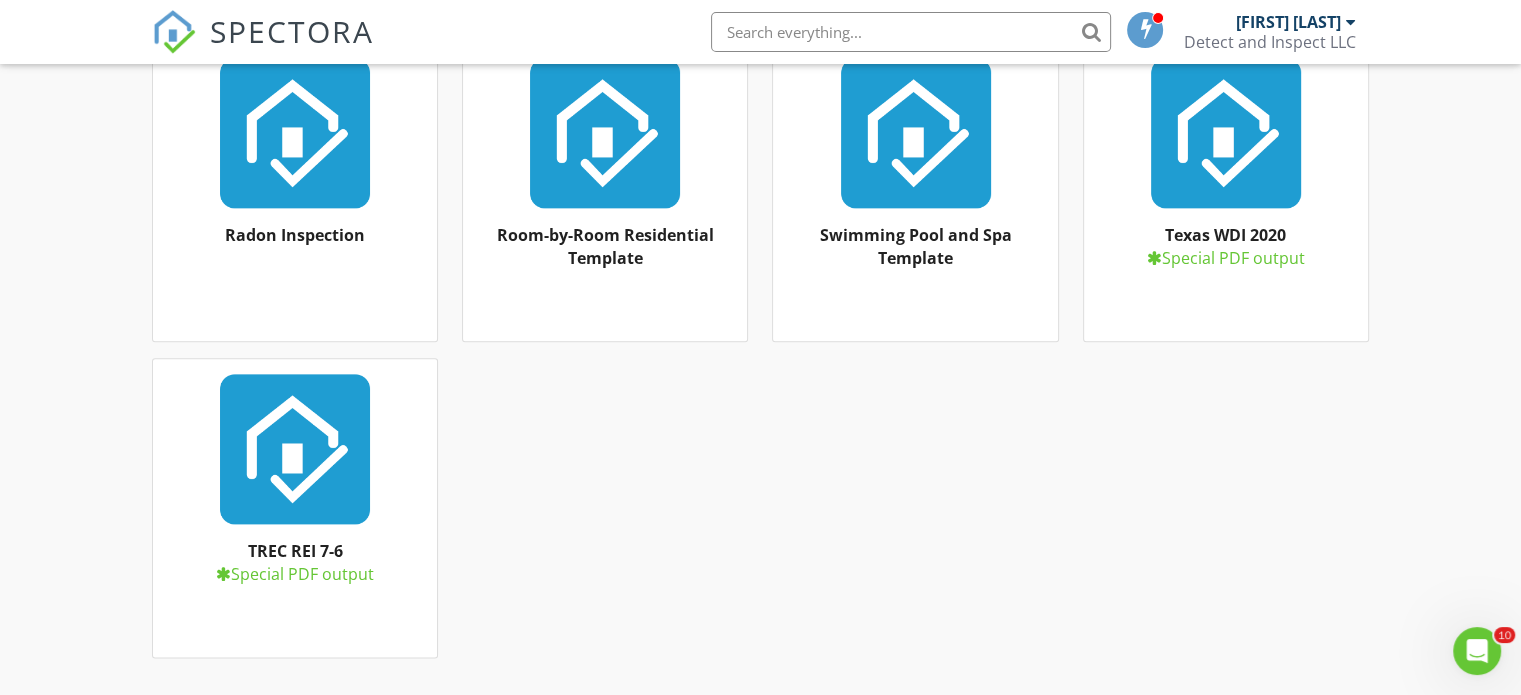 click at bounding box center [1226, 133] 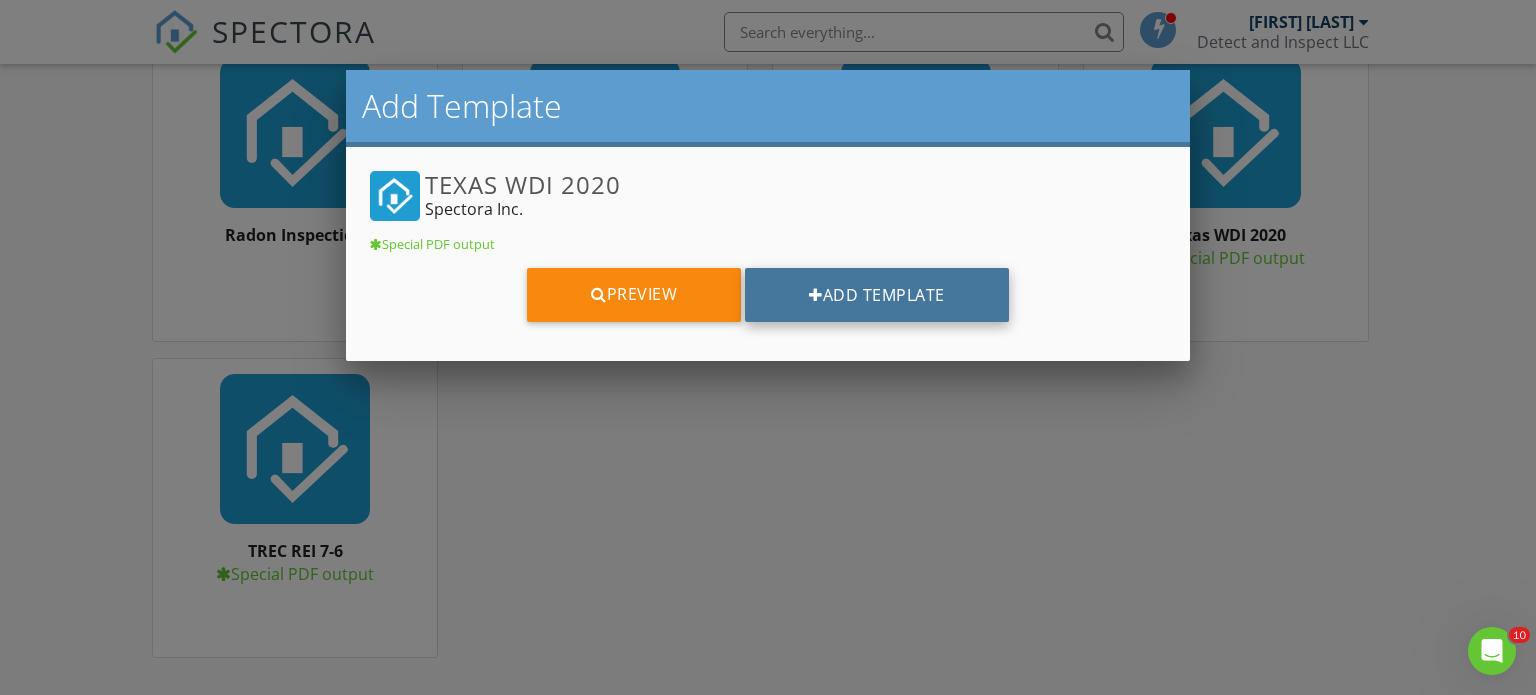 click on "Add Template" at bounding box center (877, 295) 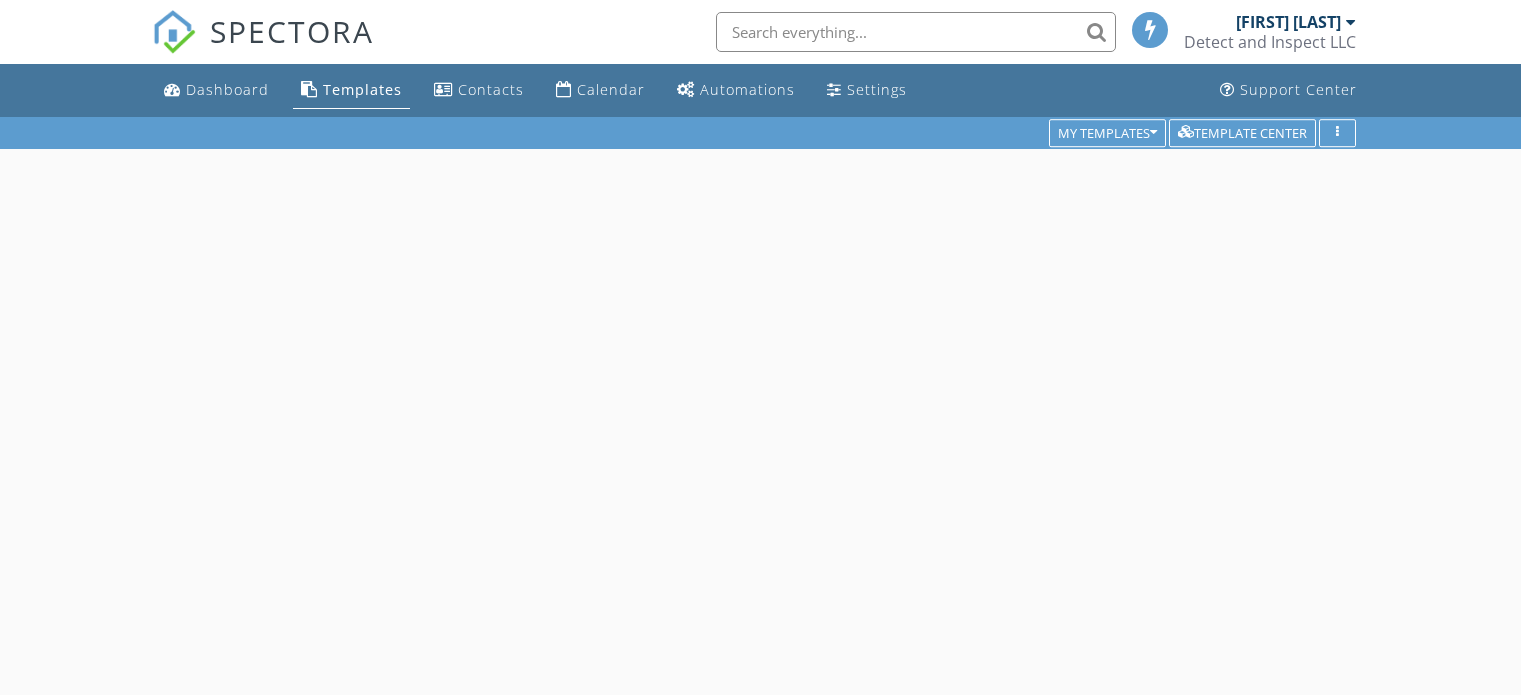 scroll, scrollTop: 0, scrollLeft: 0, axis: both 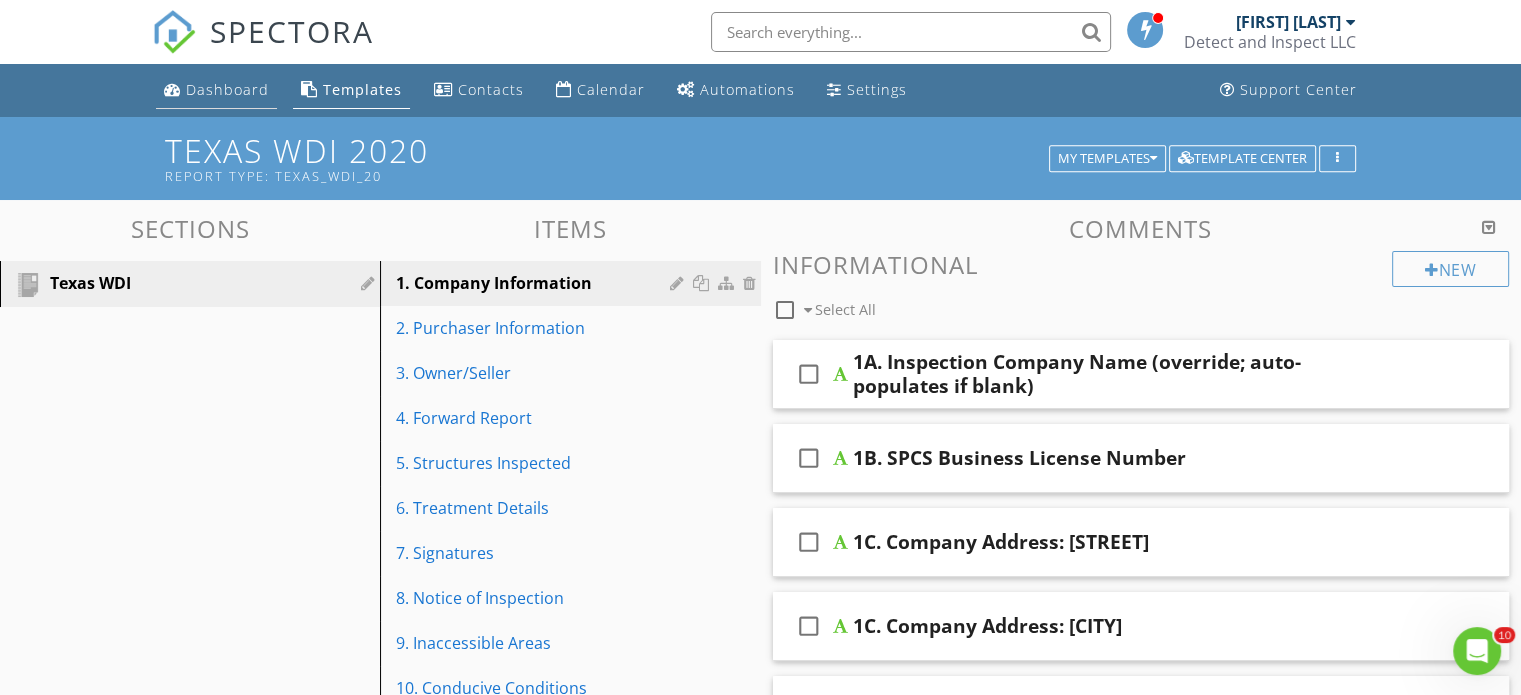 click on "Dashboard" at bounding box center (227, 89) 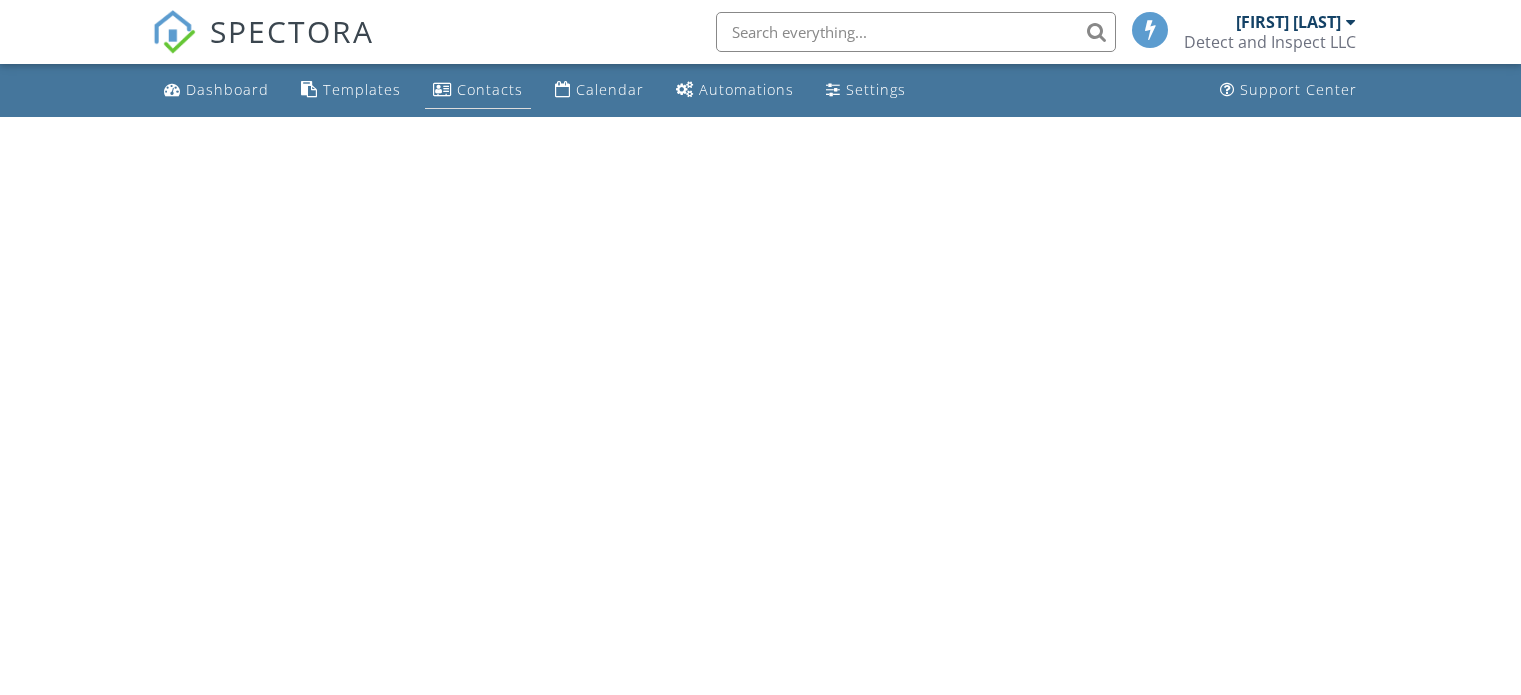 scroll, scrollTop: 0, scrollLeft: 0, axis: both 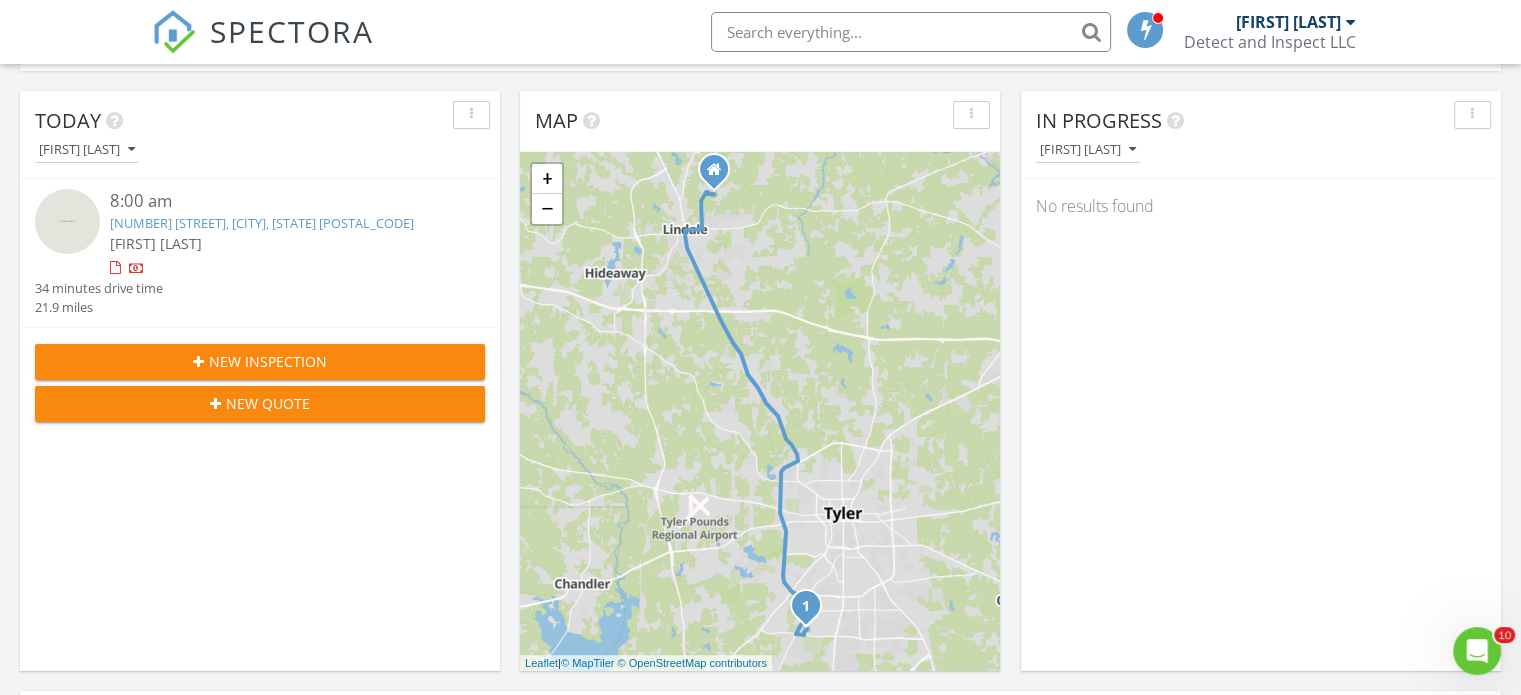 click on "5810 Hollybrook Dr, Tyler, TX 75703" at bounding box center [262, 223] 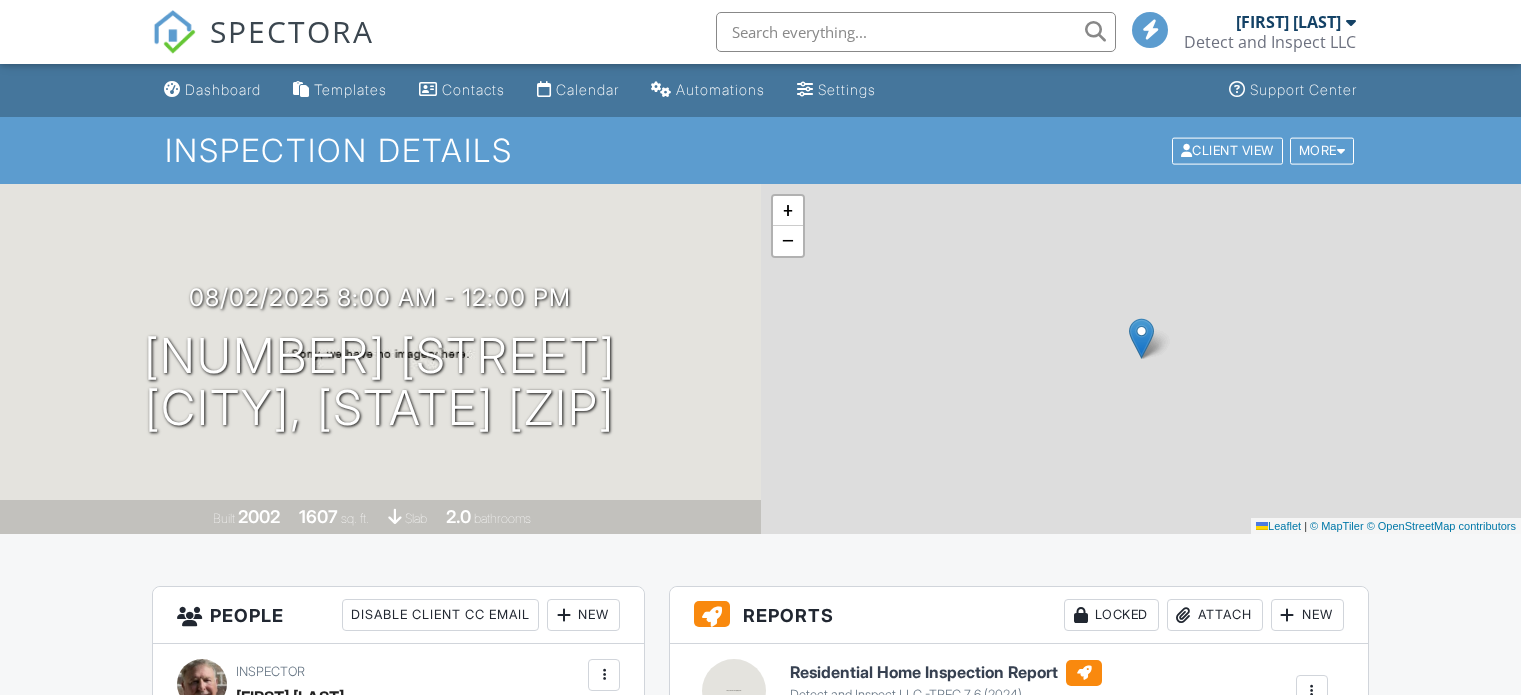 scroll, scrollTop: 0, scrollLeft: 0, axis: both 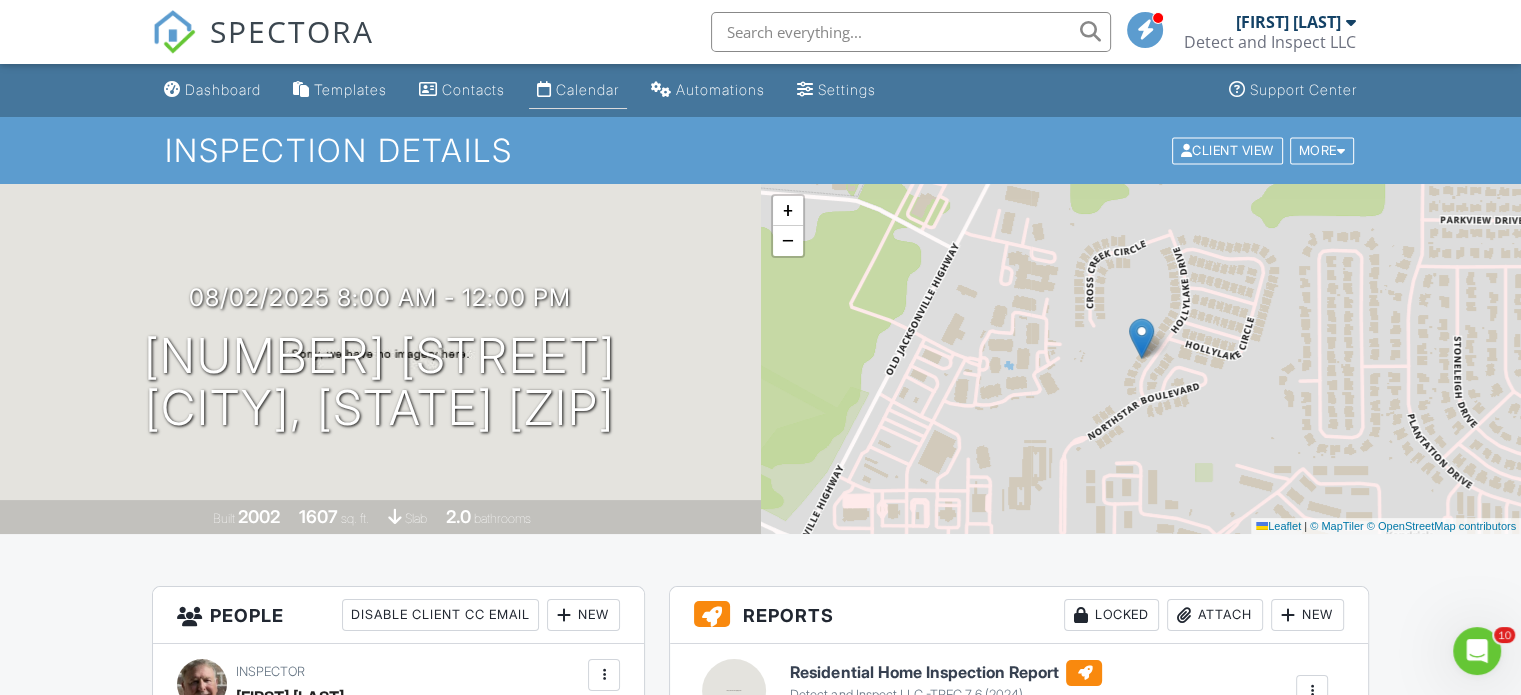 click on "Calendar" at bounding box center (587, 89) 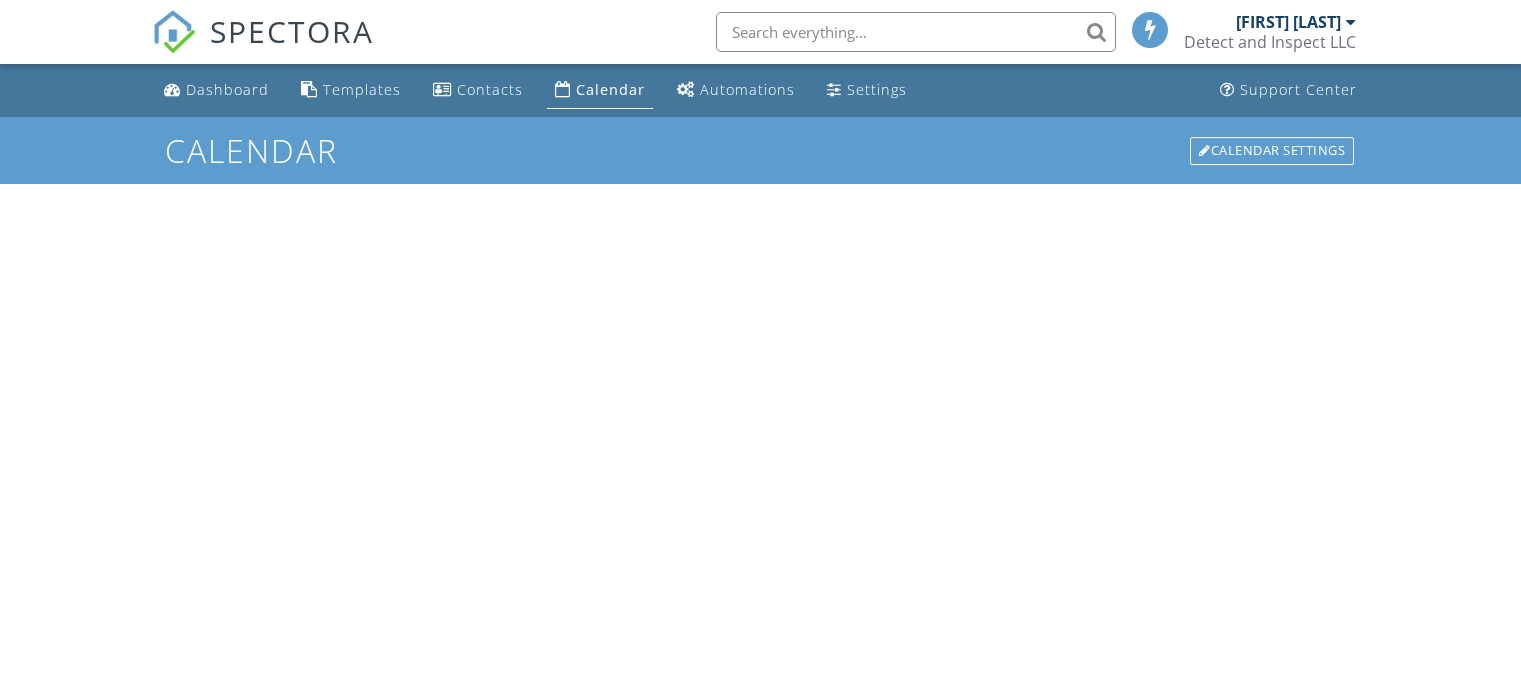 scroll, scrollTop: 0, scrollLeft: 0, axis: both 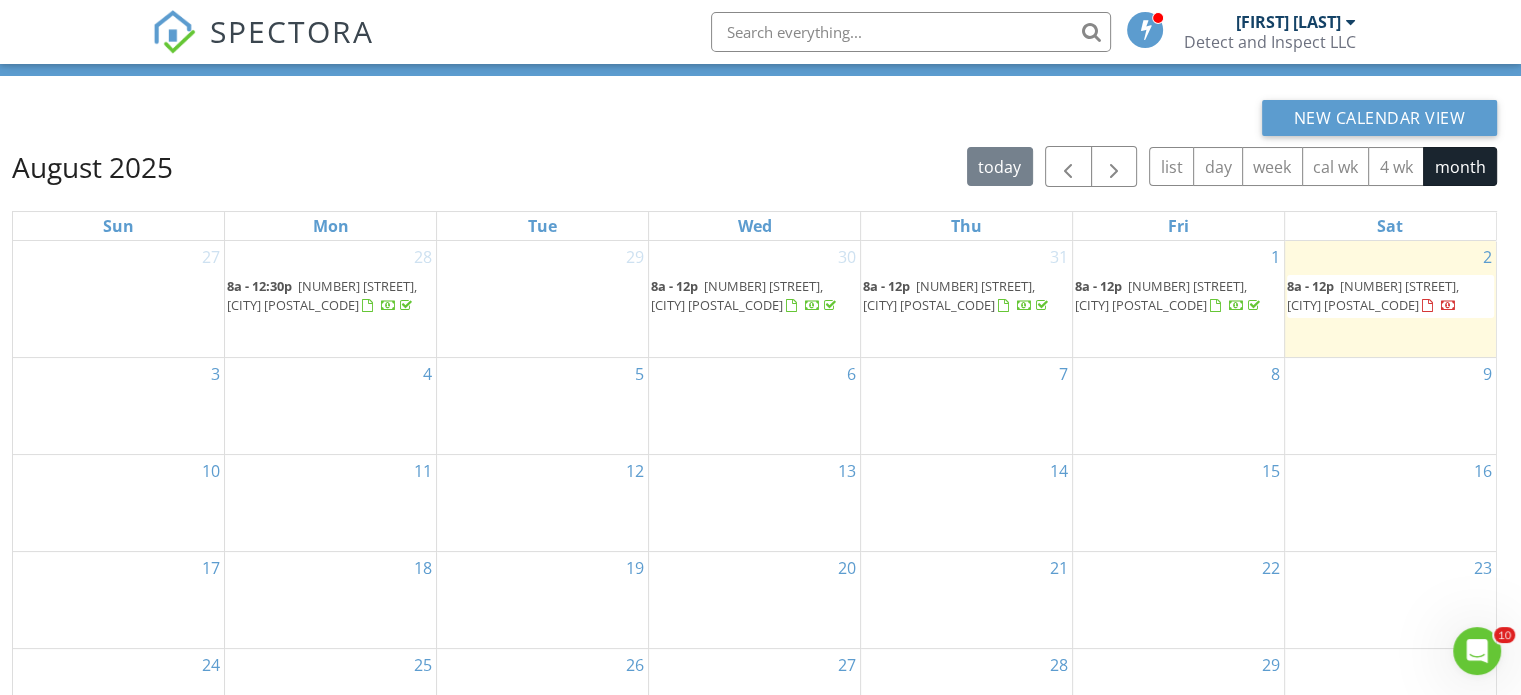 click on "5" at bounding box center (542, 406) 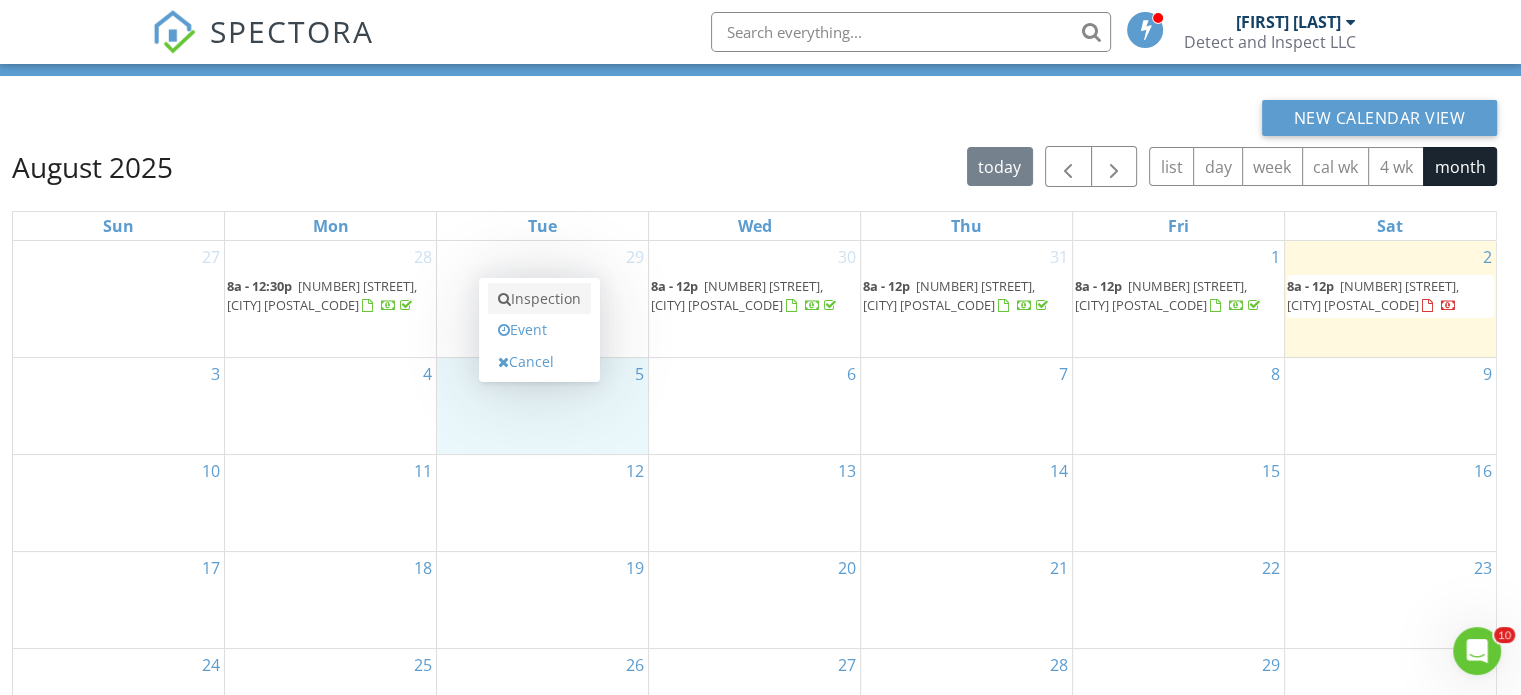 click on "Inspection" at bounding box center [539, 299] 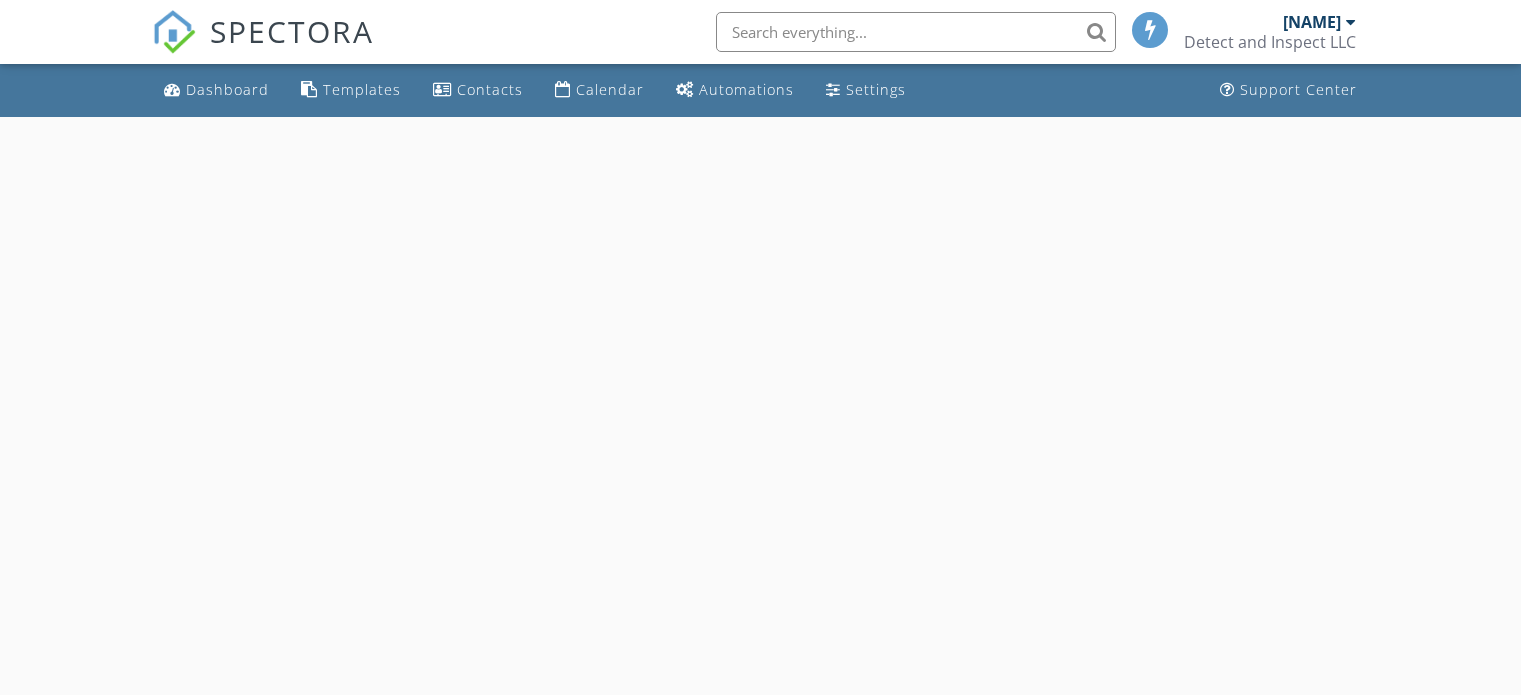 scroll, scrollTop: 0, scrollLeft: 0, axis: both 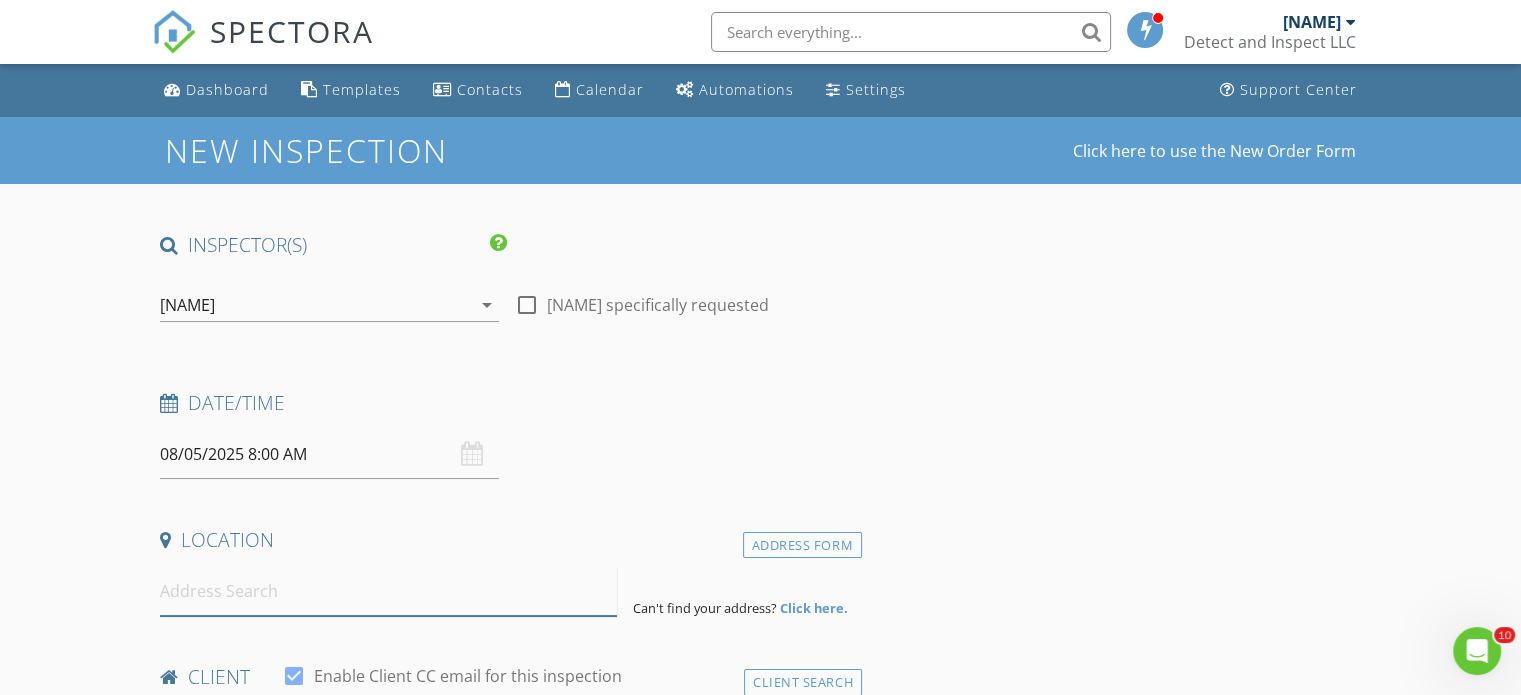 click at bounding box center [388, 591] 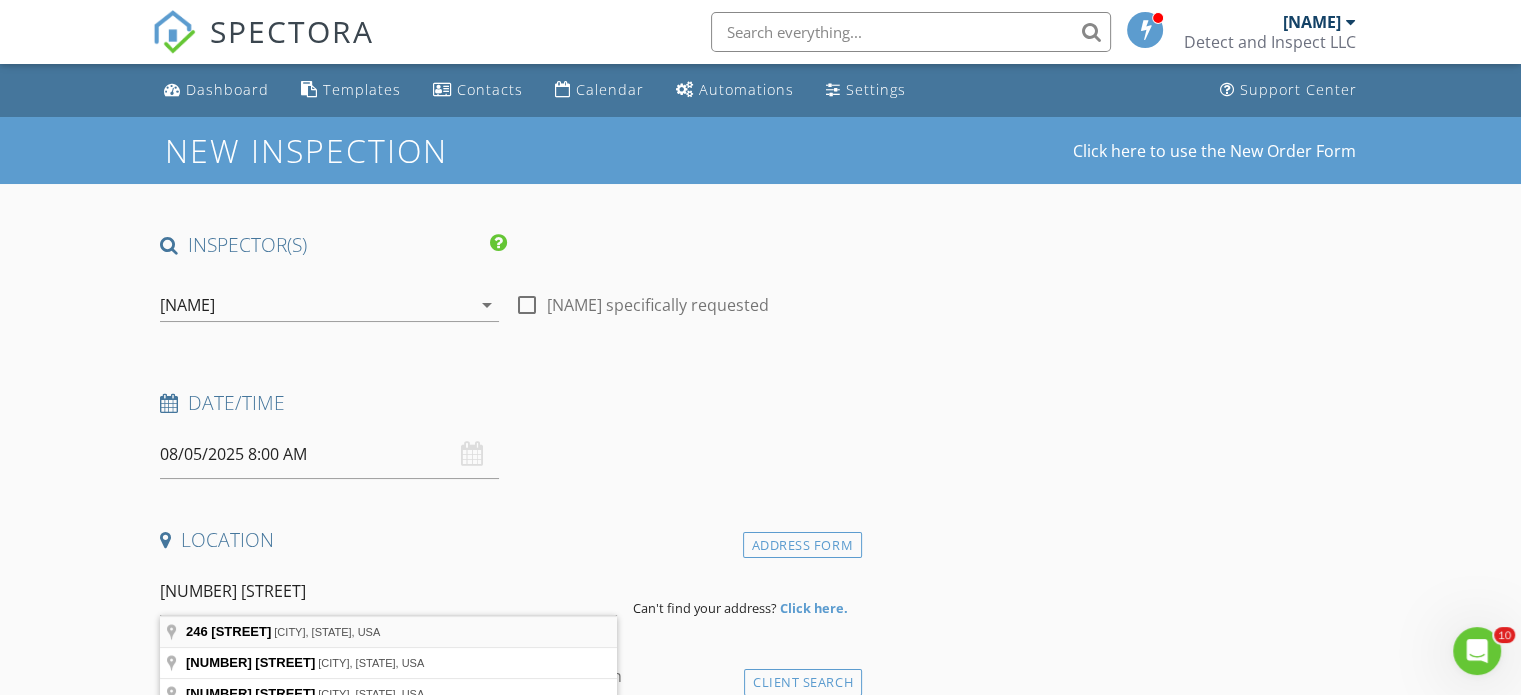type on "[NUMBER] [STREET], [CITY], [STATE], USA" 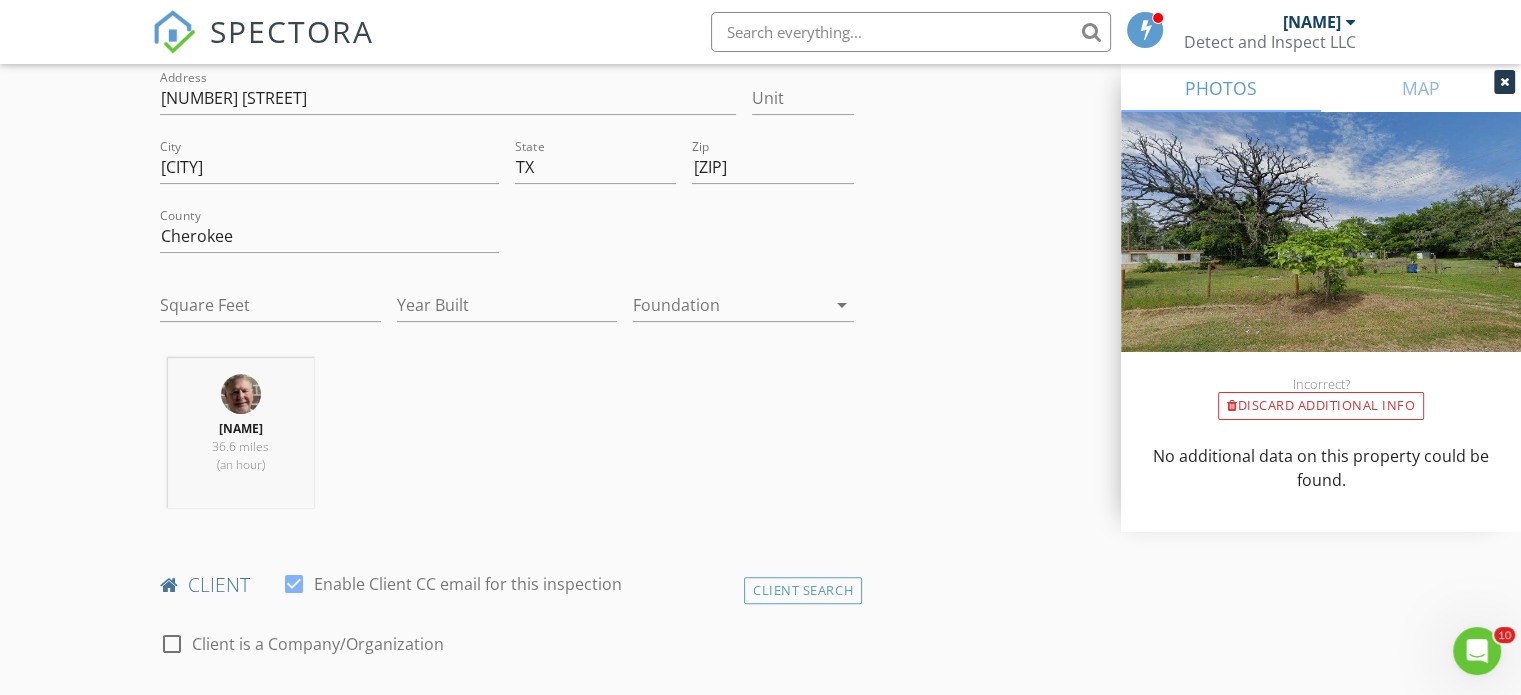 scroll, scrollTop: 506, scrollLeft: 0, axis: vertical 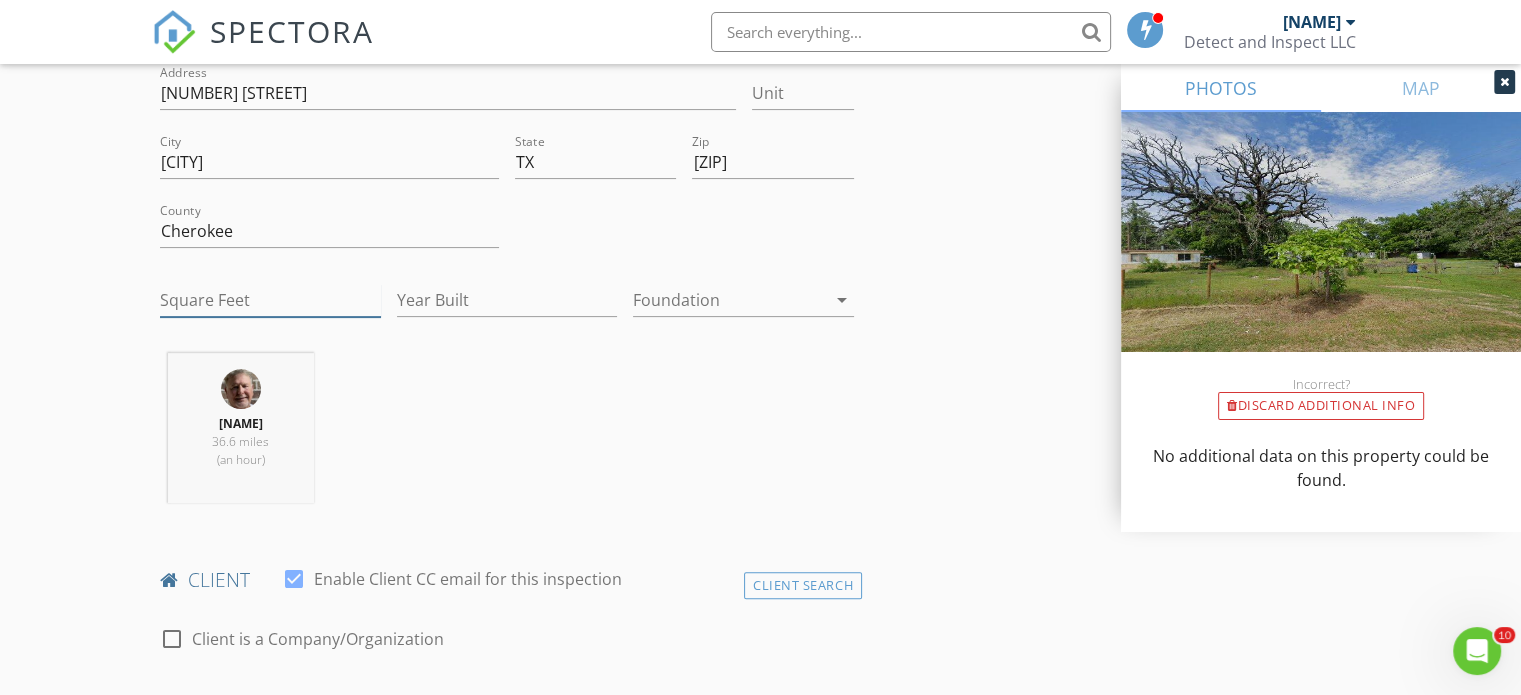 click on "Square Feet" at bounding box center (270, 300) 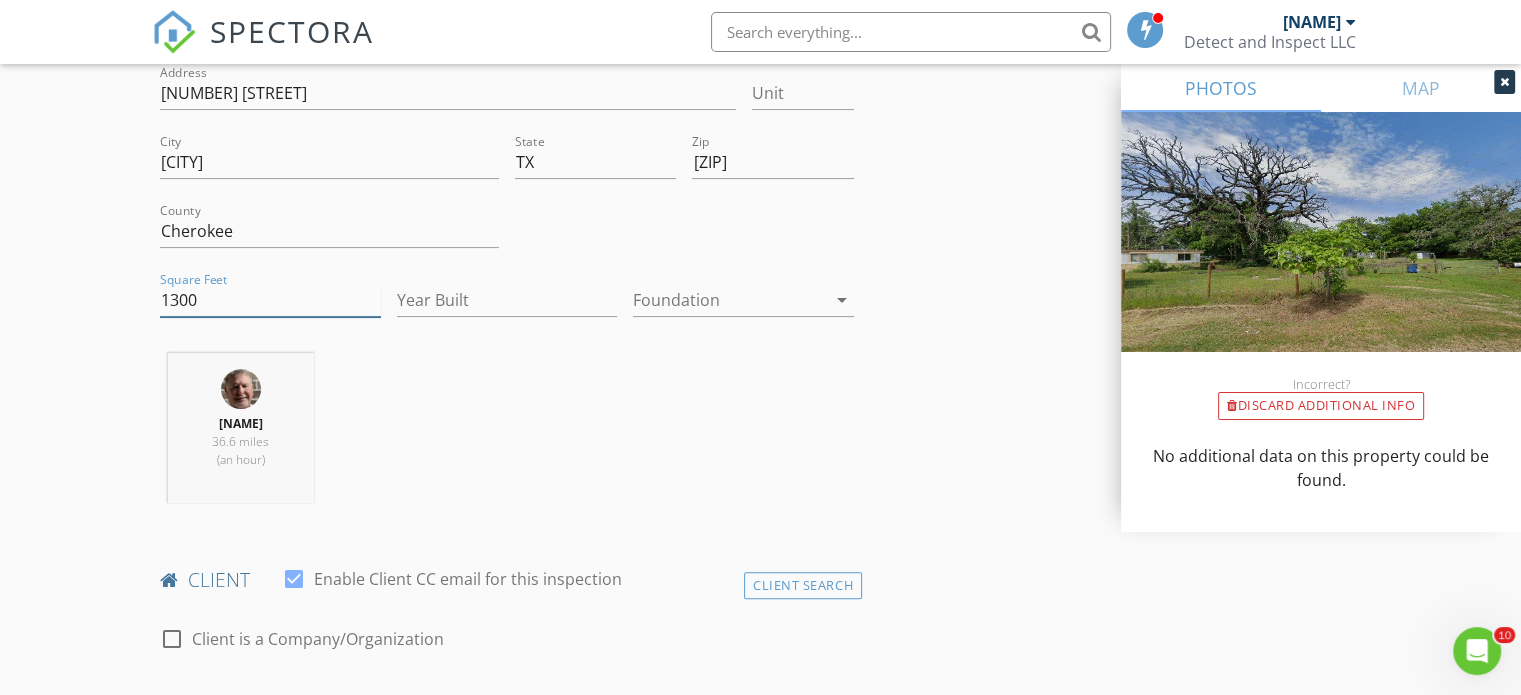 type on "1300" 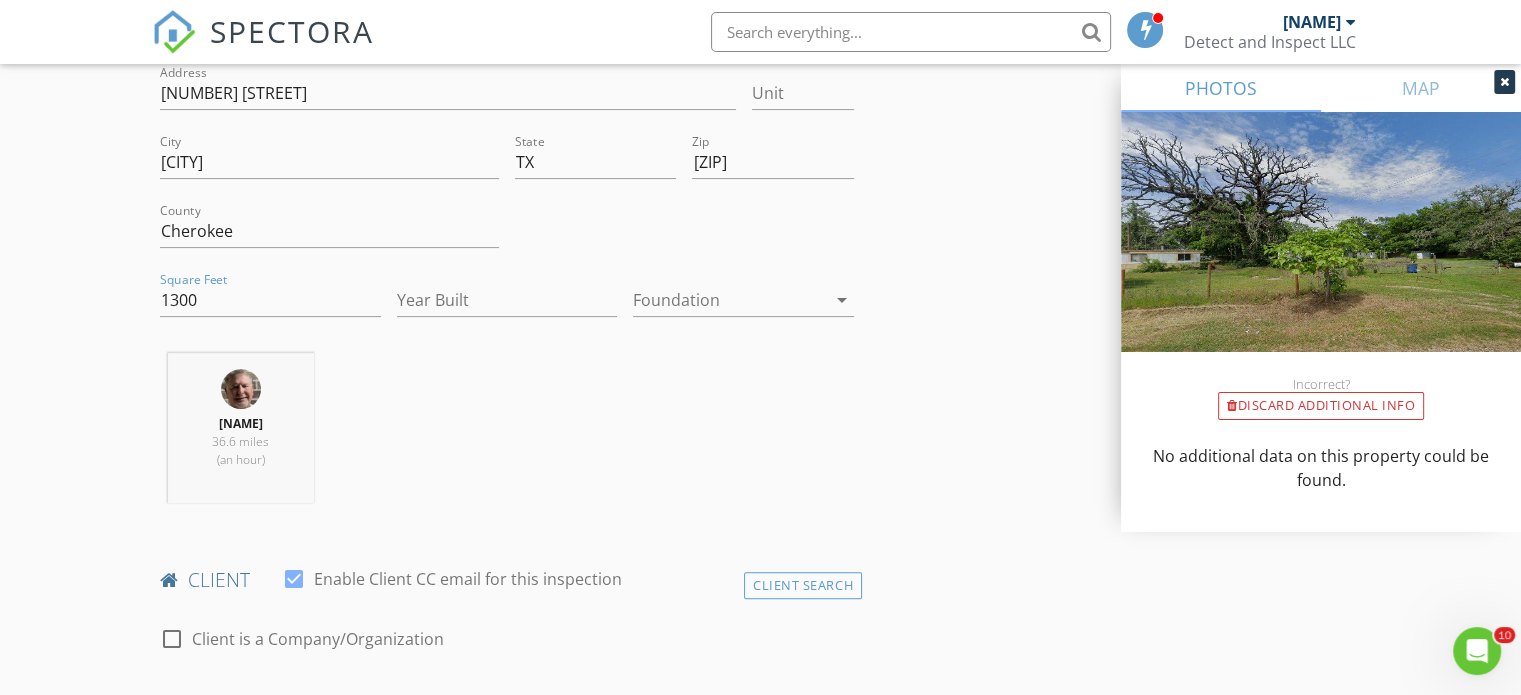 click at bounding box center [729, 300] 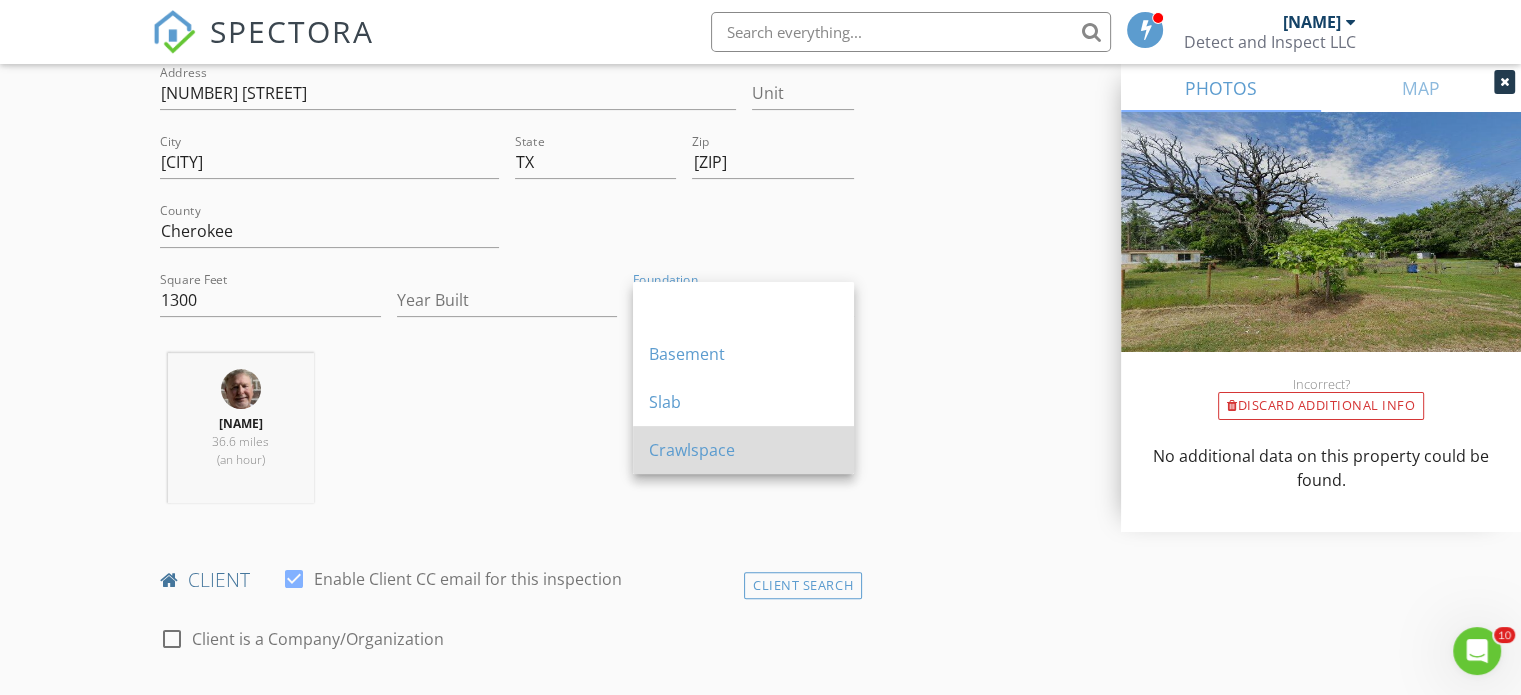 click on "Crawlspace" at bounding box center (743, 450) 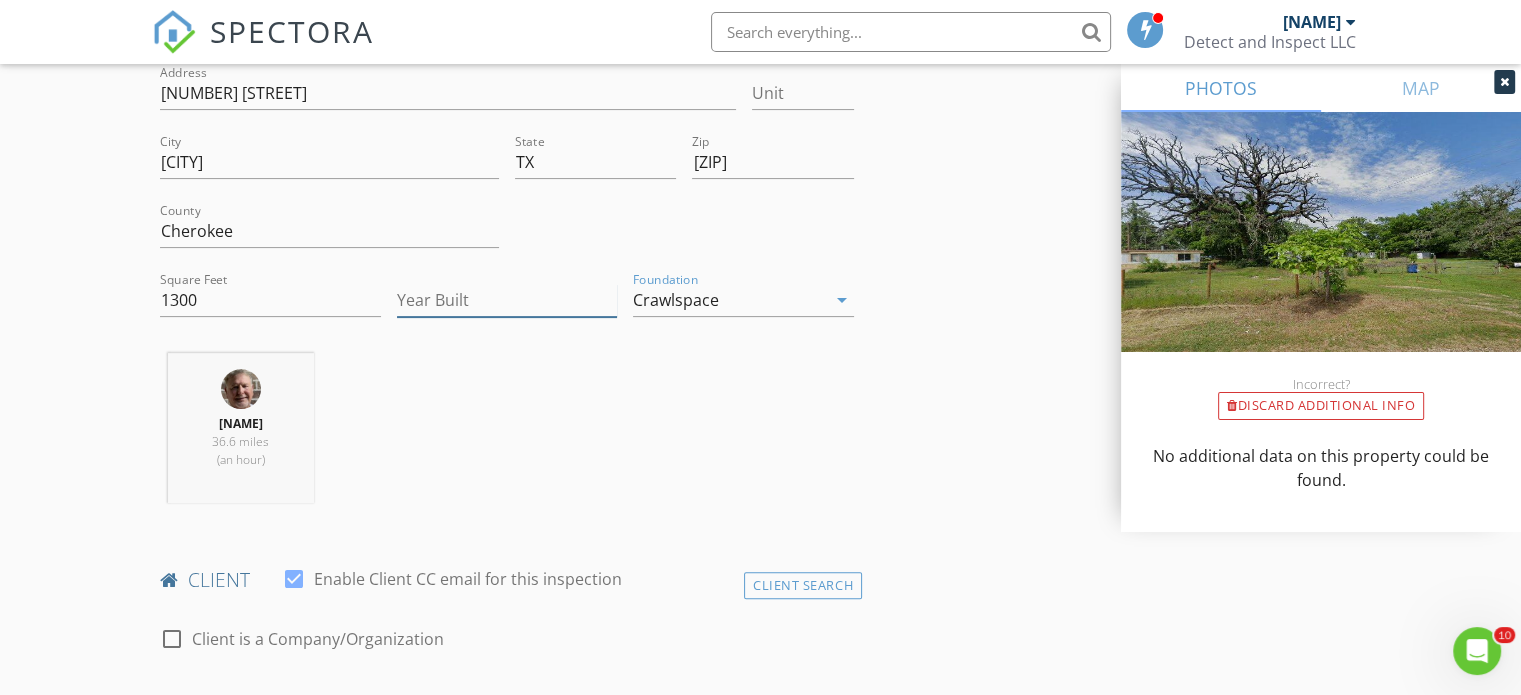 click on "Year Built" at bounding box center (507, 300) 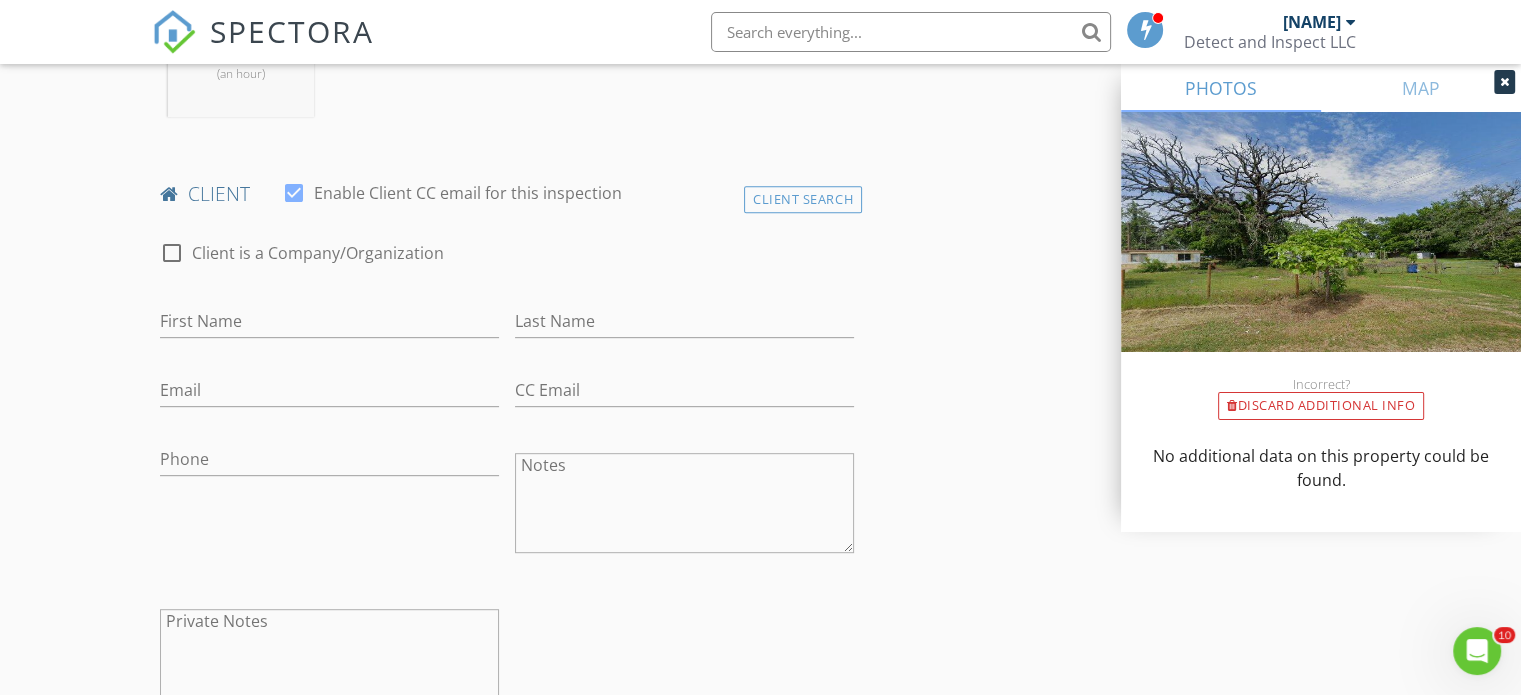 scroll, scrollTop: 904, scrollLeft: 0, axis: vertical 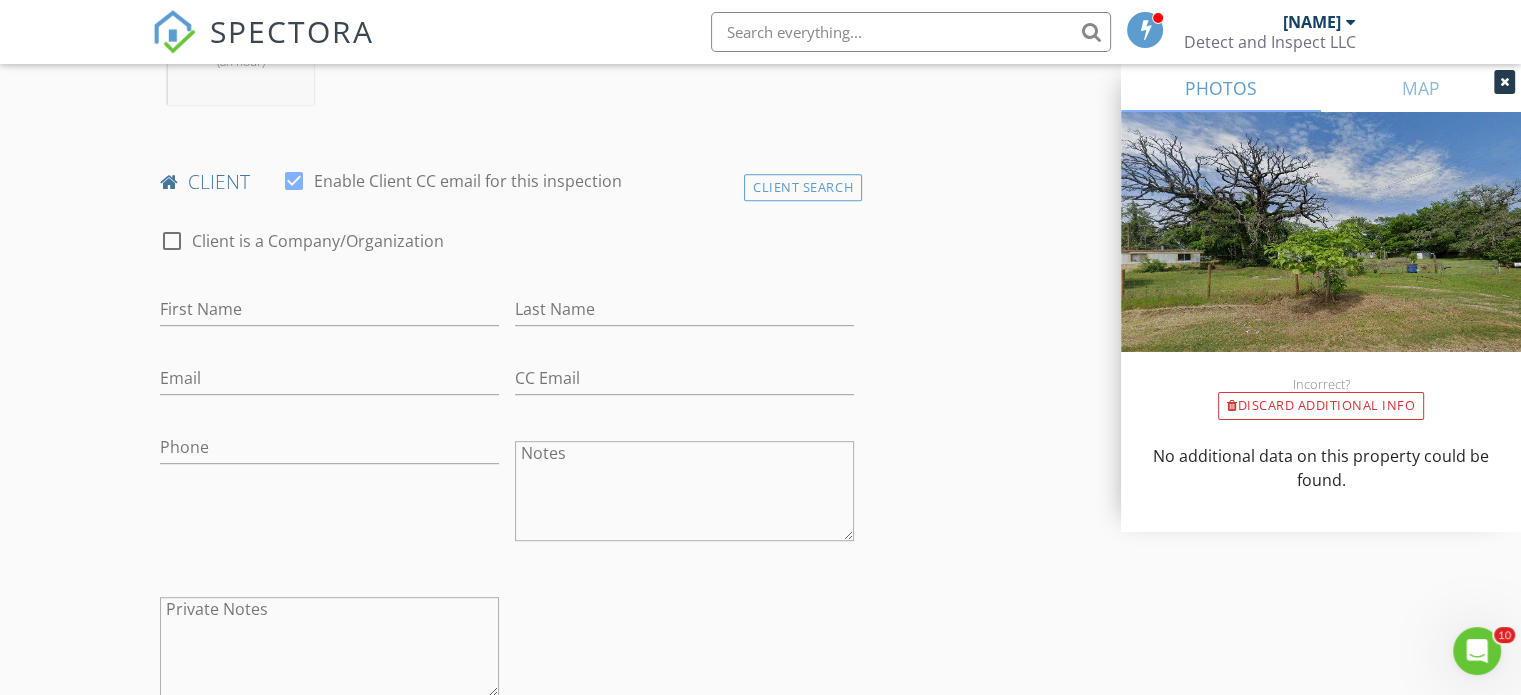 type on "1990" 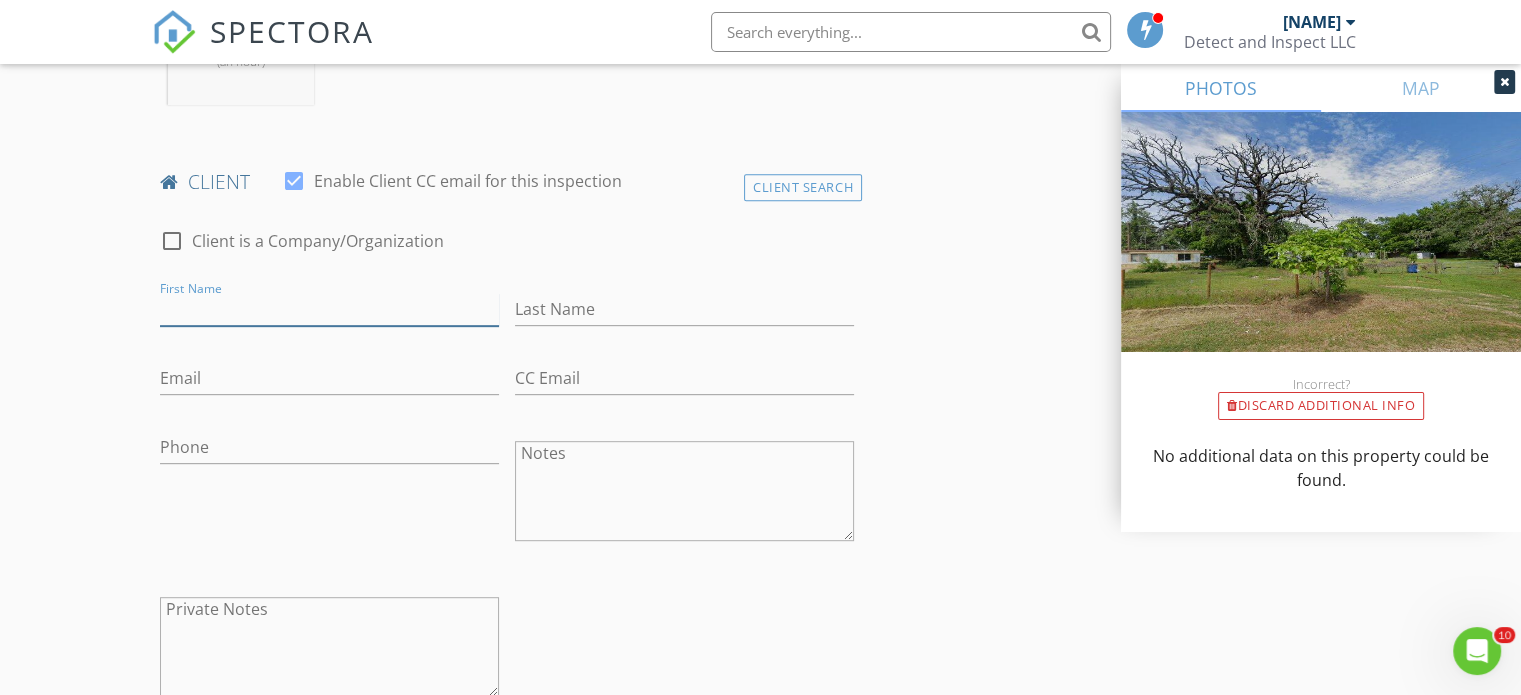 click on "First Name" at bounding box center (329, 309) 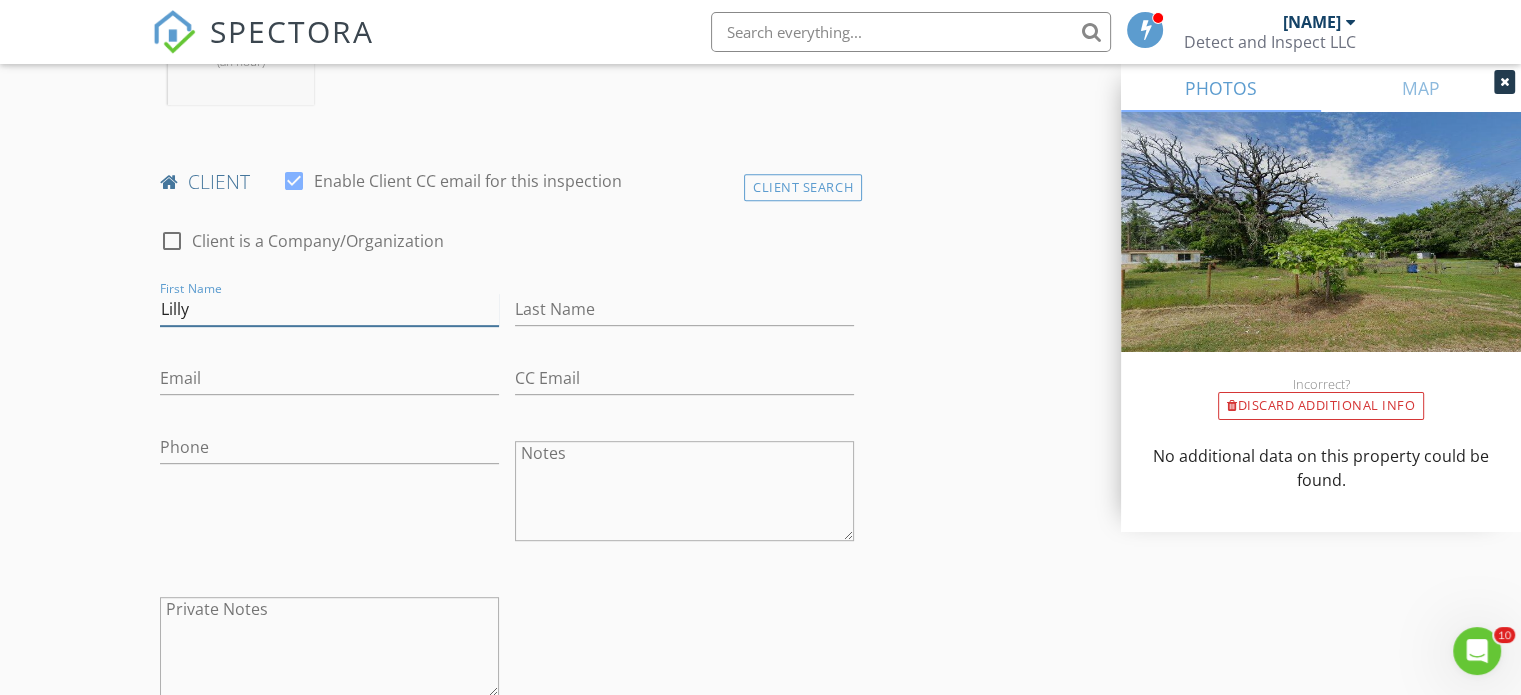 type on "Lilly" 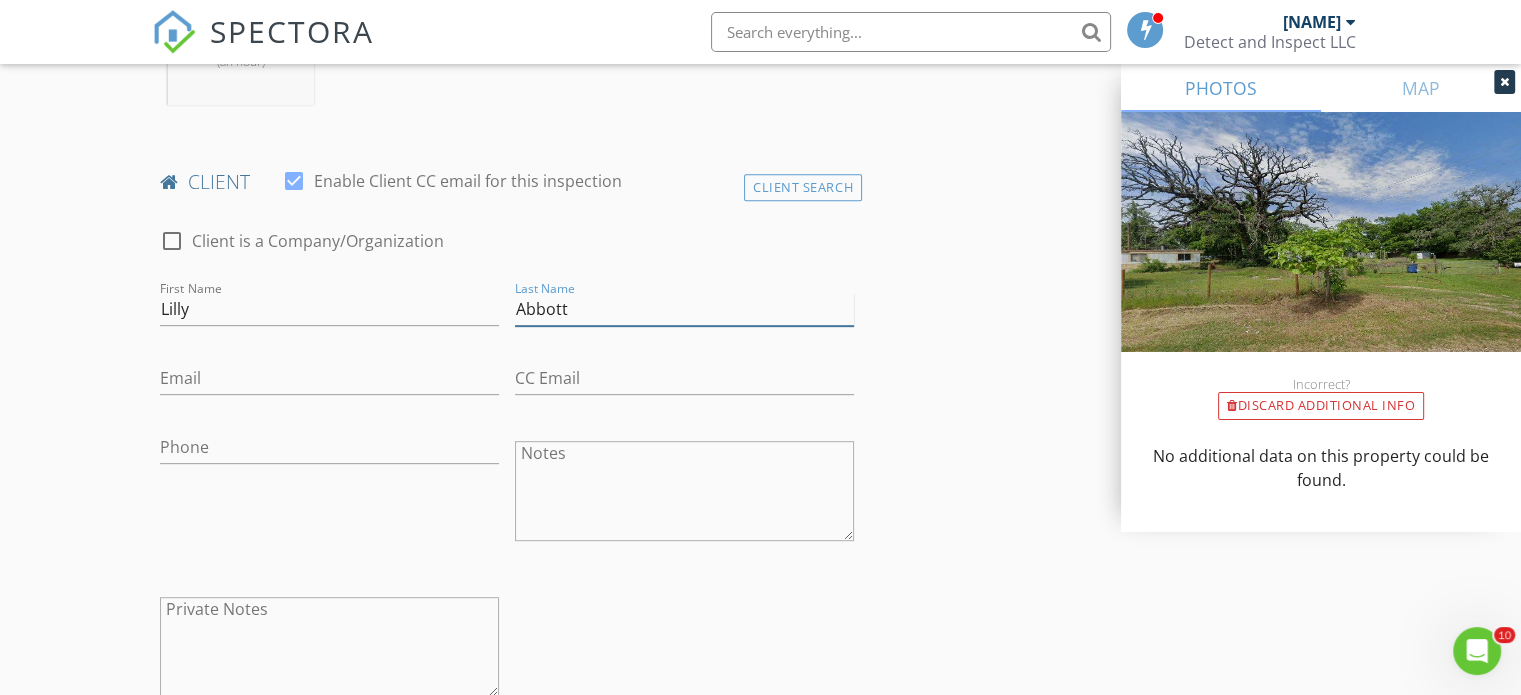 type on "Abbott" 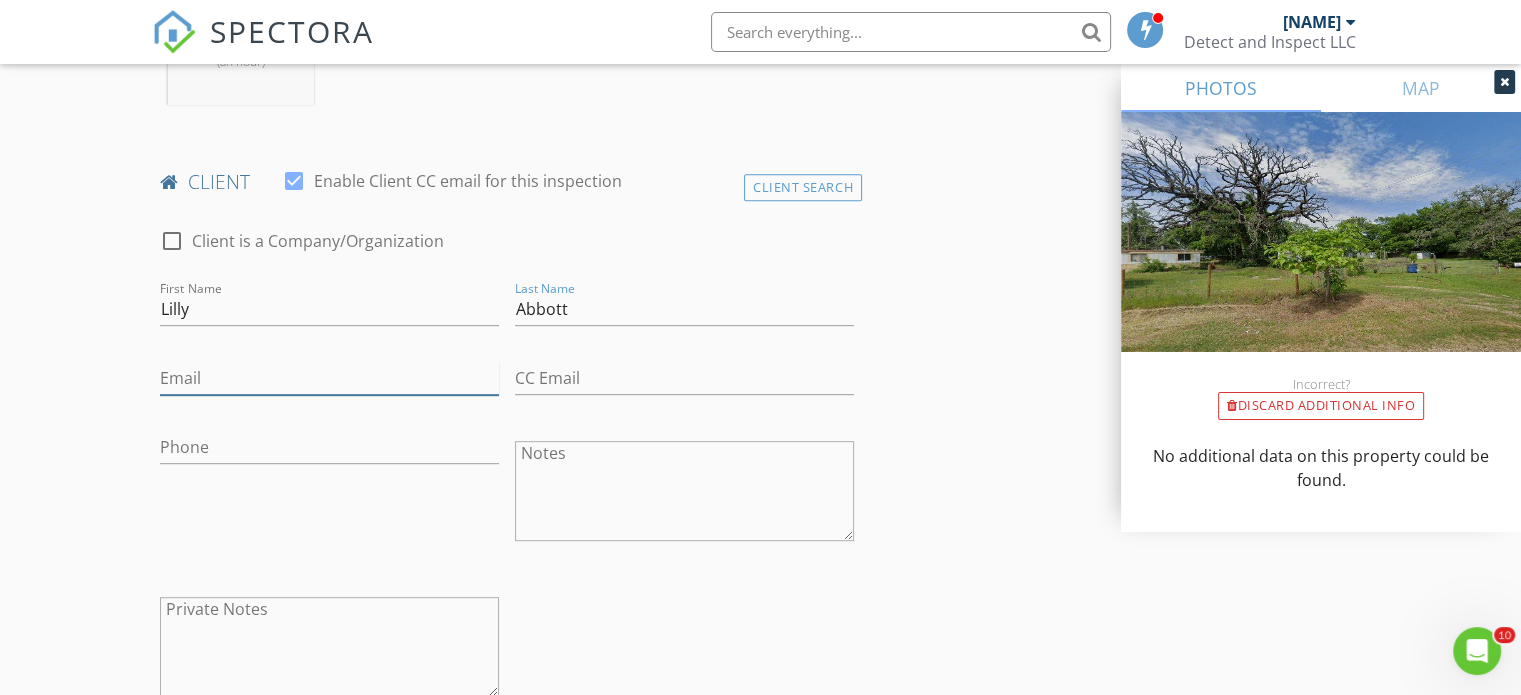click on "Email" at bounding box center [329, 378] 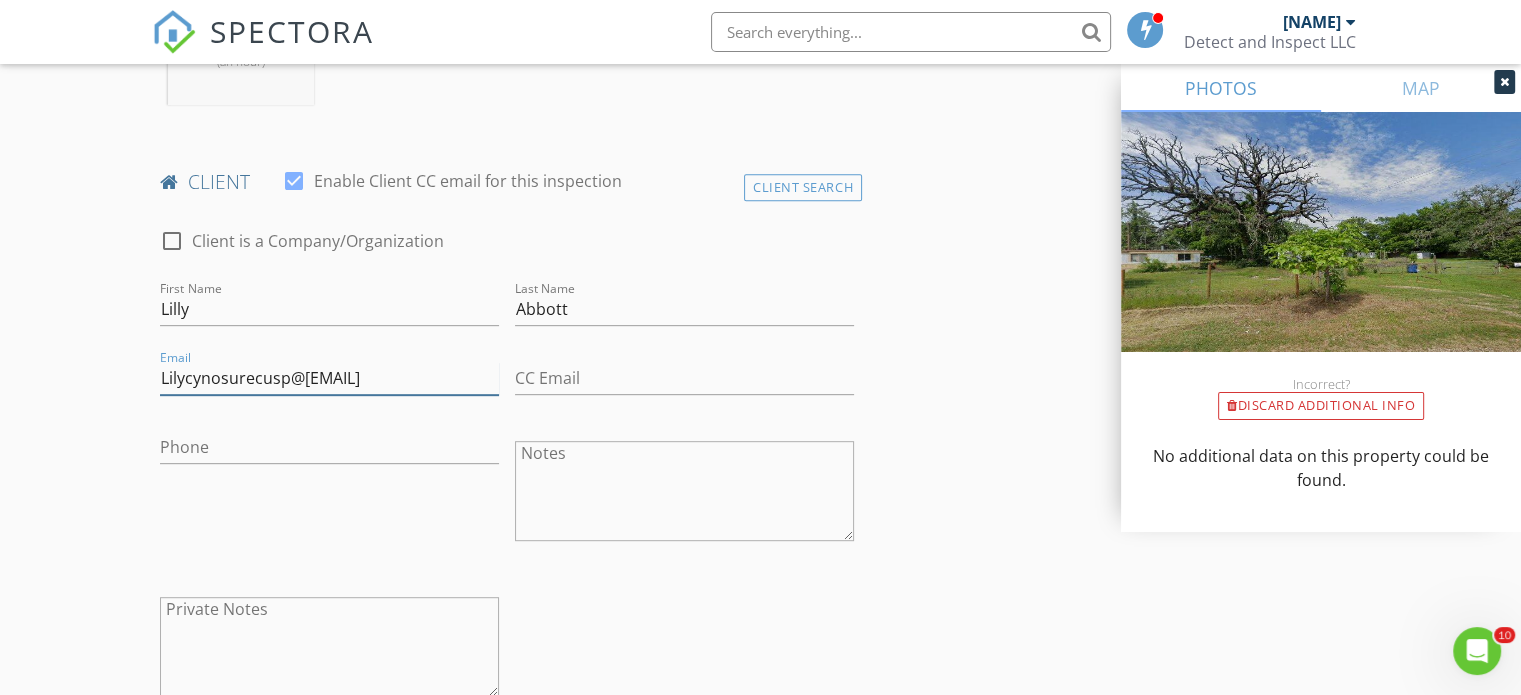type on "Lilycynosurecusp@gmail.com" 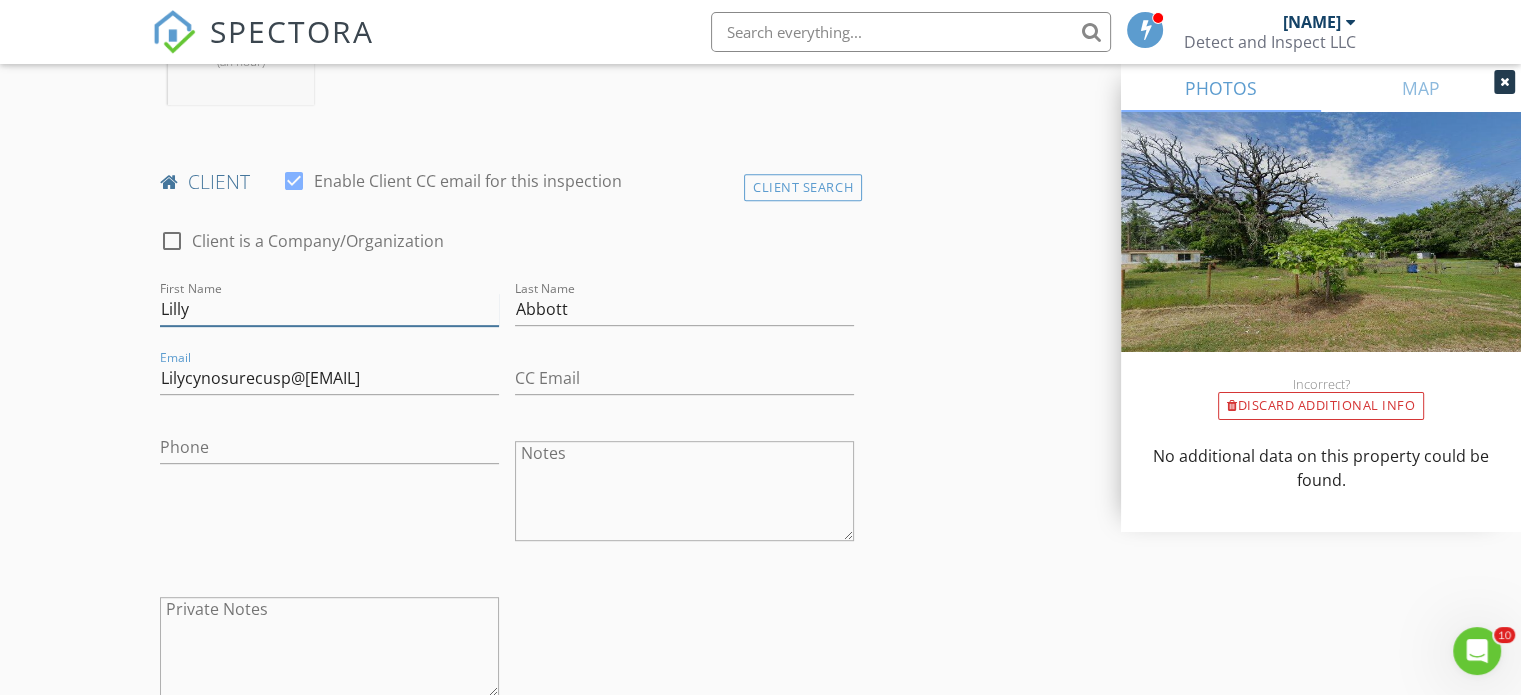 click on "Lilly" at bounding box center [329, 309] 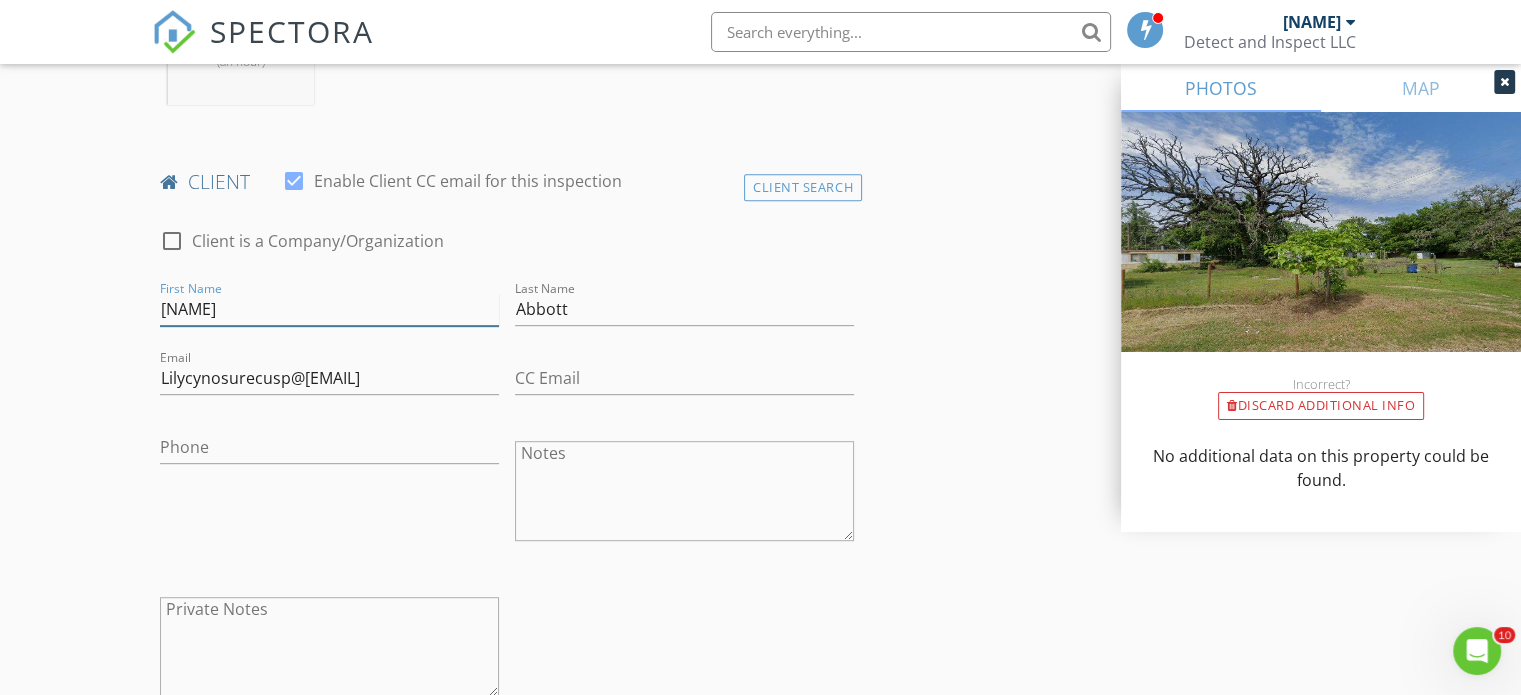 type on "Lilly and Darren" 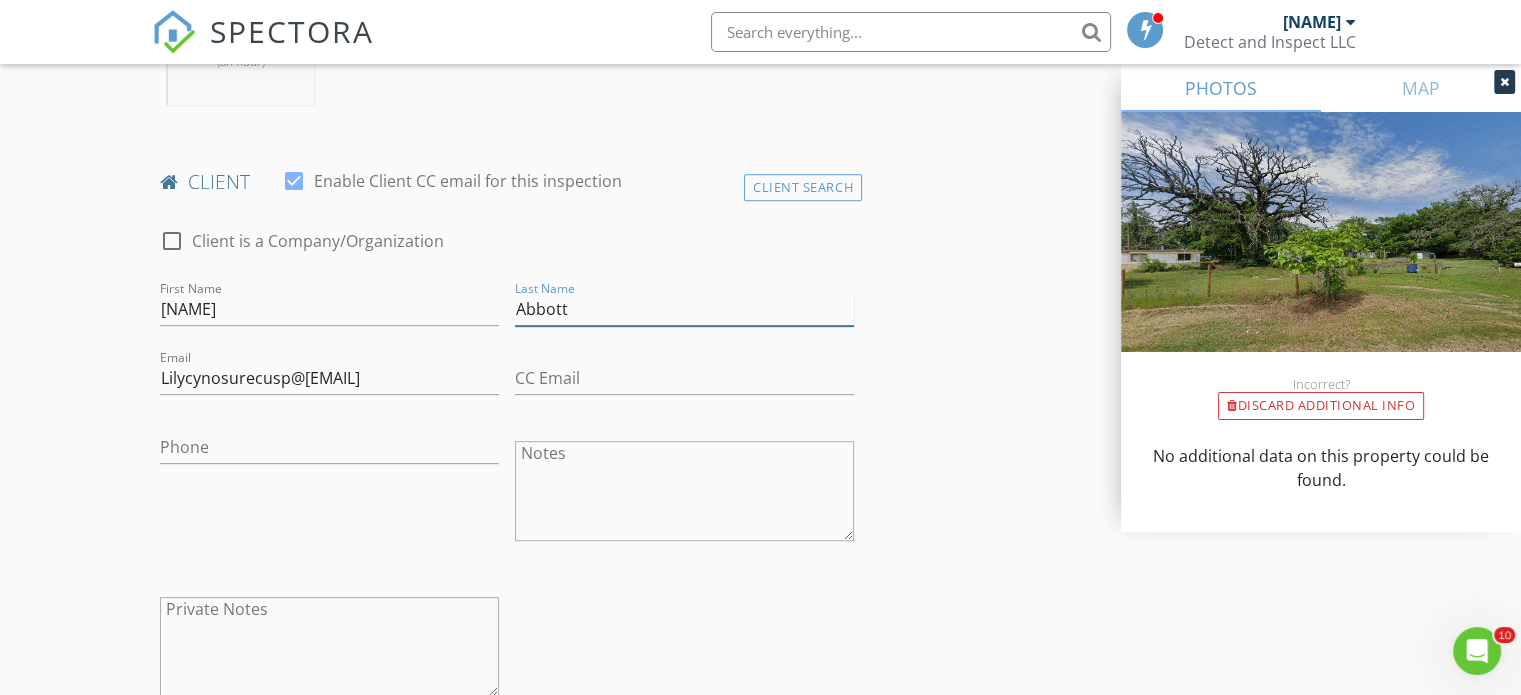 click on "Abbott" at bounding box center [684, 309] 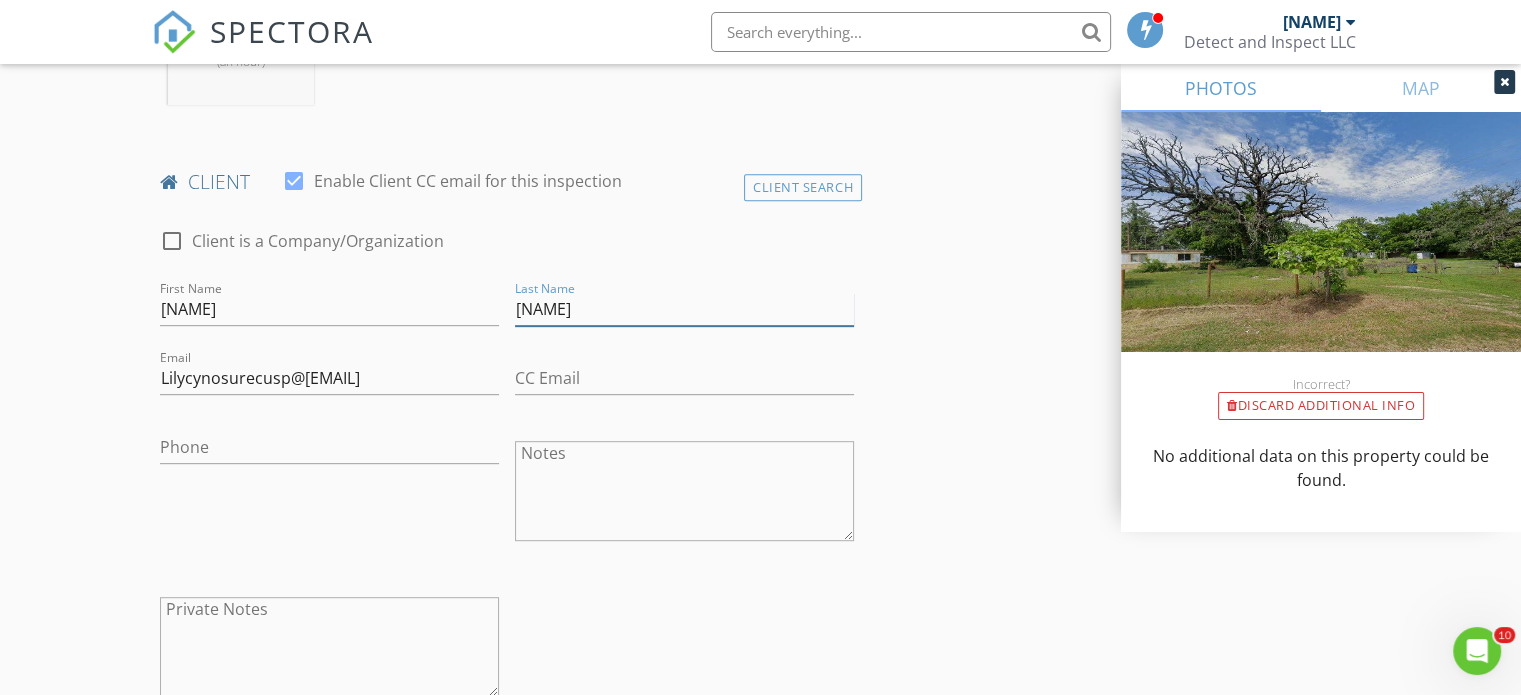 type on "Abbott/Brown" 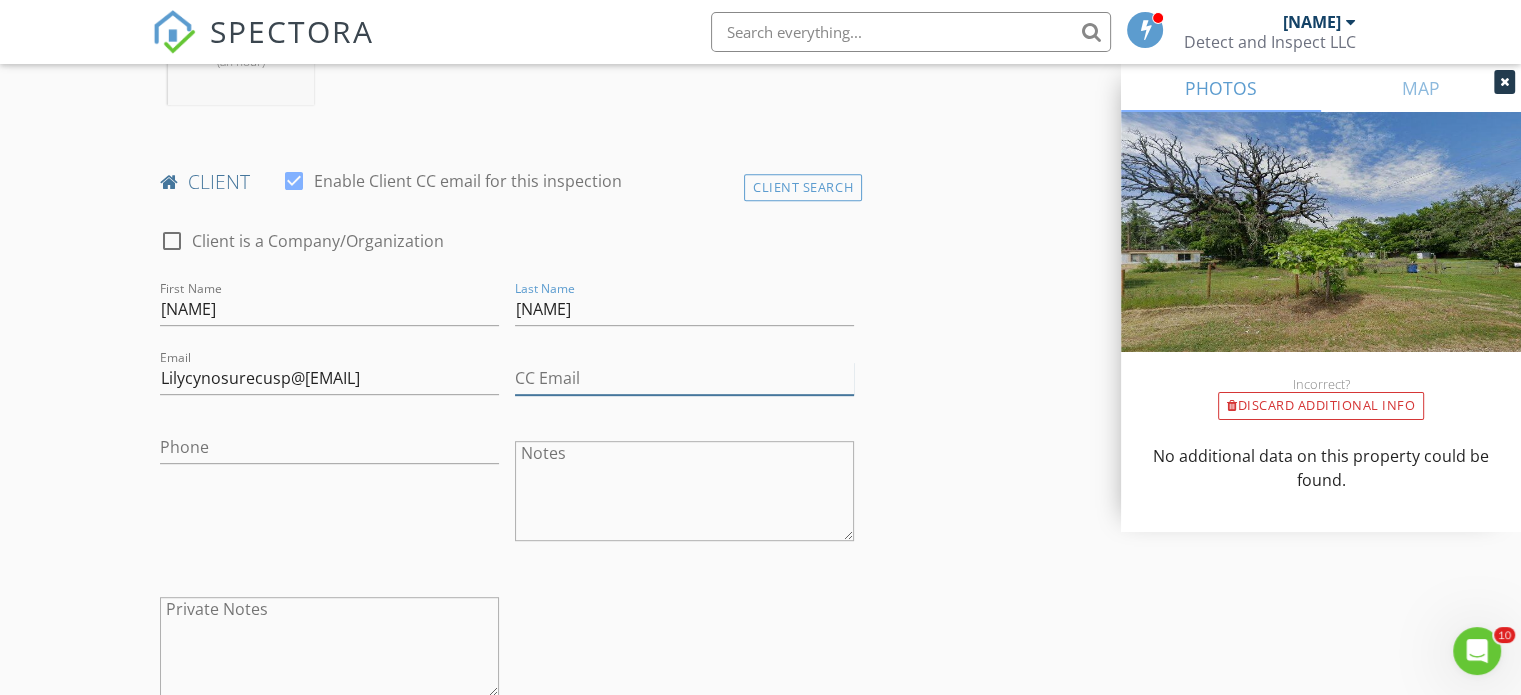 click on "CC Email" at bounding box center [684, 378] 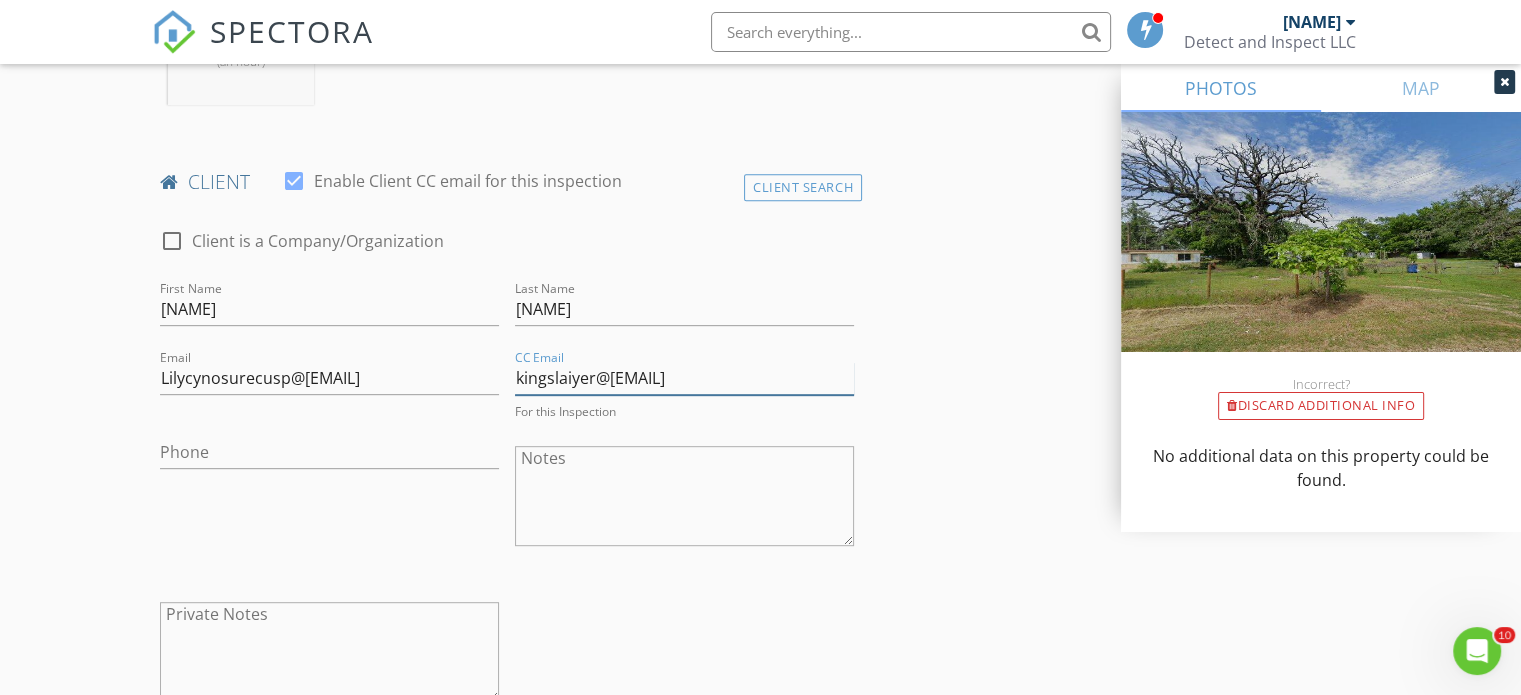 type on "kingslaiyer@gmail.com" 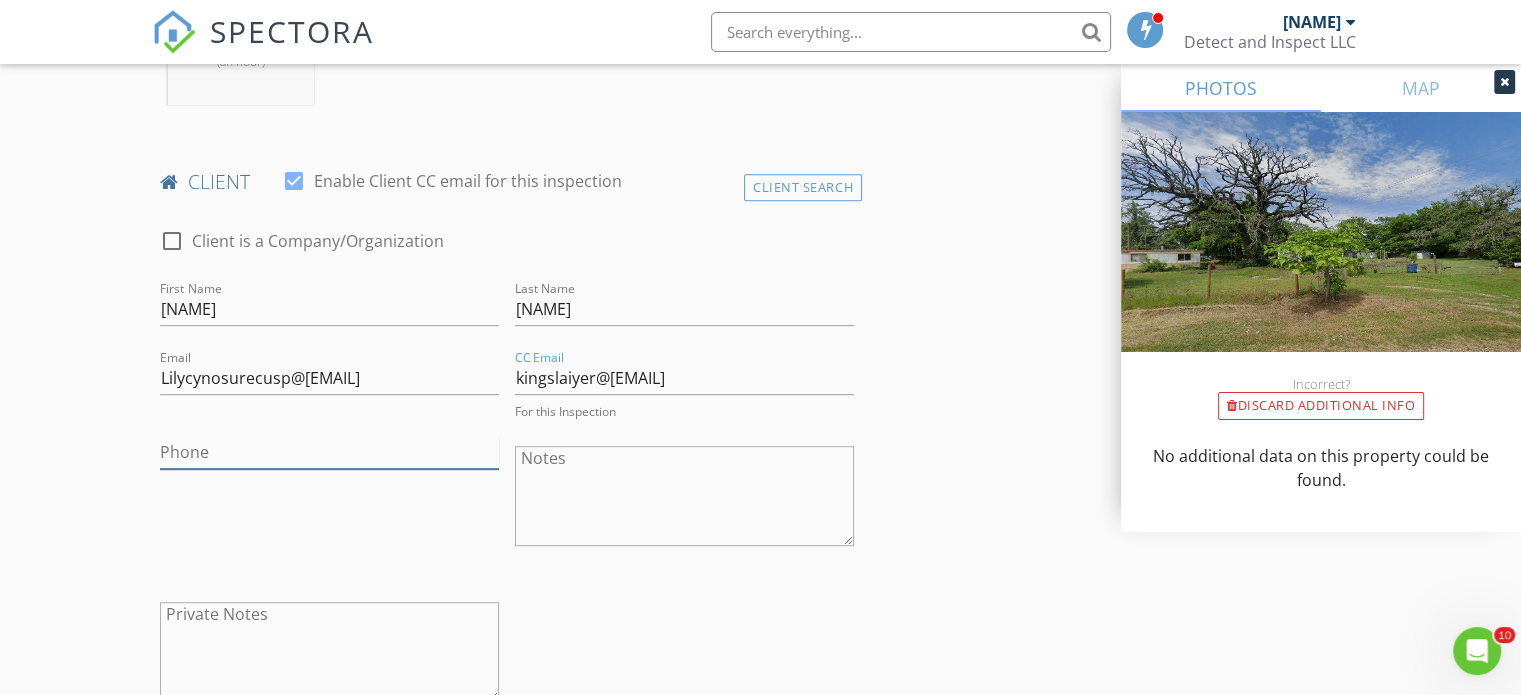 click on "Phone" at bounding box center (329, 452) 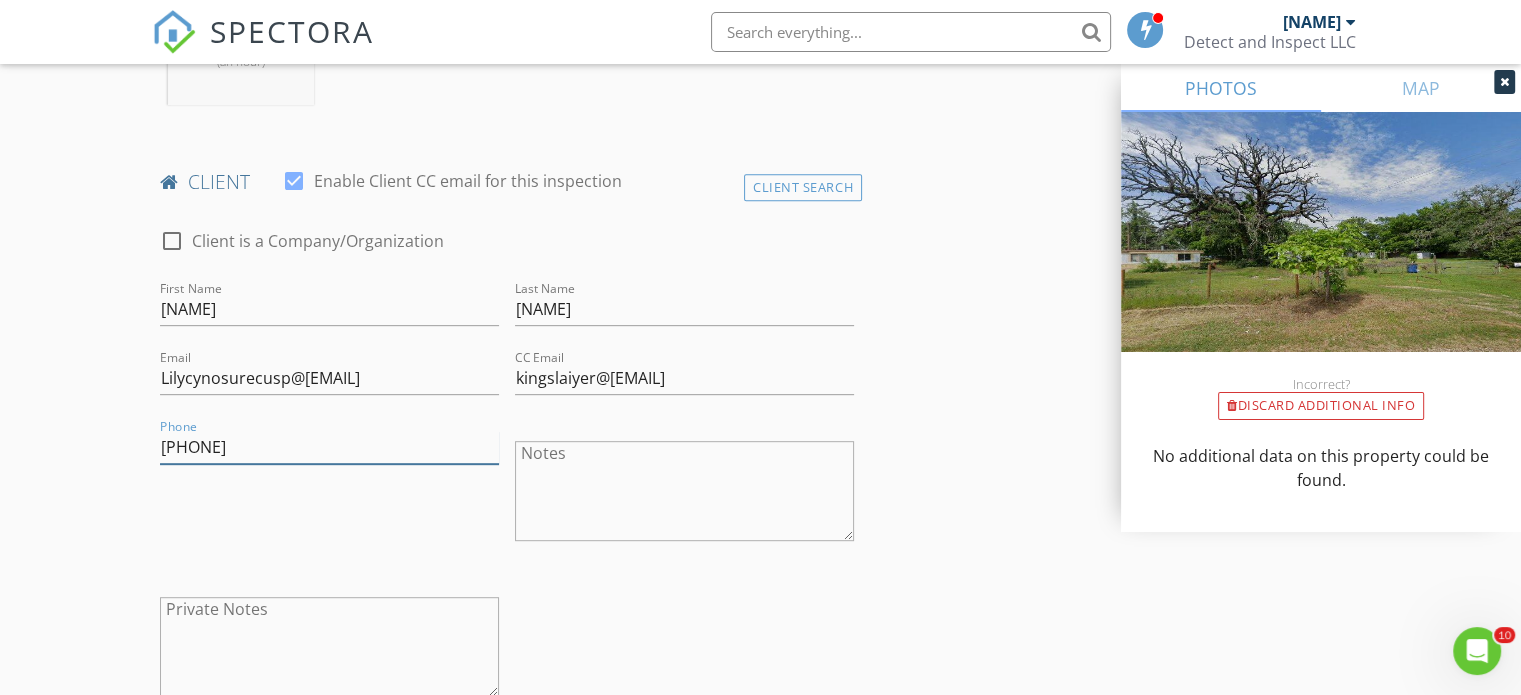 type on "[PHONE]" 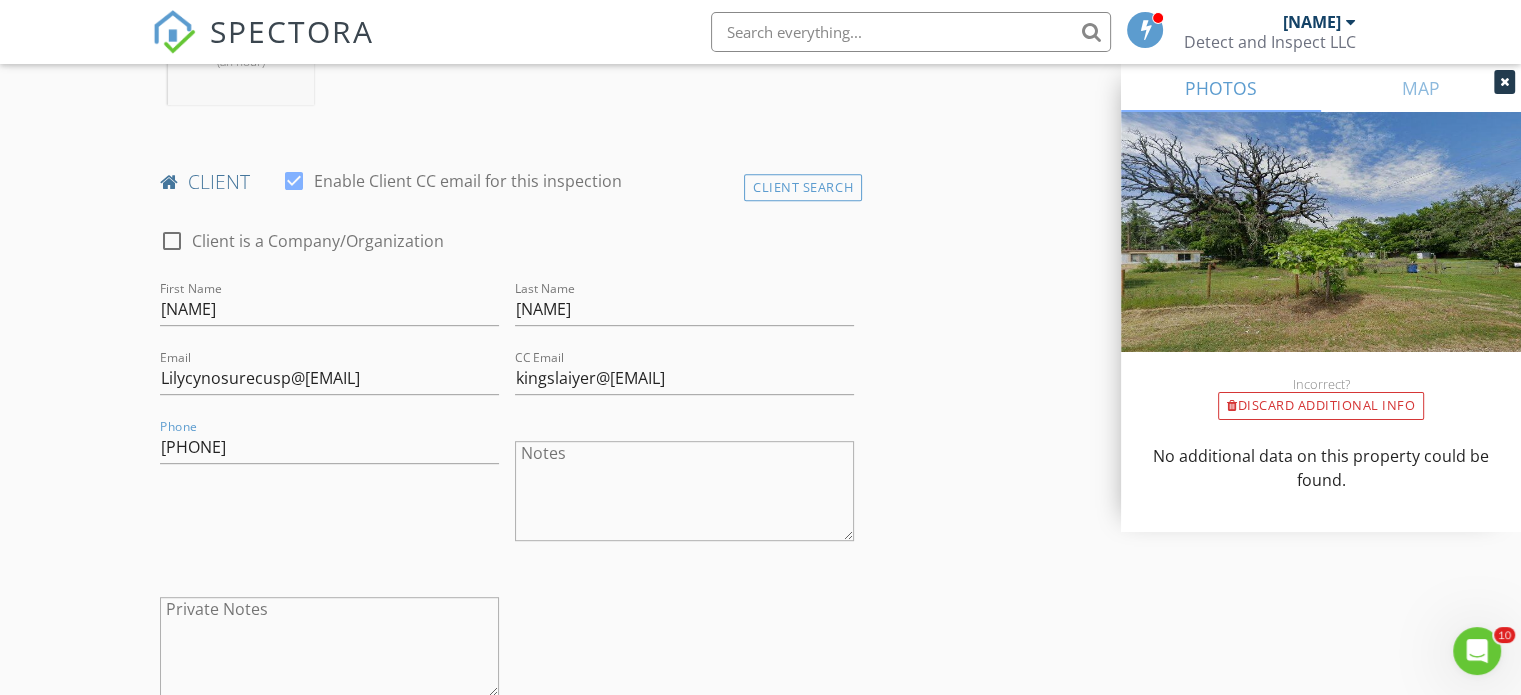 click on "Notes" at bounding box center (684, 491) 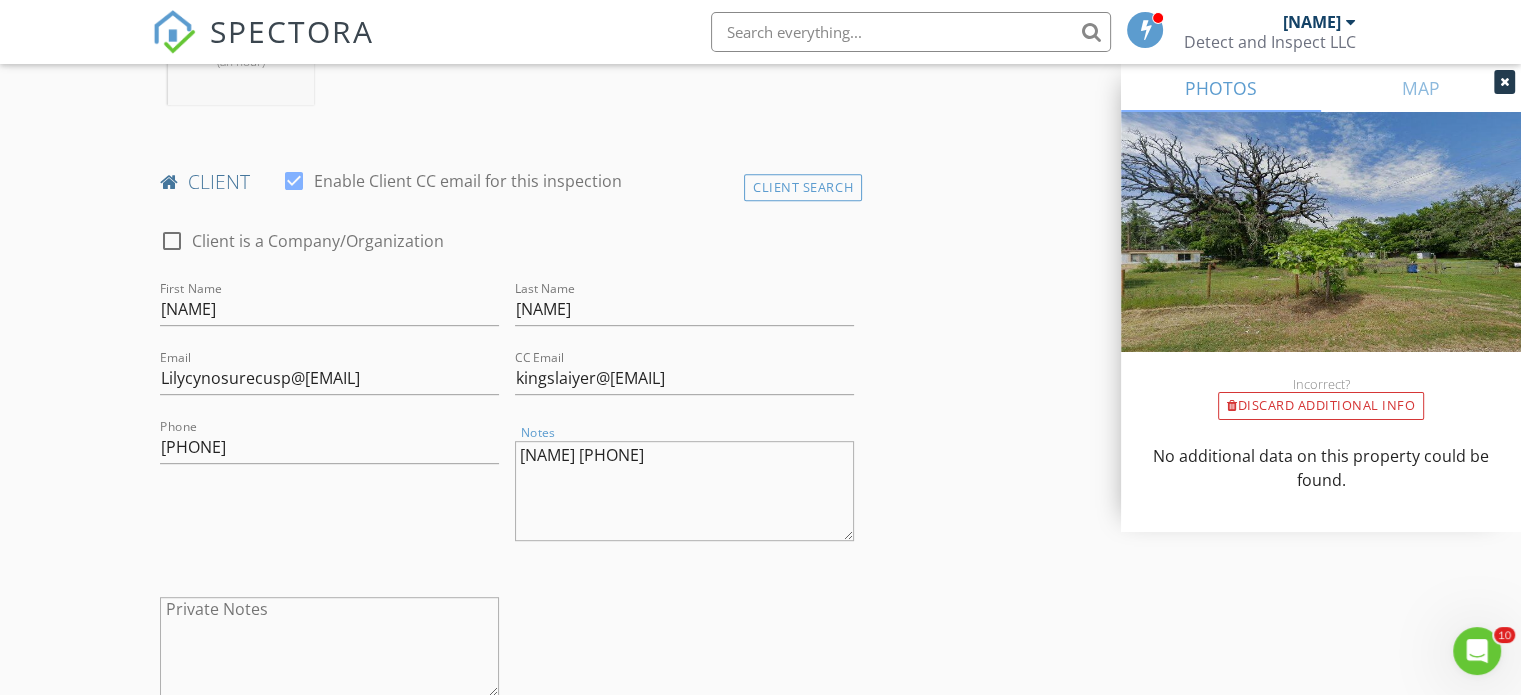 type on "Datten 430-352-5627" 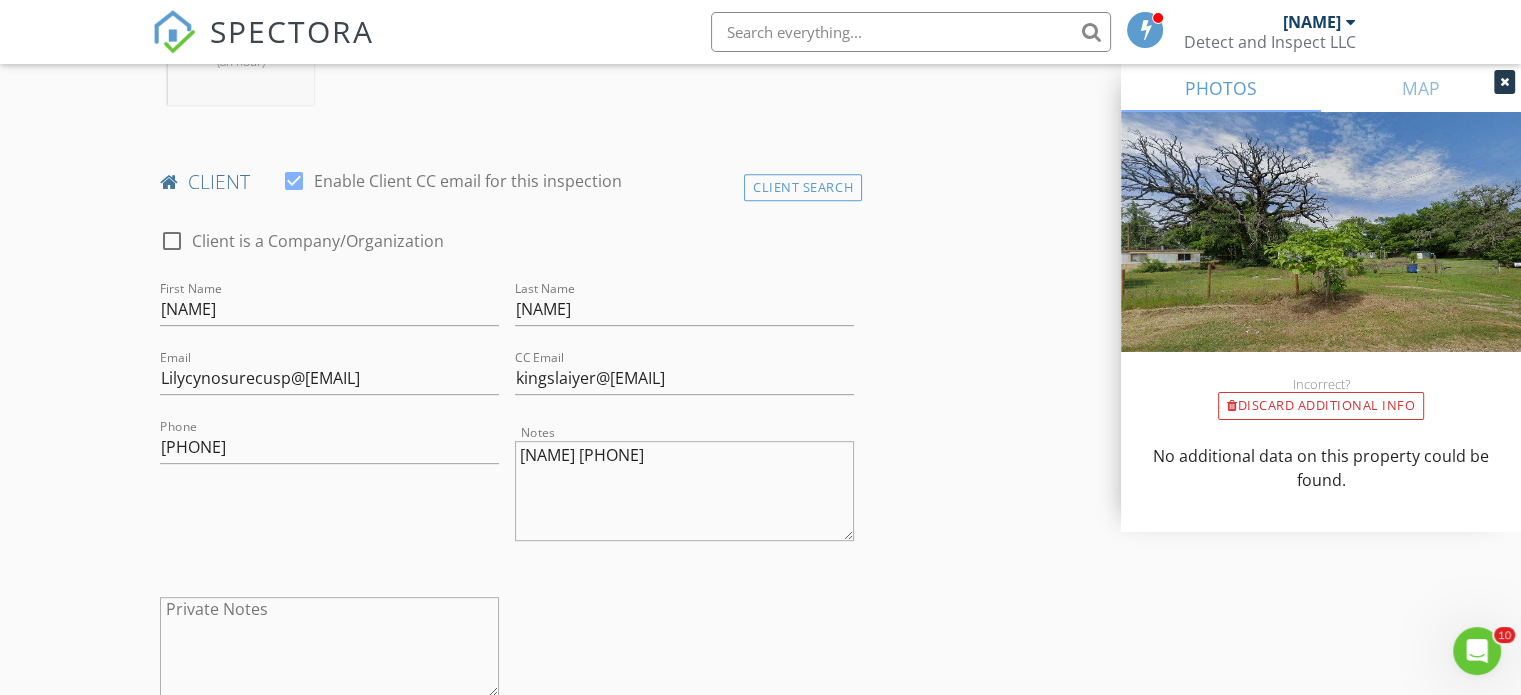 click on "Phone 903-360-3051" at bounding box center (329, 493) 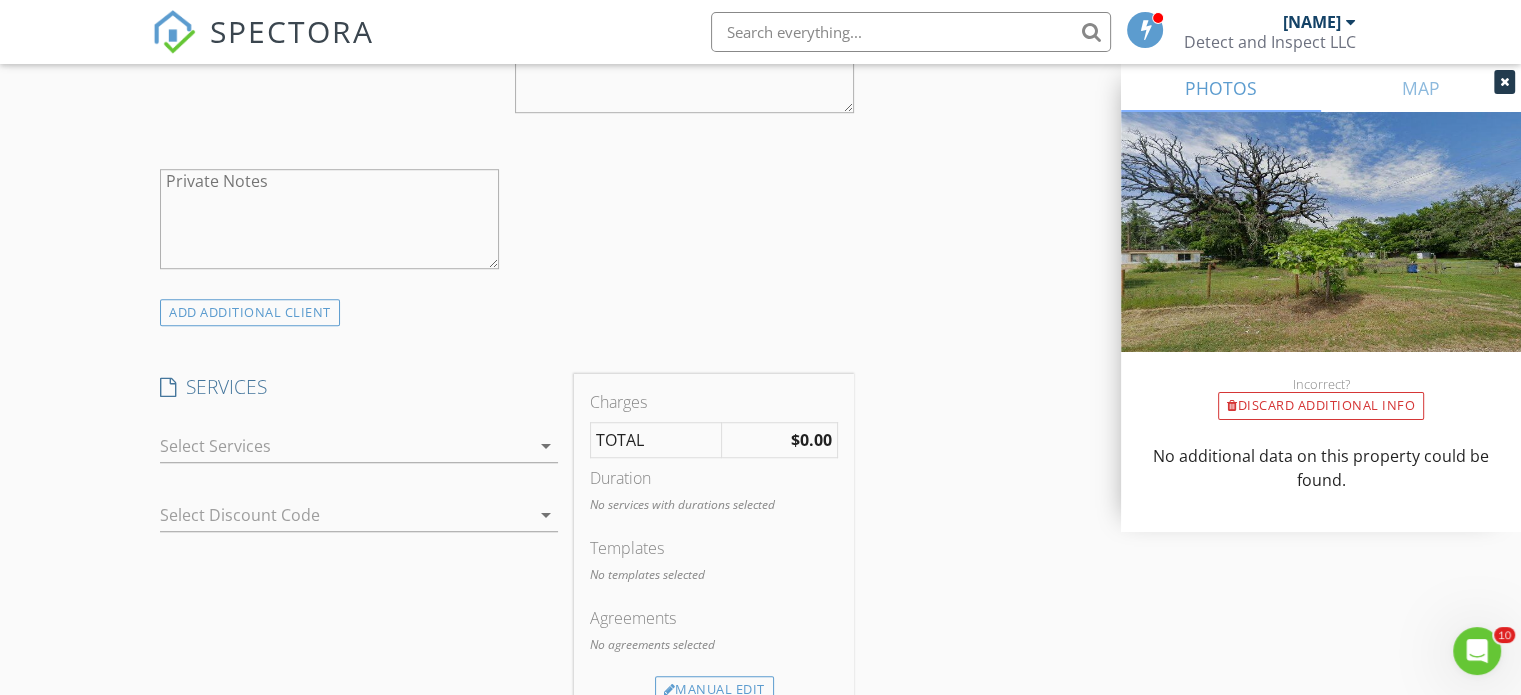 scroll, scrollTop: 1341, scrollLeft: 0, axis: vertical 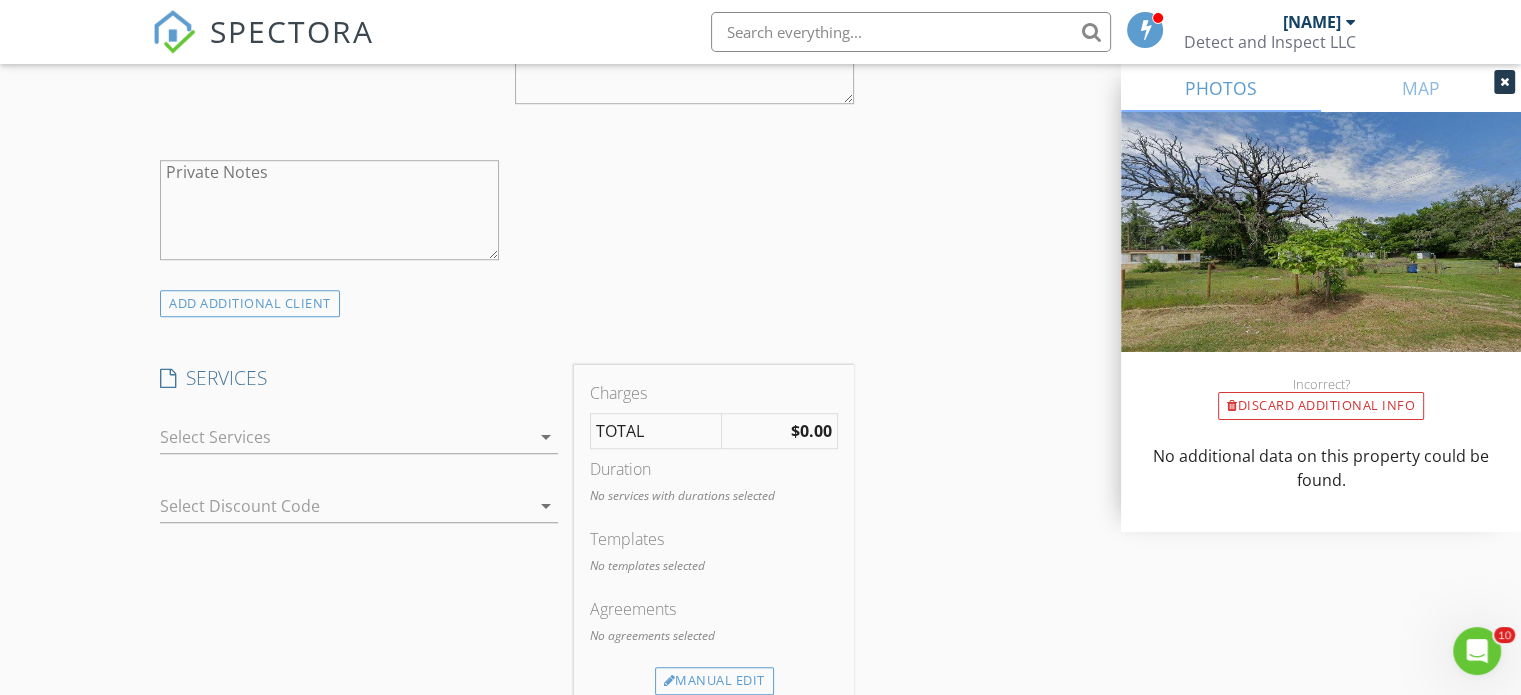 click on "arrow_drop_down" at bounding box center [546, 437] 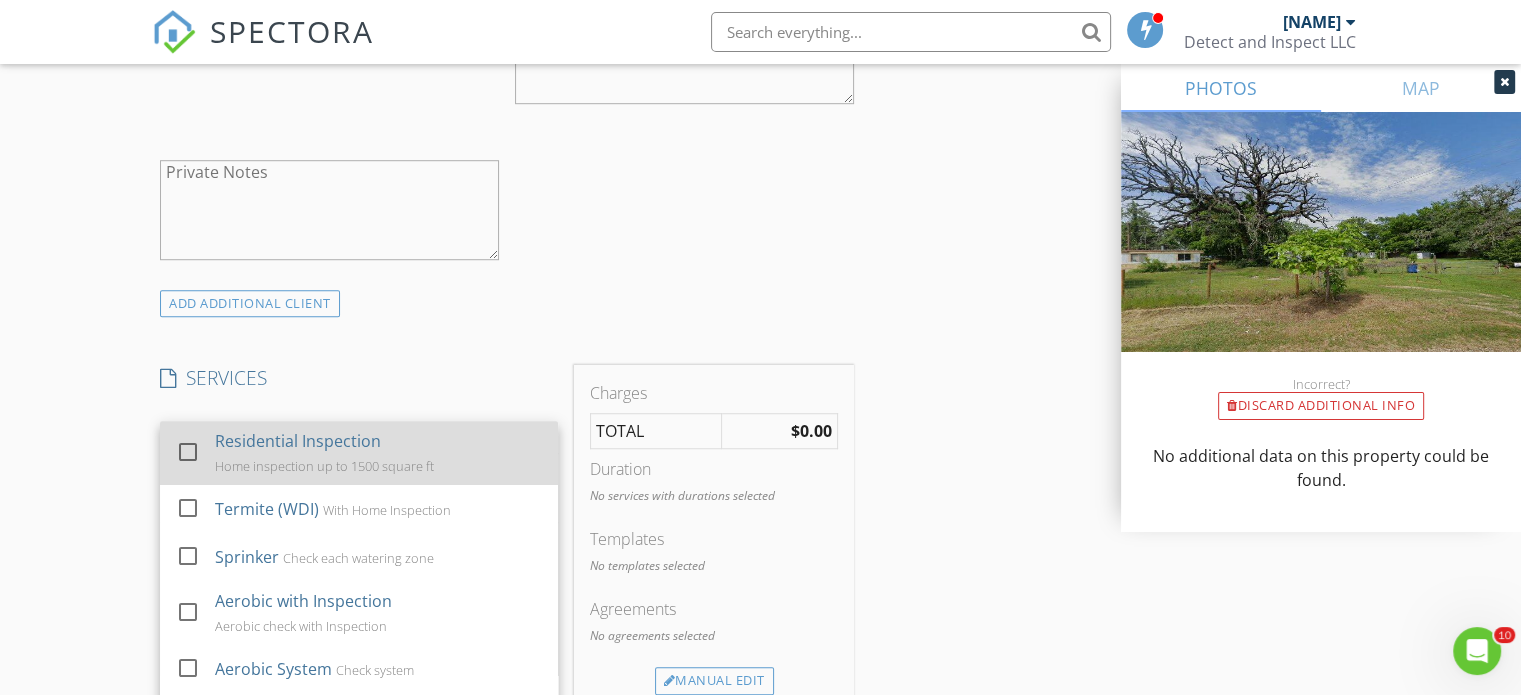 click on "Residential Inspection   Home inspection up to 1500 square ft" at bounding box center (379, 453) 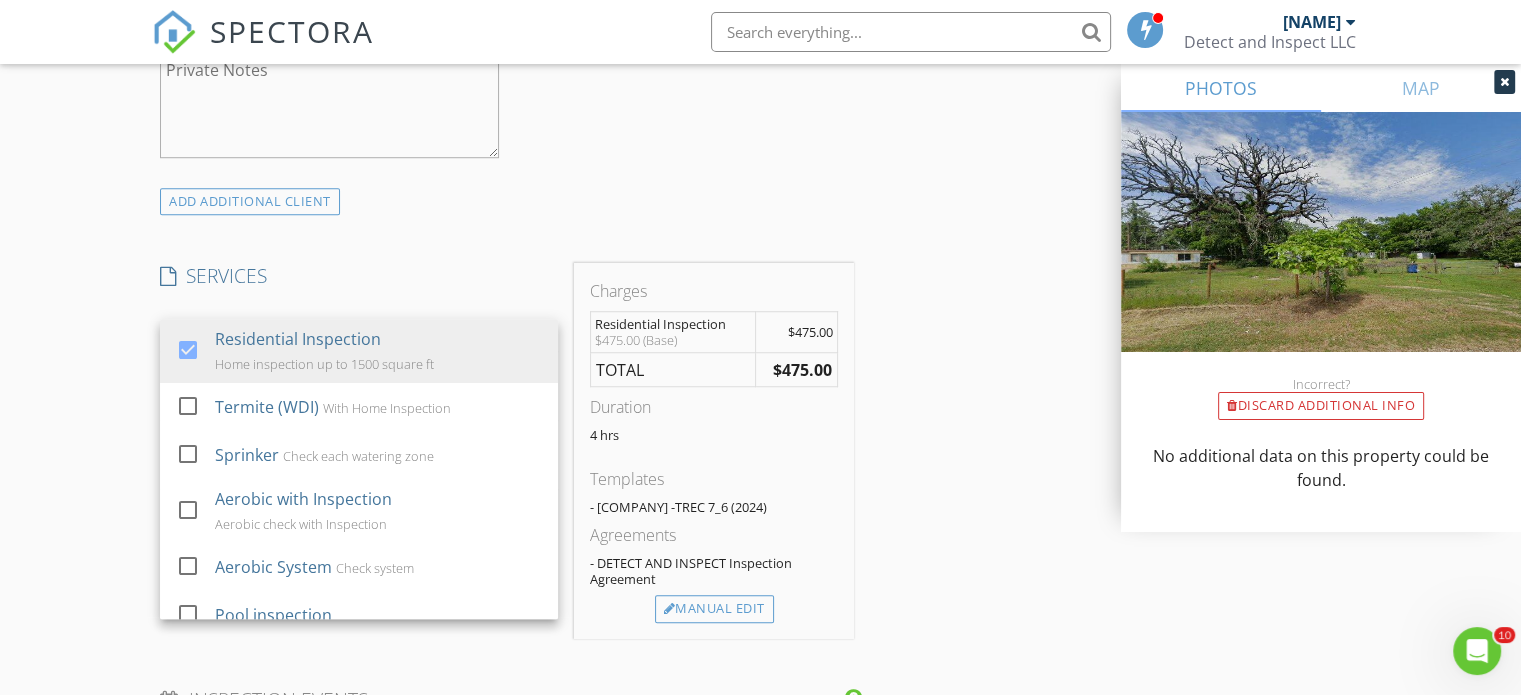 scroll, scrollTop: 1456, scrollLeft: 0, axis: vertical 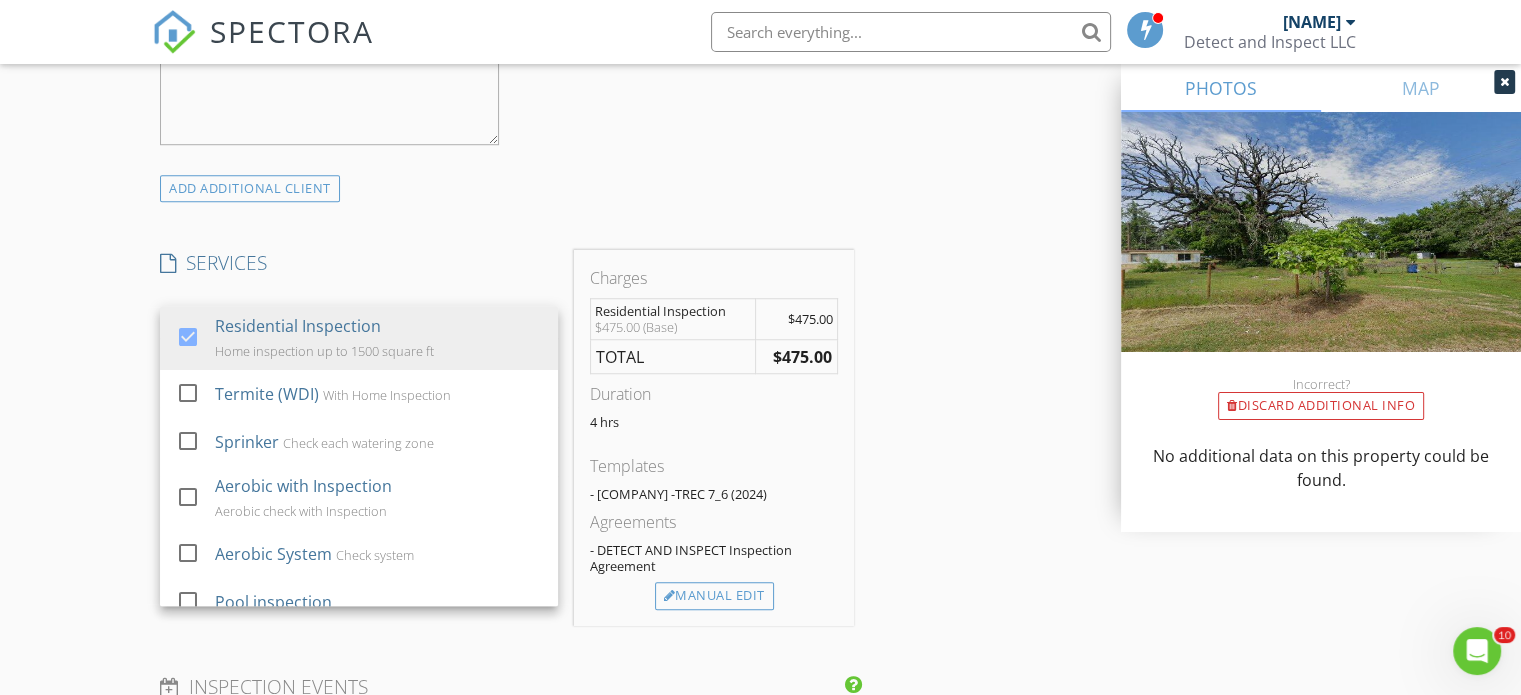 click on "INSPECTOR(S)
check_box   Tim Hastings   PRIMARY   Tim Hastings arrow_drop_down   check_box_outline_blank Tim Hastings specifically requested
Date/Time
08/05/2025 8:00 AM
Location
Address Search       Address 246 Co Rd 3701   Unit   City Bullard   State TX   Zip 75757   County Cherokee     Square Feet 1300   Year Built 1990   Foundation Crawlspace arrow_drop_down     Tim Hastings     36.6 miles     (an hour)
client
check_box Enable Client CC email for this inspection   Client Search     check_box_outline_blank Client is a Company/Organization     First Name Lilly and Darren   Last Name Abbott/Brown   Email Lilycynosurecusp@gmail.com   CC Email kingslaiyer@gmail.com   Phone 903-360-3051           Notes Datten 430-352-5627   Private Notes
ADD ADDITIONAL client
SERVICES
check_box" at bounding box center [507, 372] 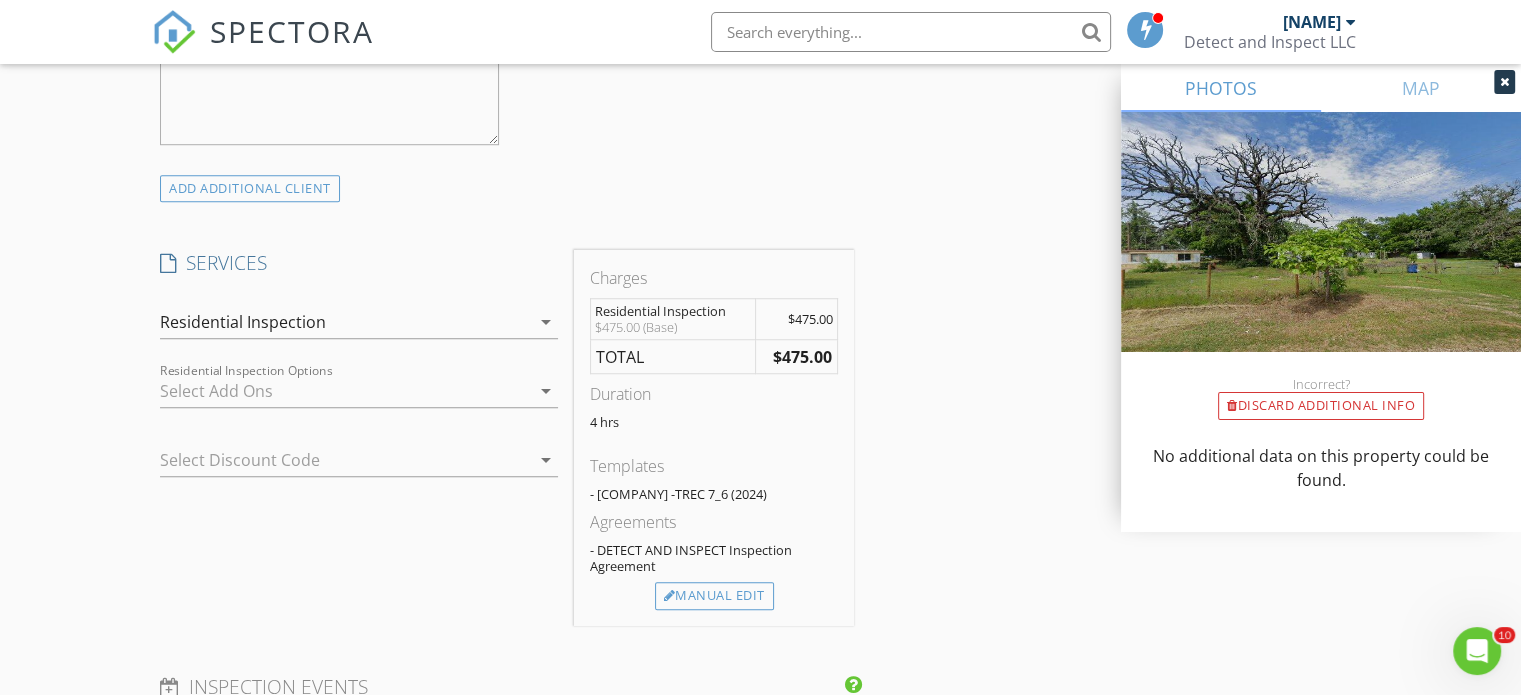 click on "arrow_drop_down" at bounding box center (546, 460) 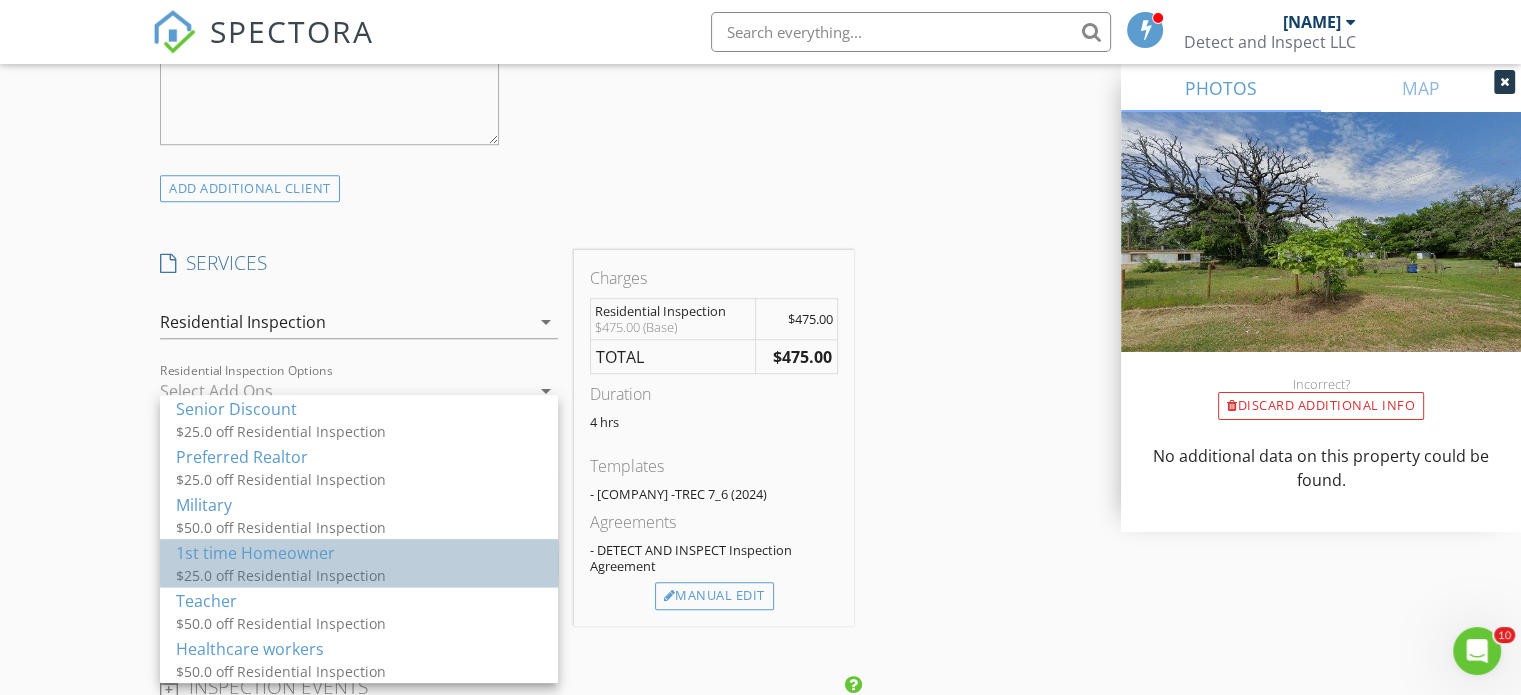 click on "1st time Homeowner" at bounding box center [359, 553] 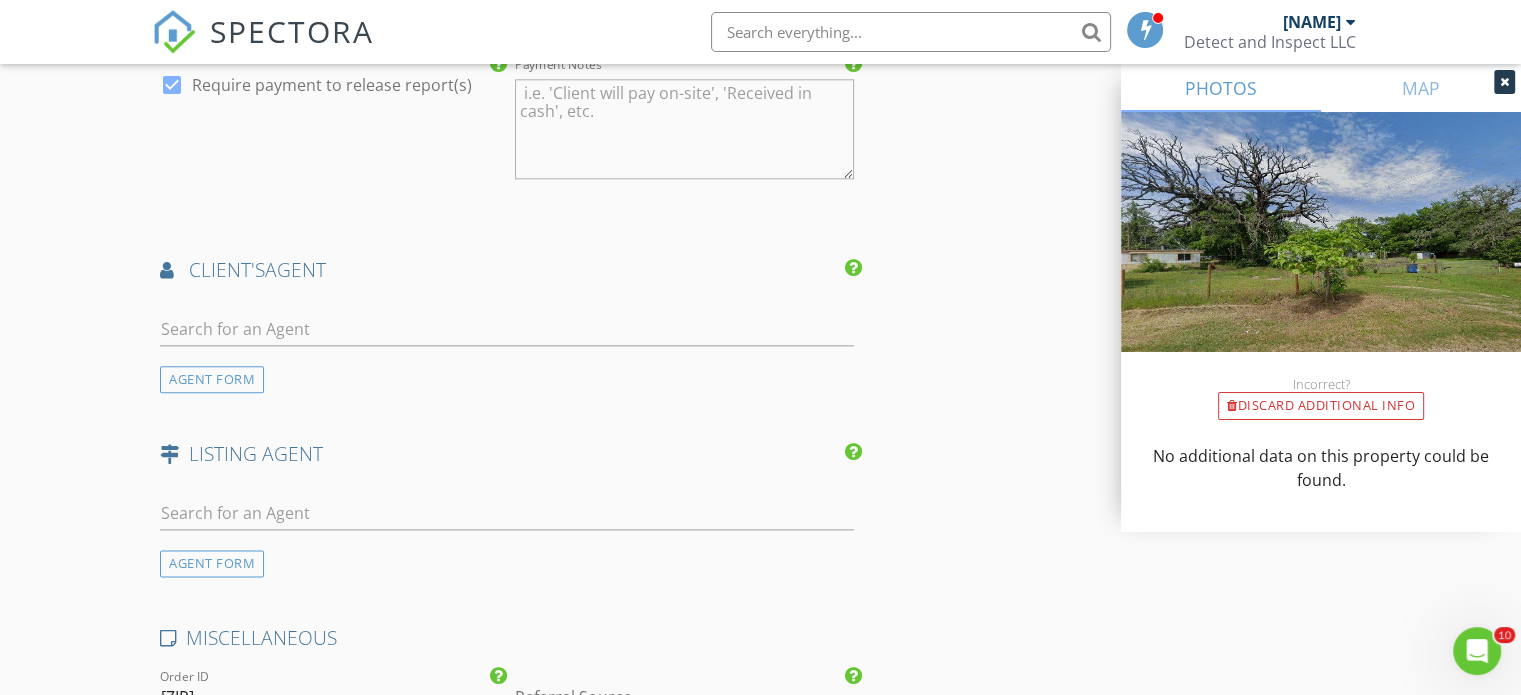 scroll, scrollTop: 2332, scrollLeft: 0, axis: vertical 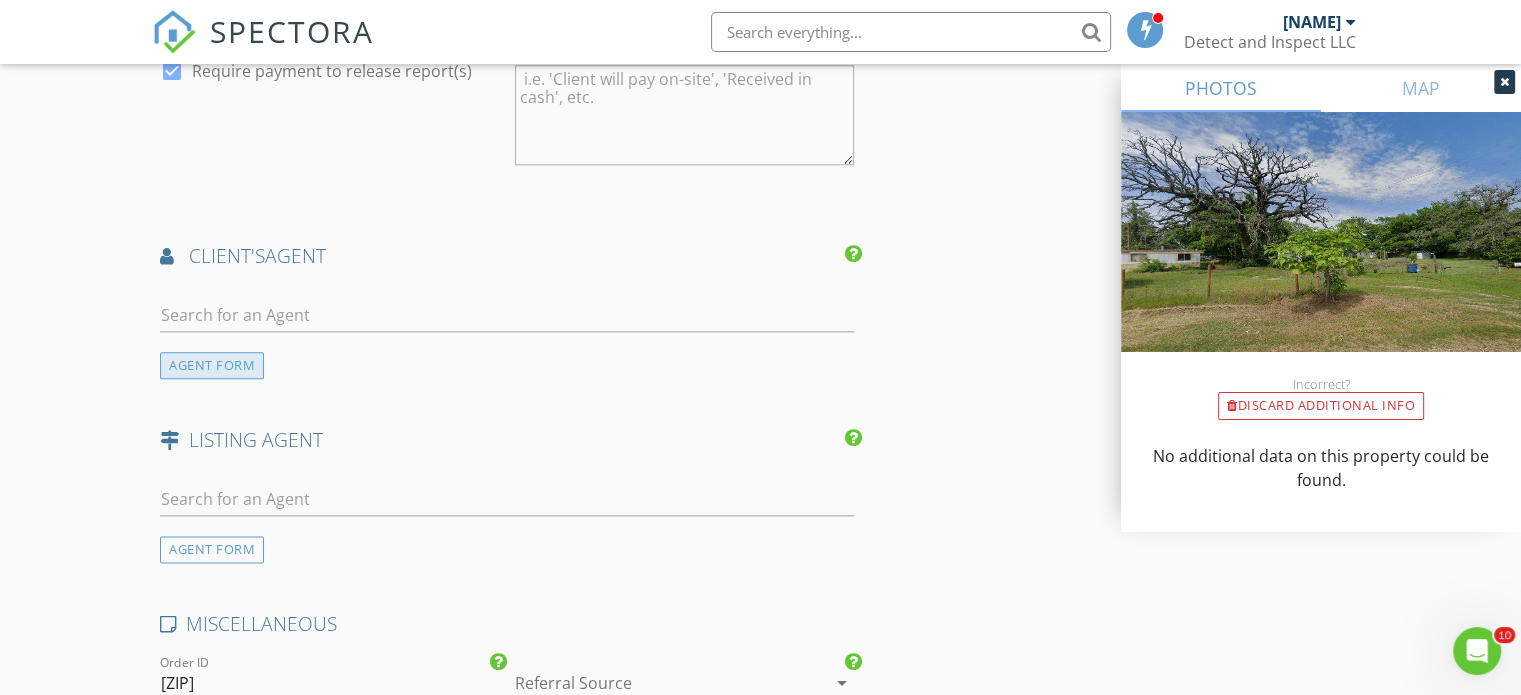 click on "AGENT FORM" at bounding box center [212, 365] 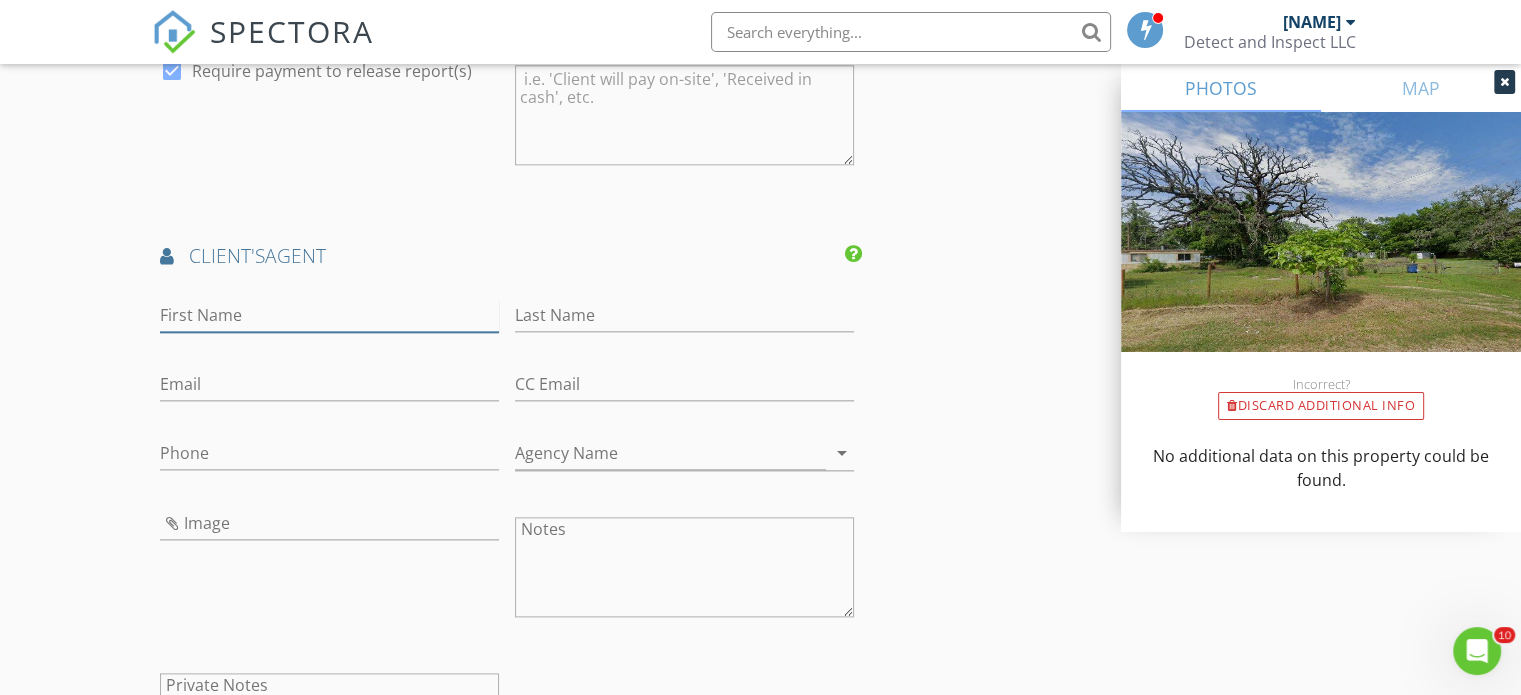 click on "First Name" at bounding box center (329, 315) 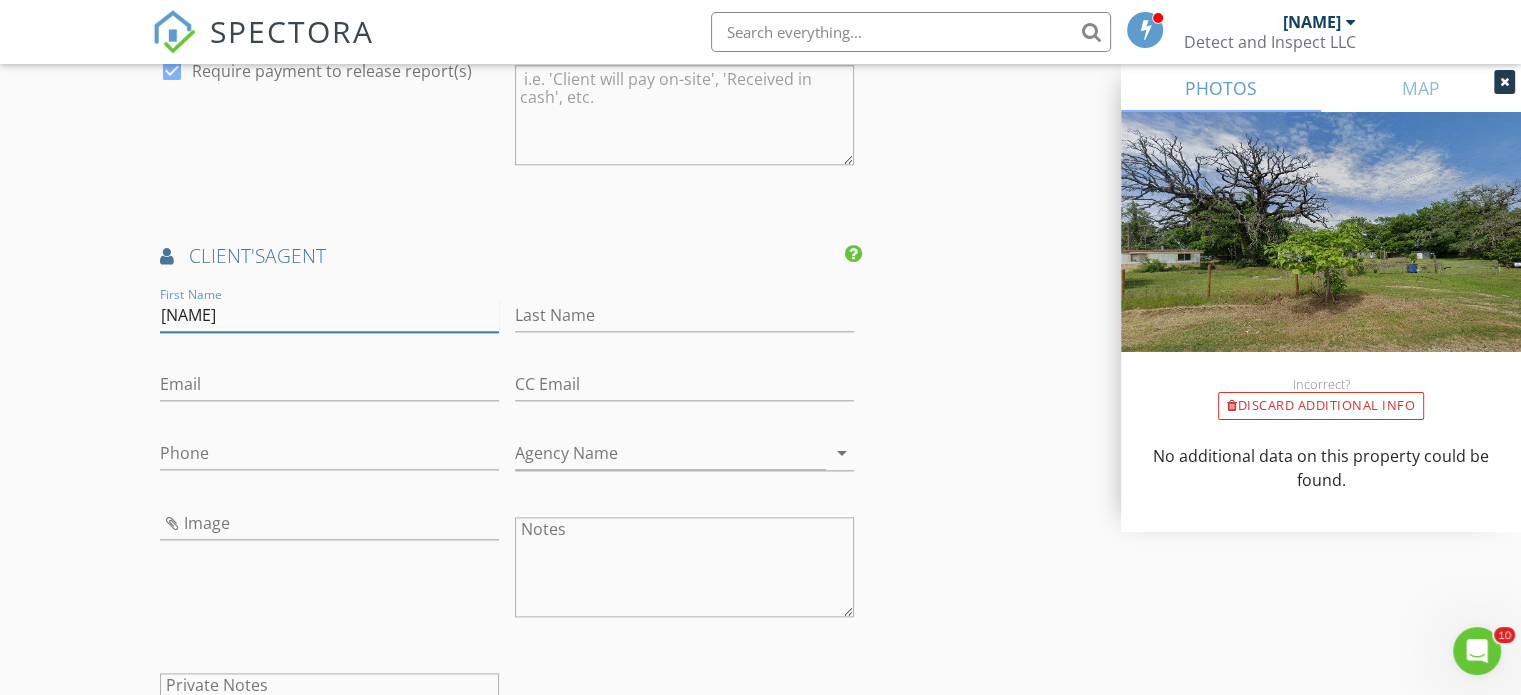 type on "[FIRST]" 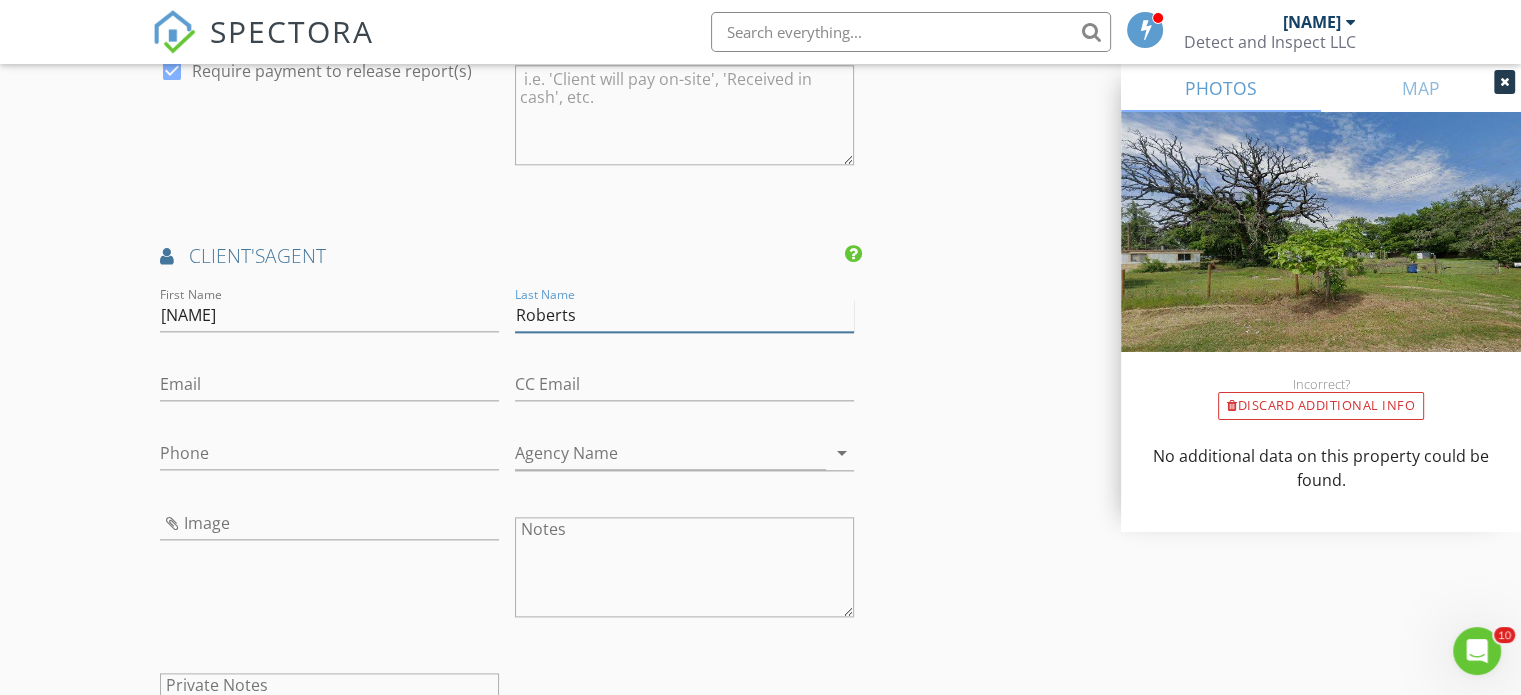 type on "Roberts" 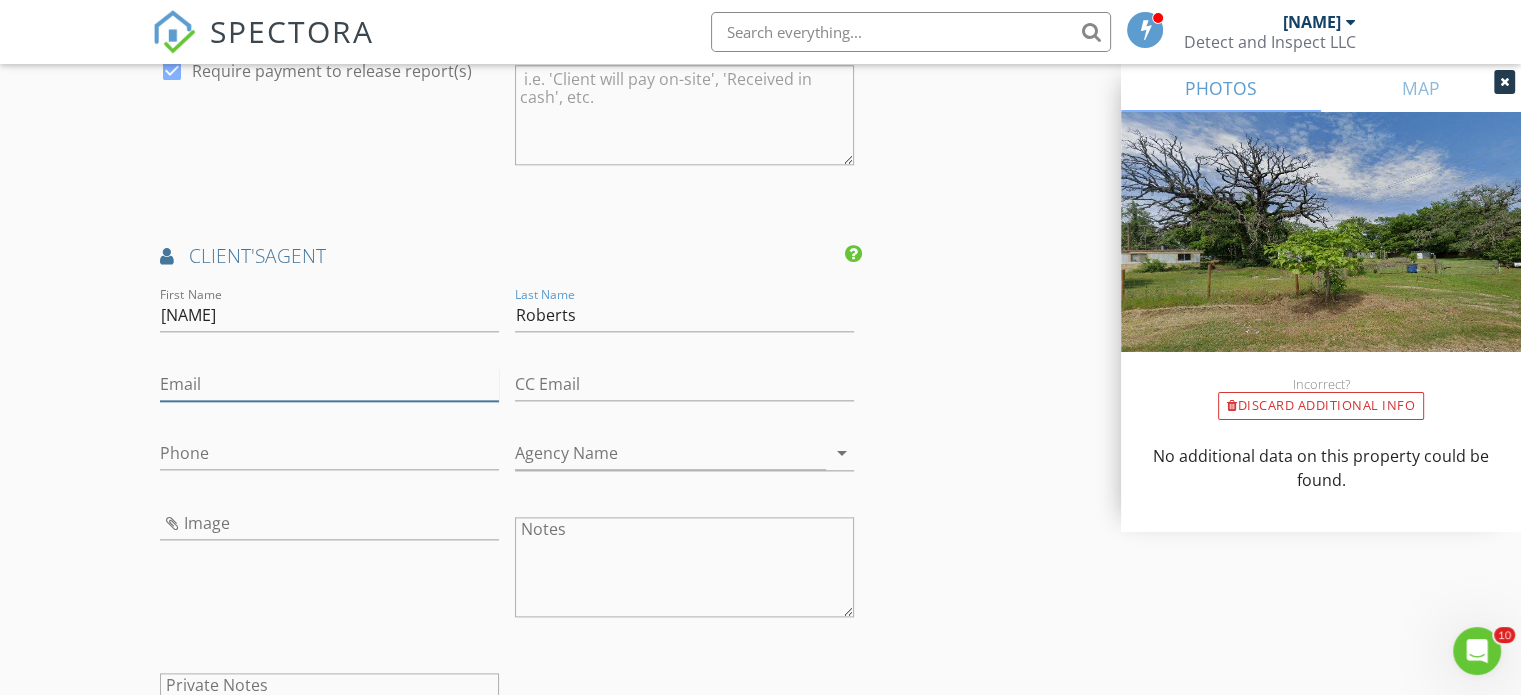 click on "Email" at bounding box center [329, 384] 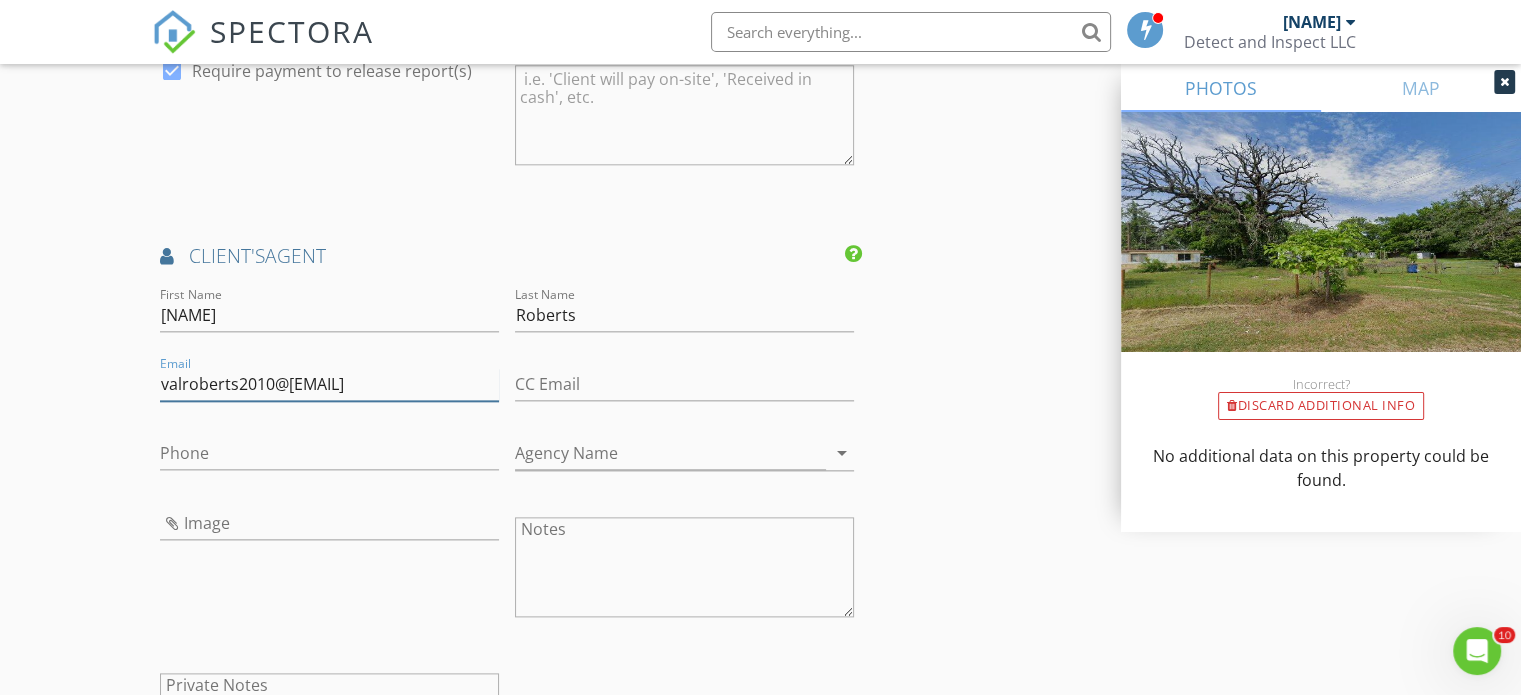 type on "[EMAIL]" 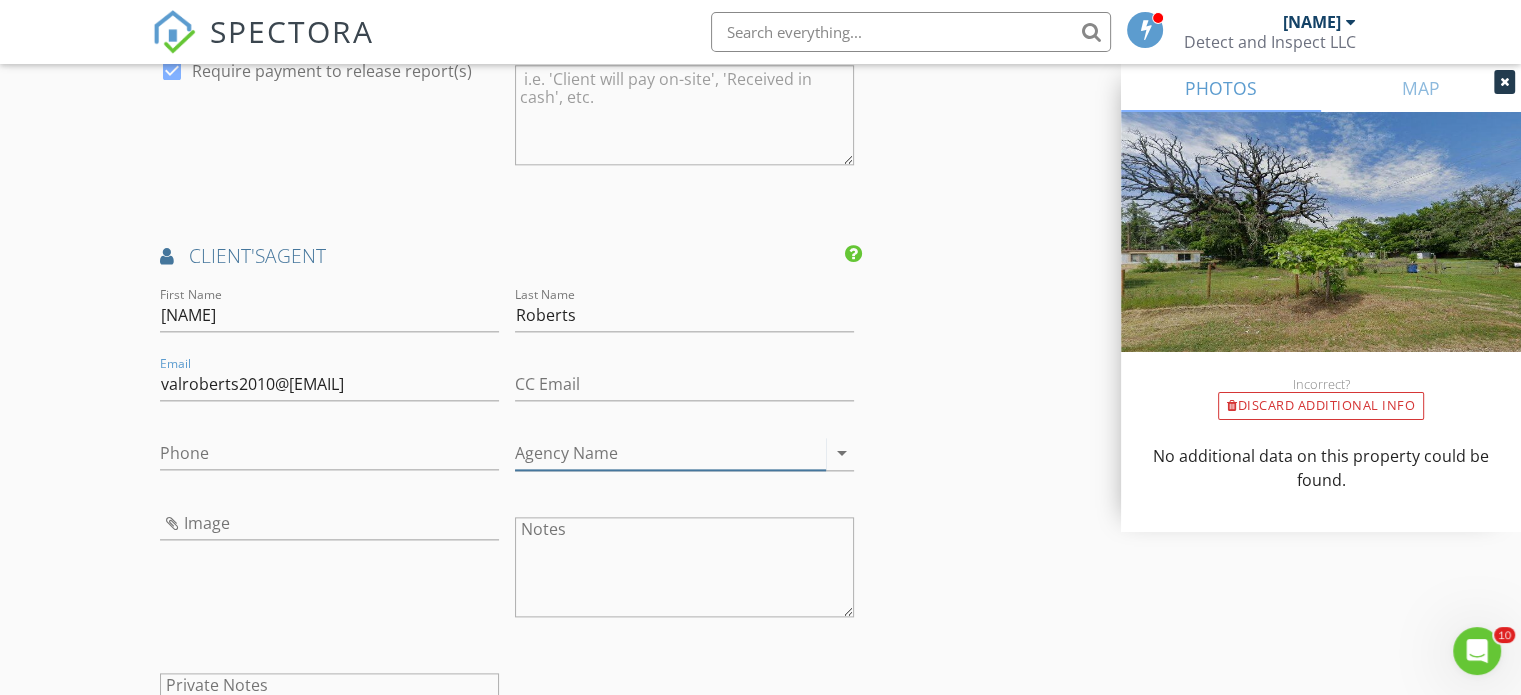 click on "Agency Name" at bounding box center [670, 453] 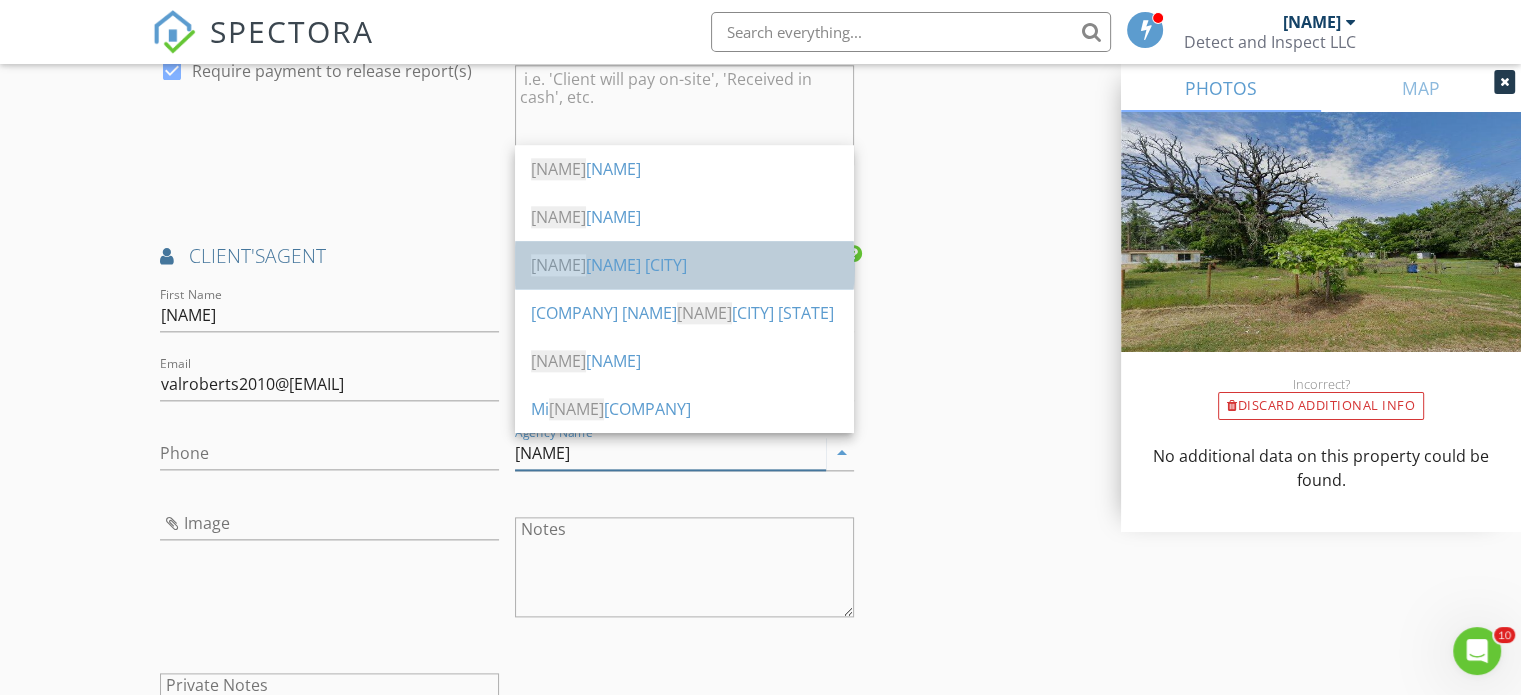 click on "Les ie Cain Lindale" at bounding box center [684, 265] 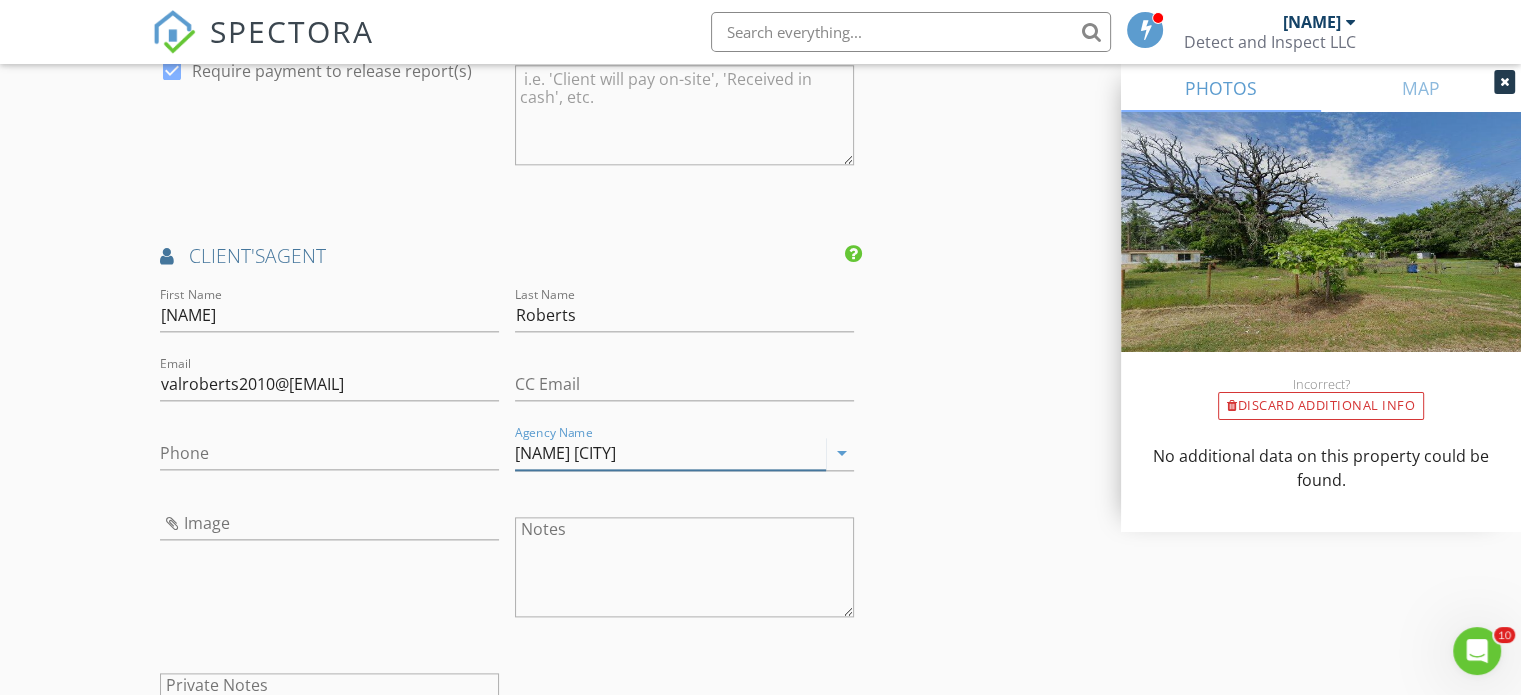 type on "[FIRST] [LAST]" 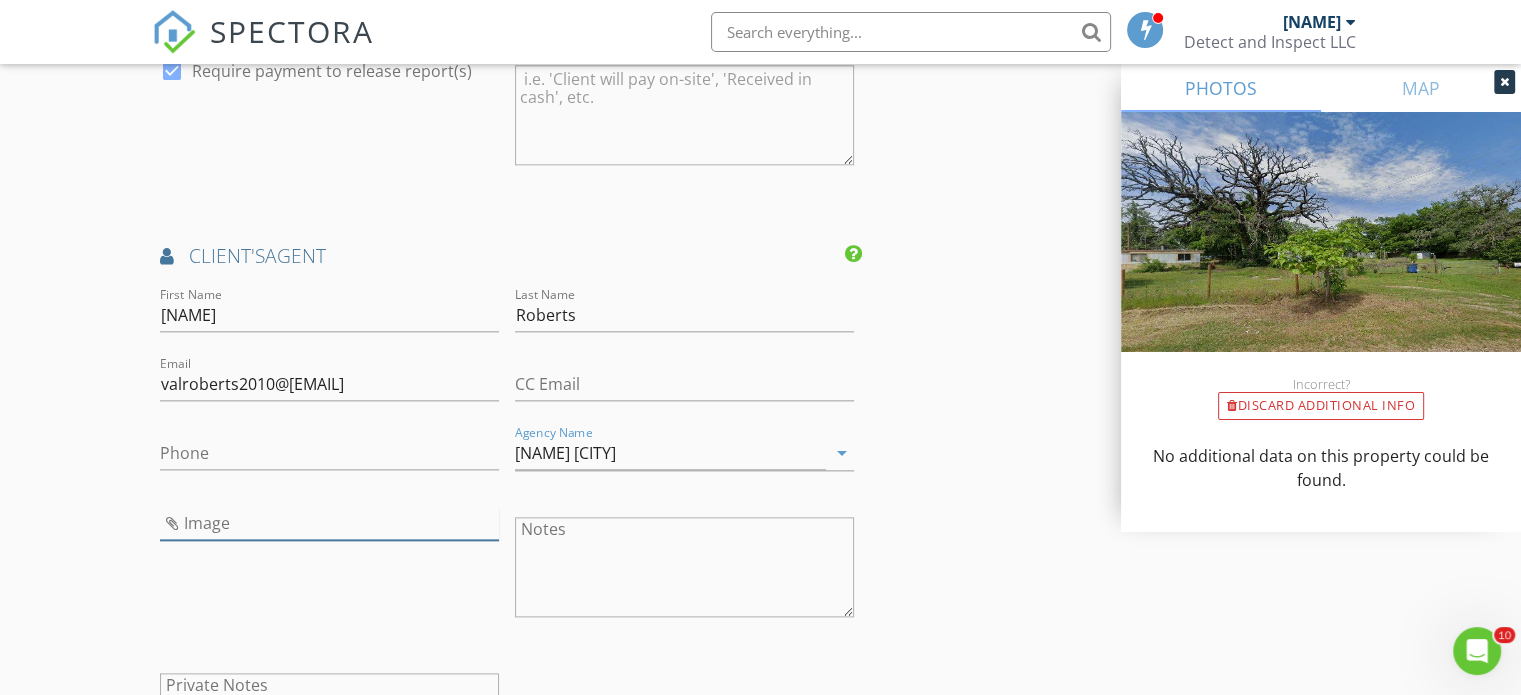 click at bounding box center [329, 523] 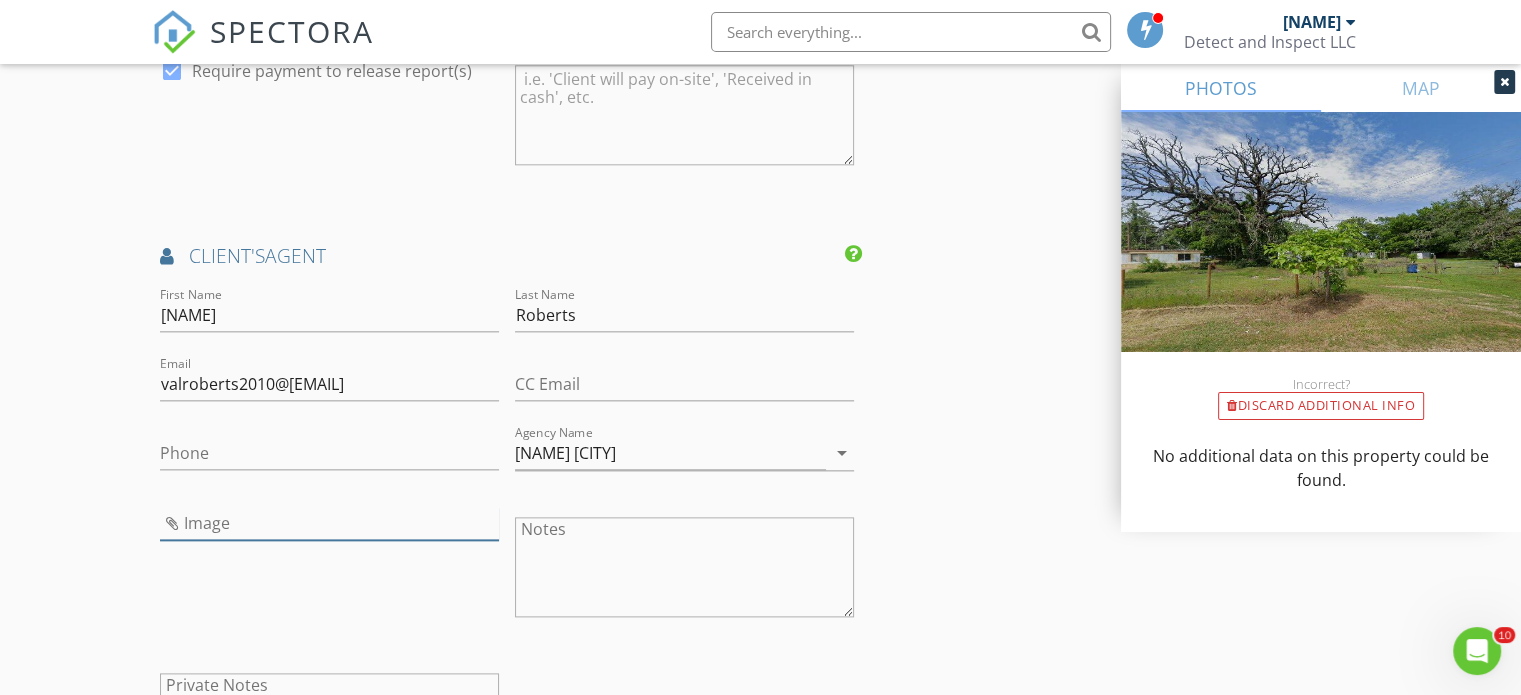 type on "Valerie Roberts.jpg" 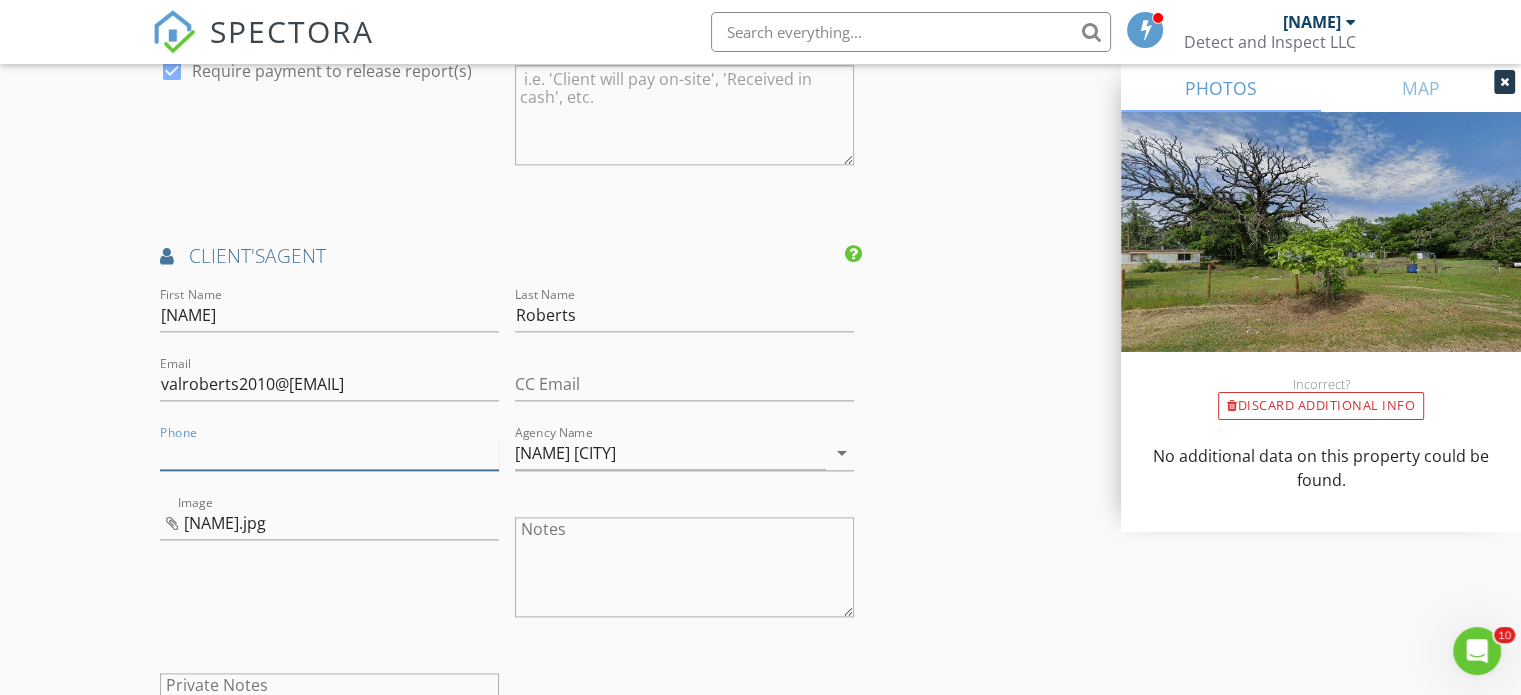 click on "Phone" at bounding box center [329, 453] 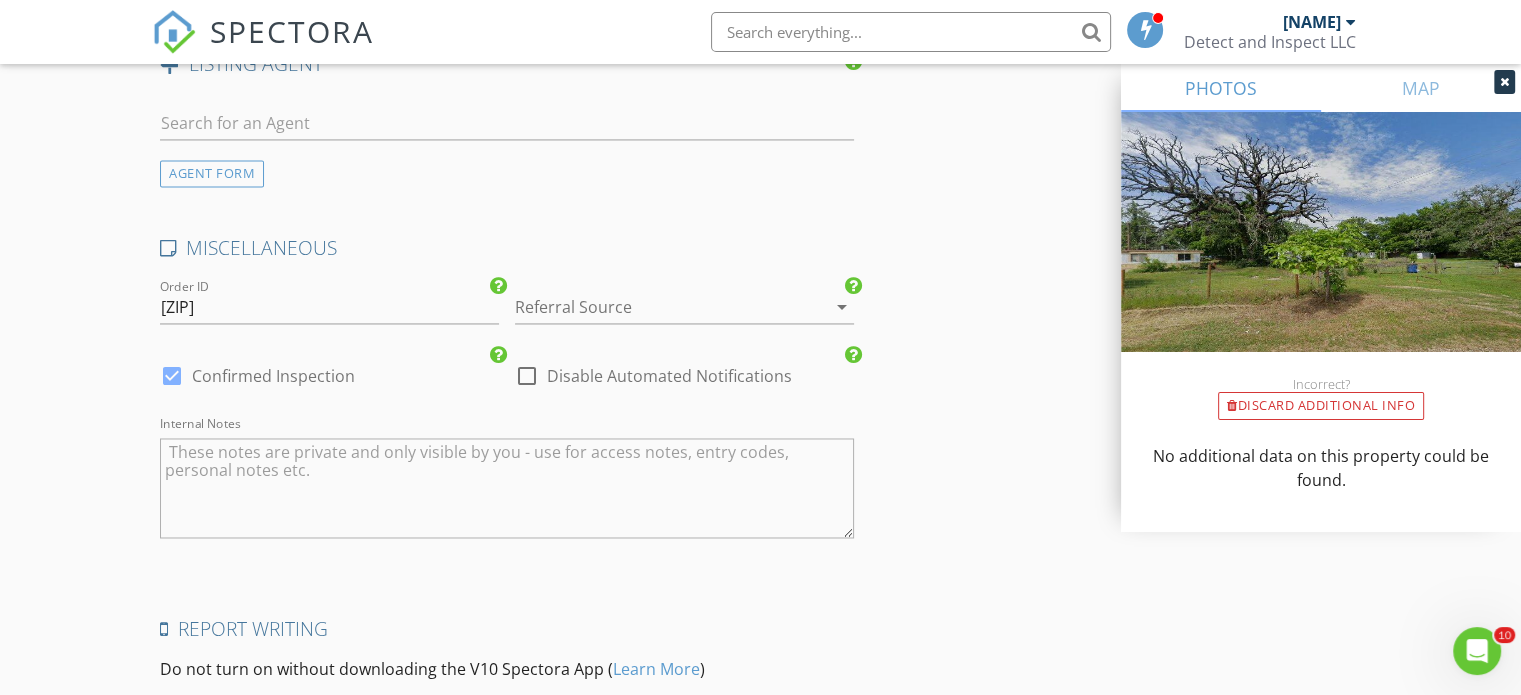 scroll, scrollTop: 3387, scrollLeft: 0, axis: vertical 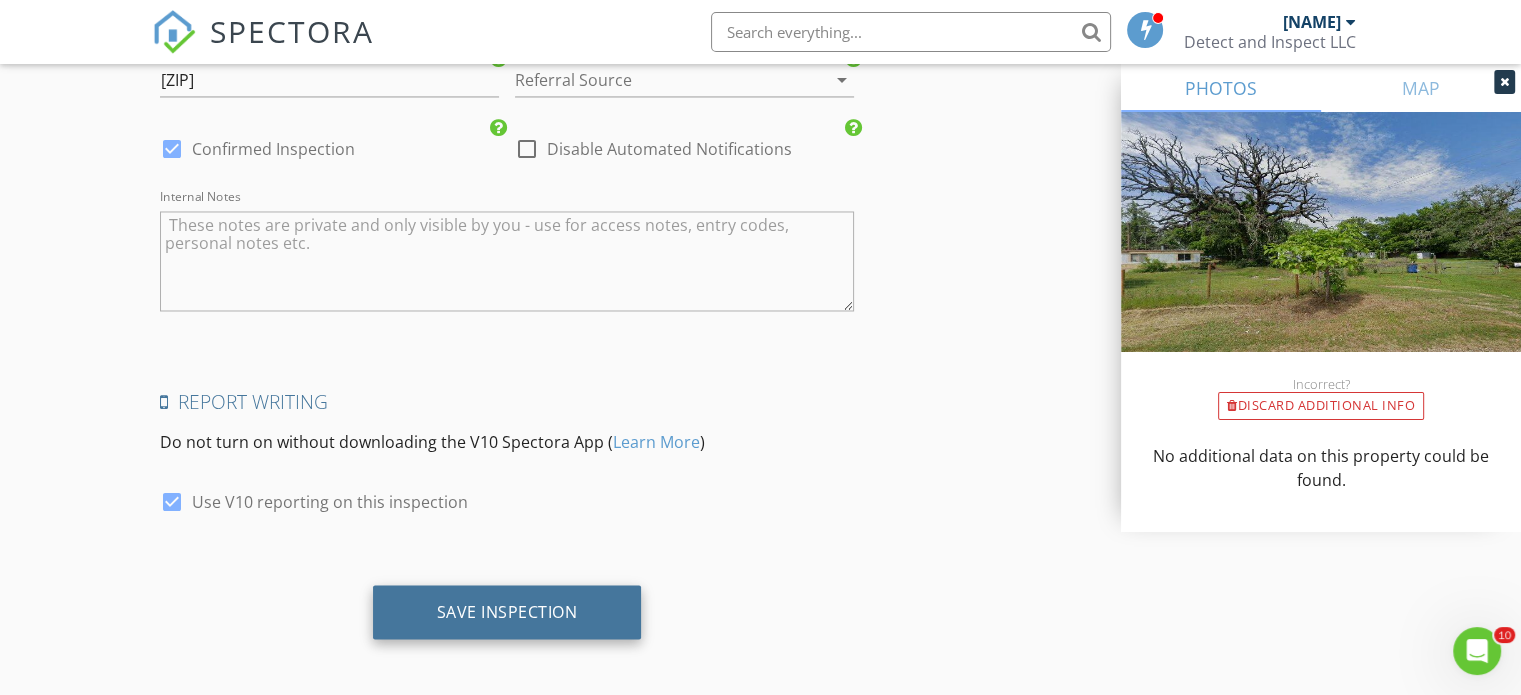 type on "[PHONE]" 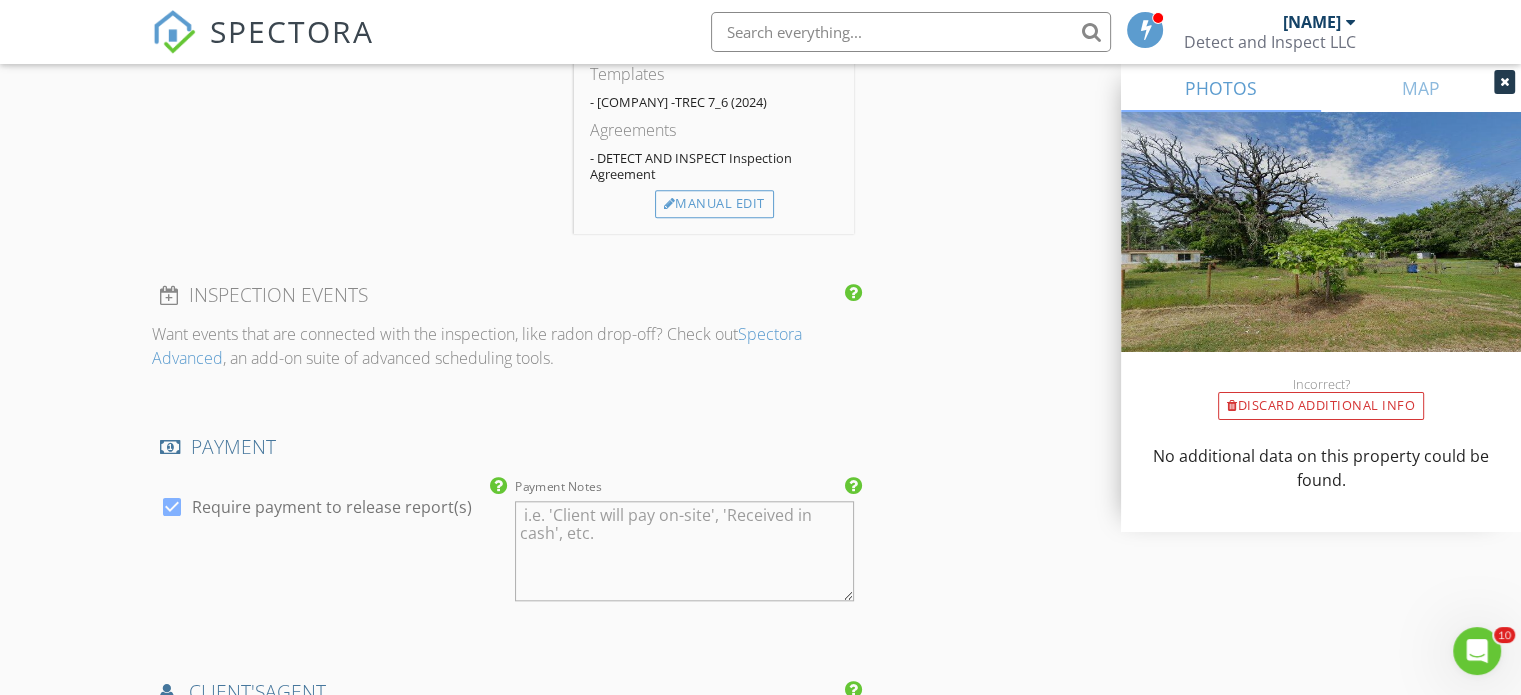 scroll, scrollTop: 1925, scrollLeft: 0, axis: vertical 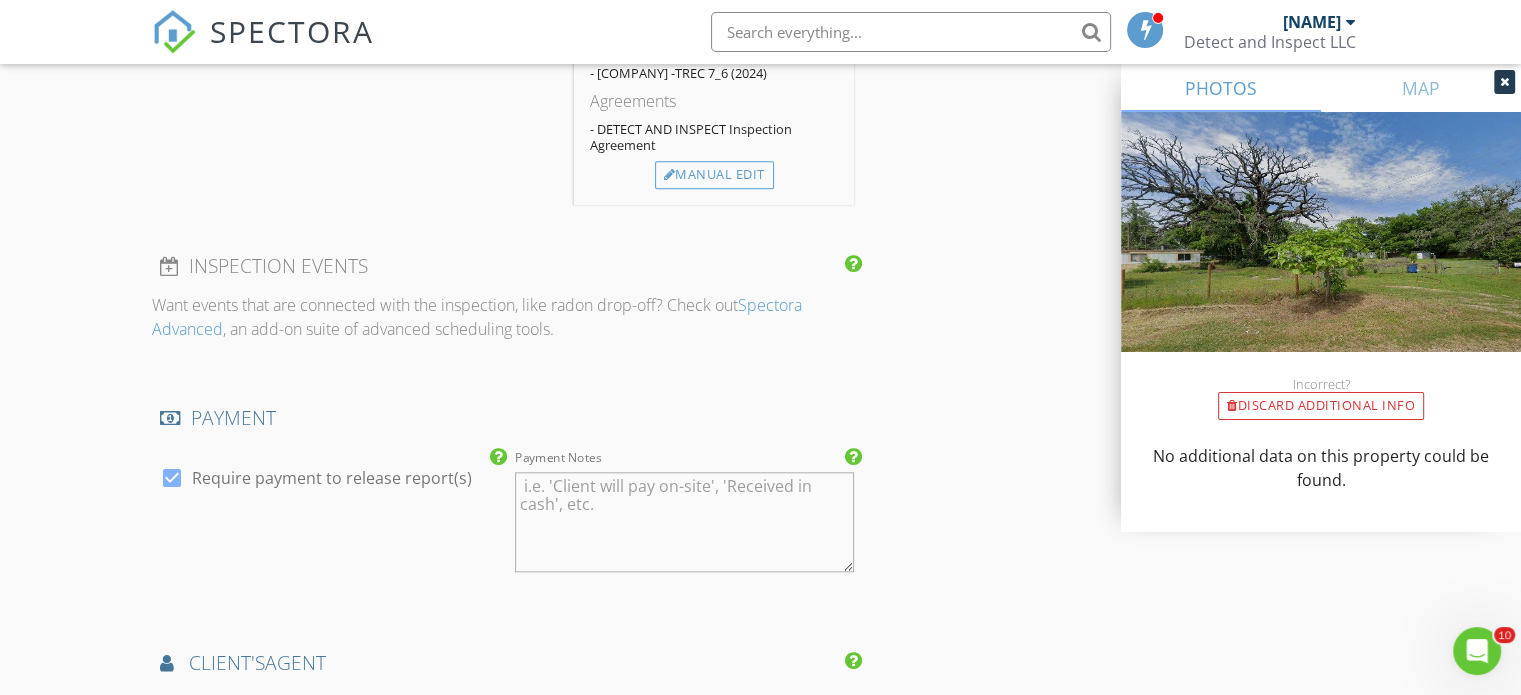 click on "Payment Notes" at bounding box center (684, 522) 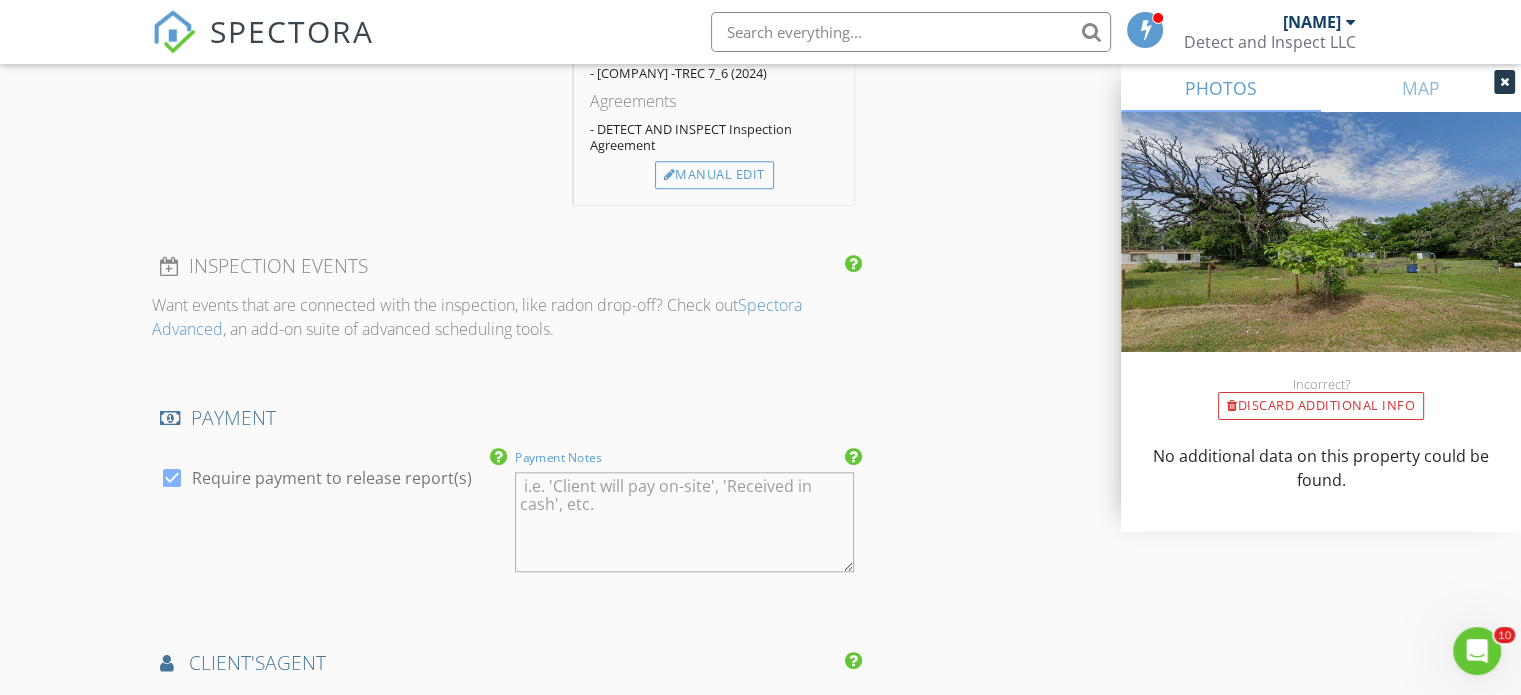 click on "Payment Notes" at bounding box center (684, 522) 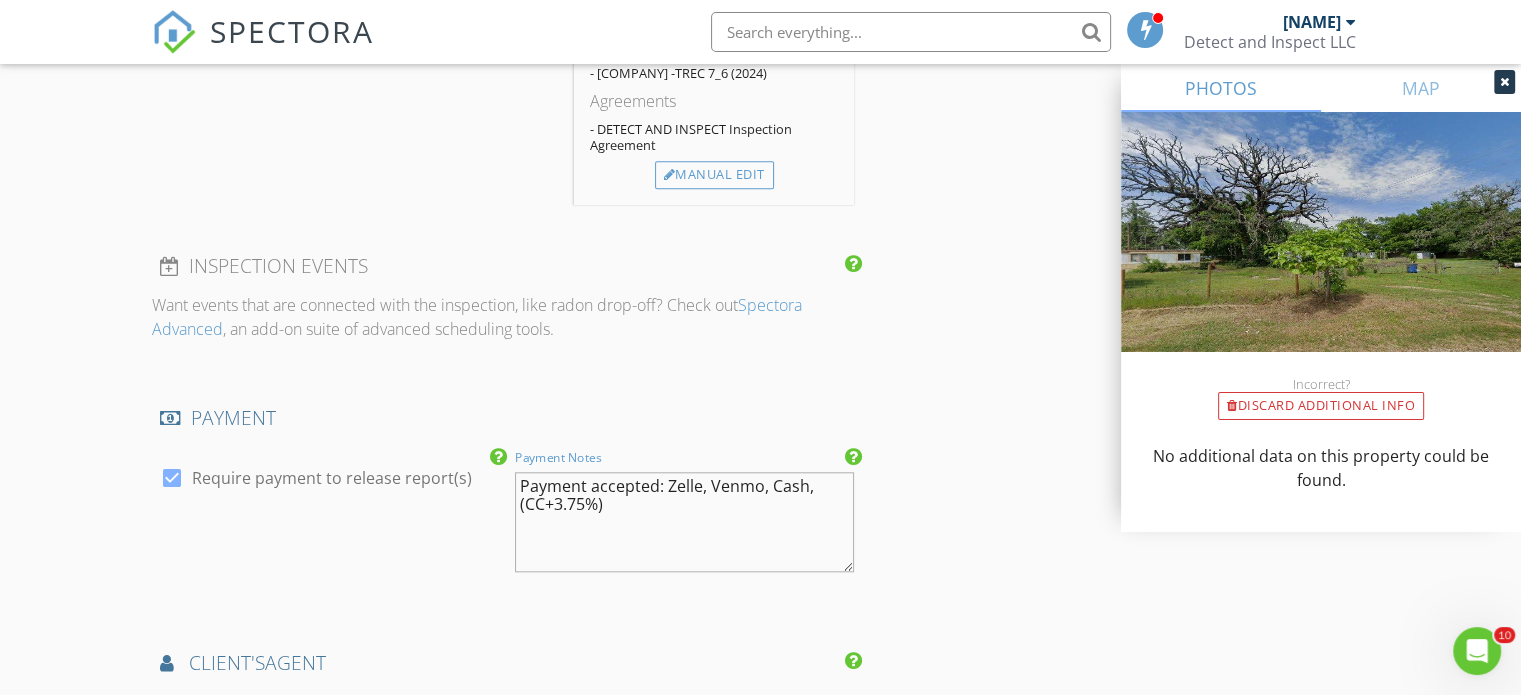 click on "Payment accepted: Zelle, Venmo, Cash, (CC+3.75%)" at bounding box center [684, 522] 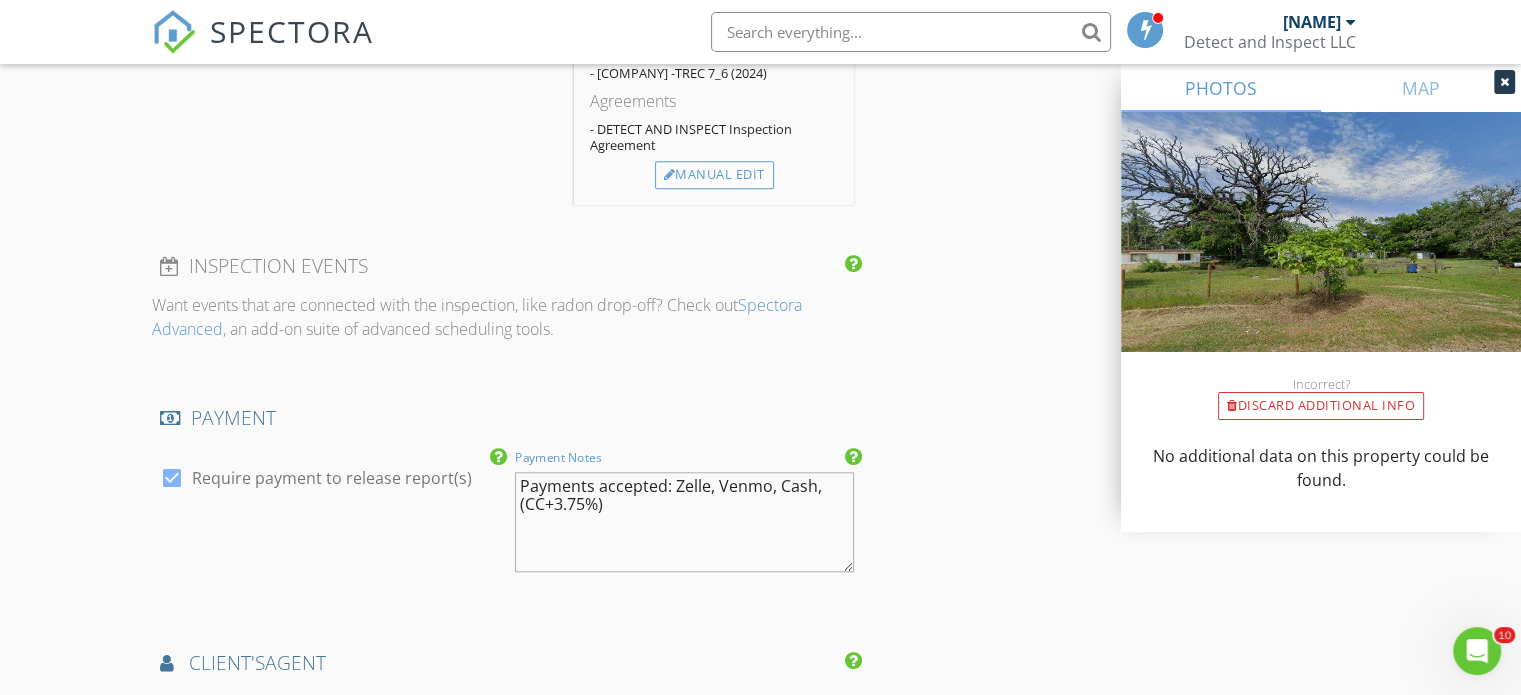 click on "Payments accepted: Zelle, Venmo, Cash, (CC+3.75%)" at bounding box center [684, 522] 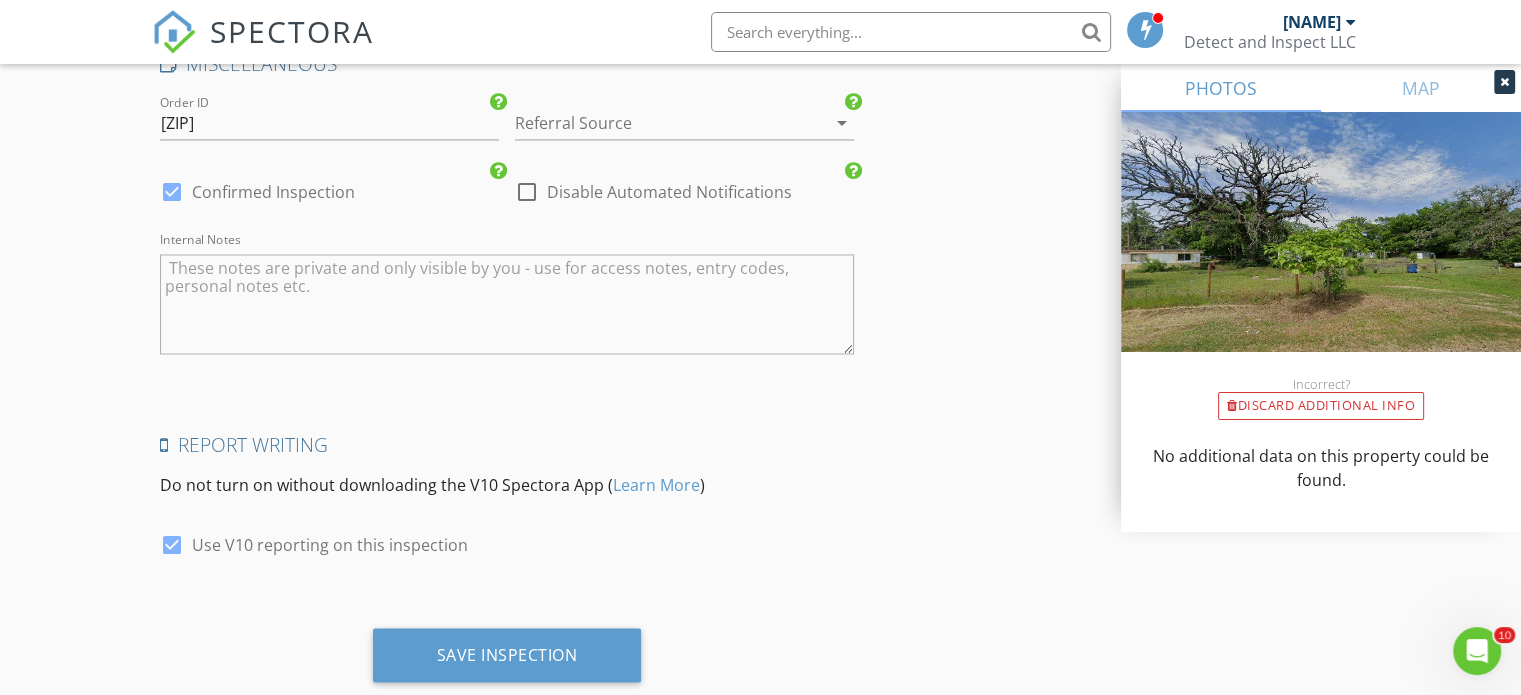 scroll, scrollTop: 3387, scrollLeft: 0, axis: vertical 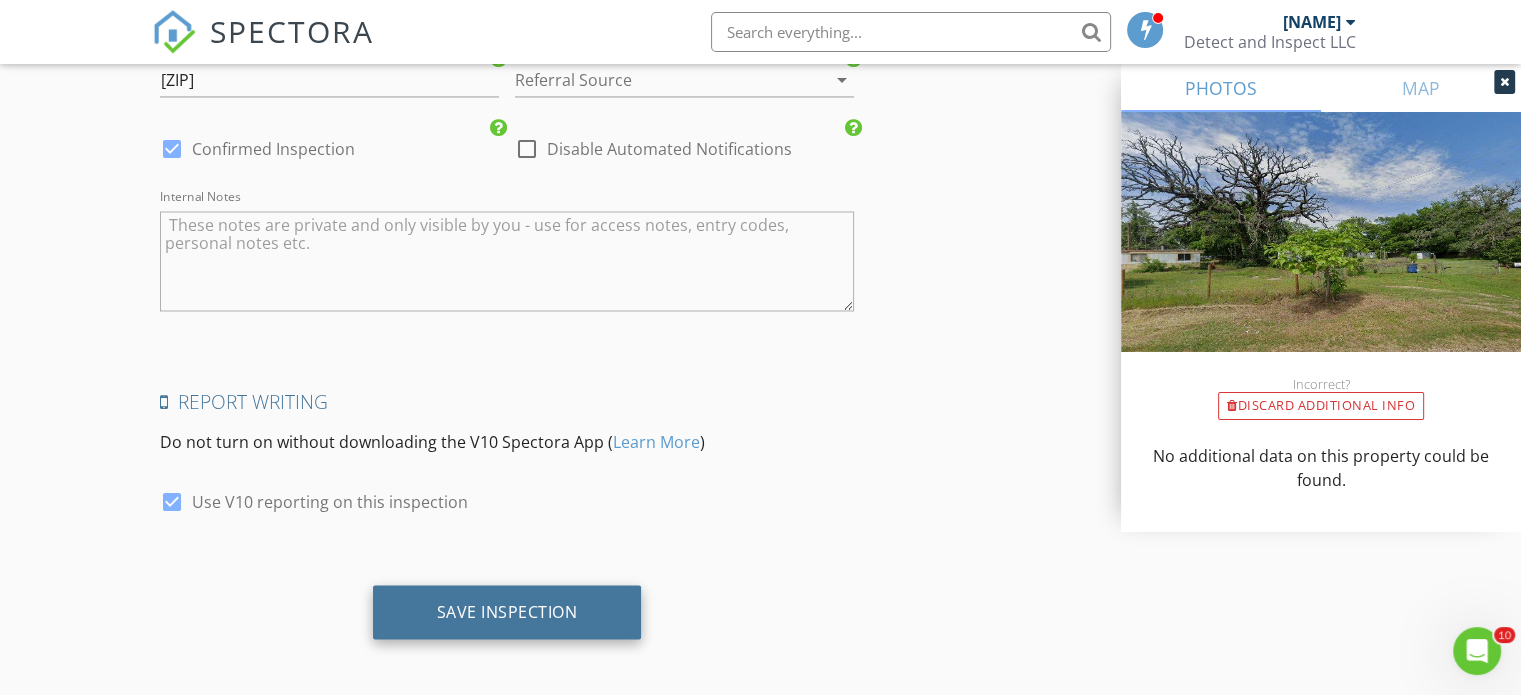 type on "Payments accepted: Zelle, Venmo, Cash, (CC+3.75%)" 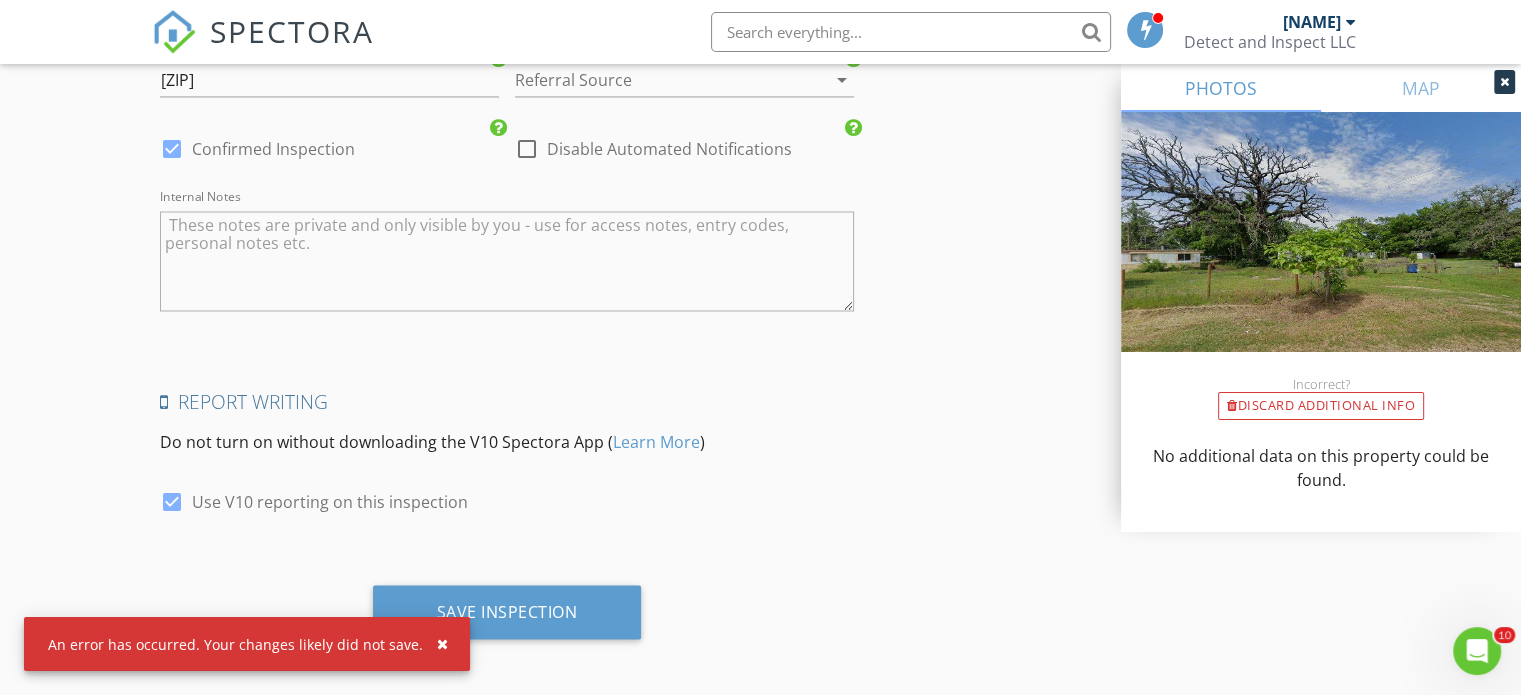 click on "Save Inspection" at bounding box center [507, 619] 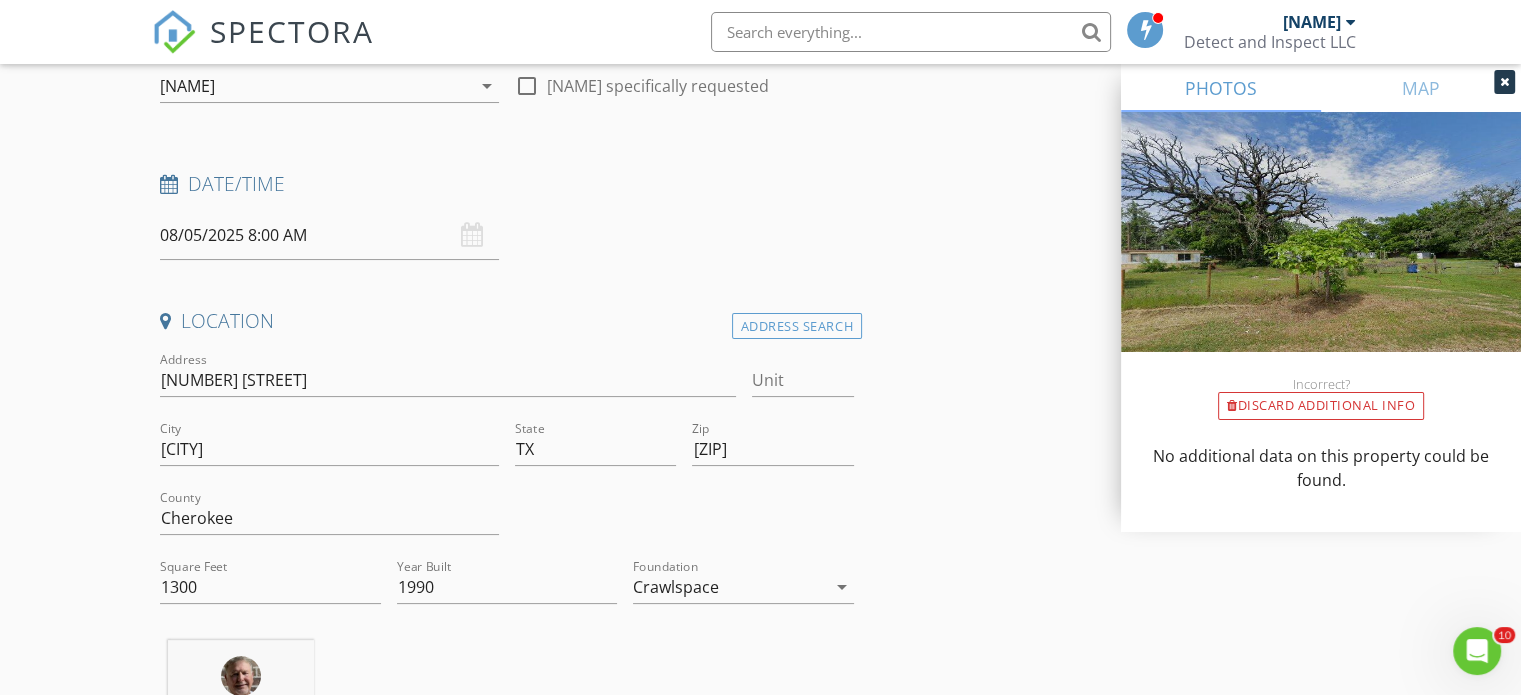 scroll, scrollTop: 3387, scrollLeft: 0, axis: vertical 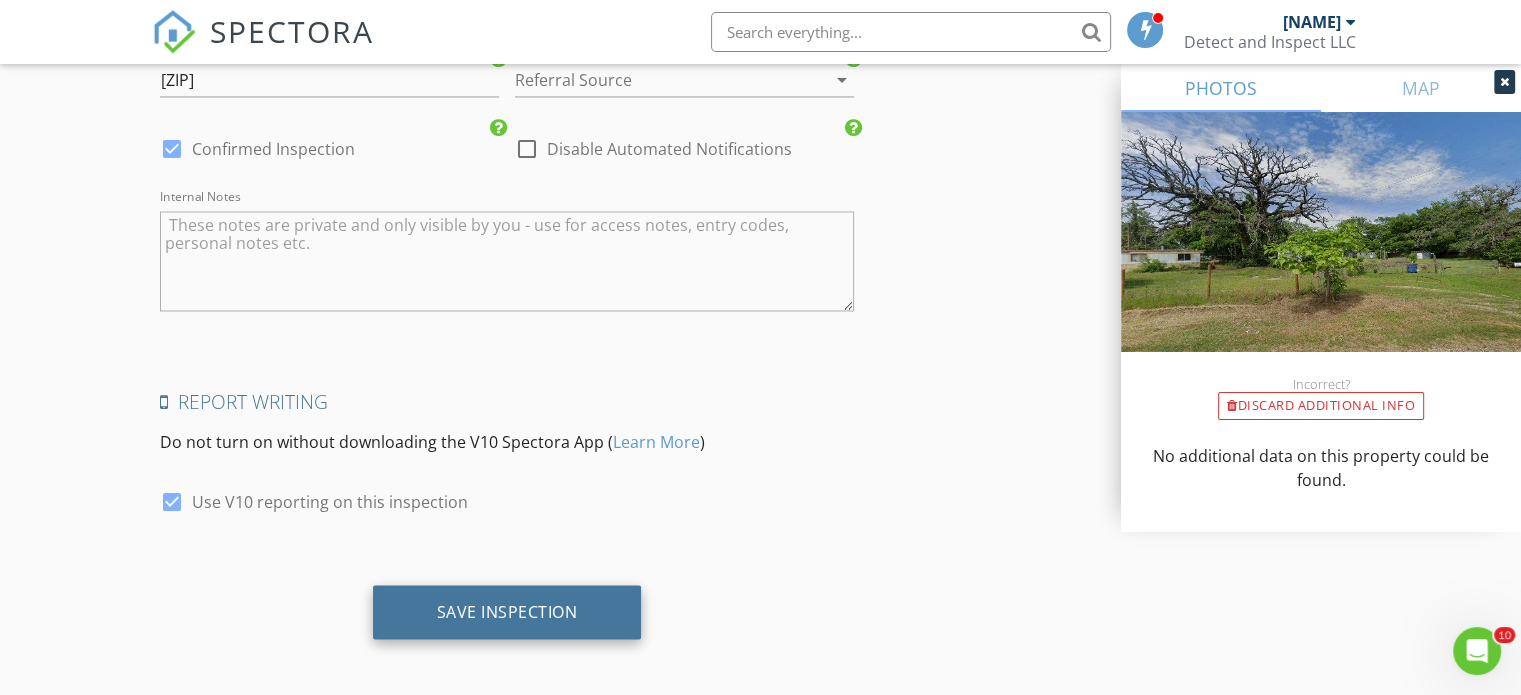 click on "Save Inspection" at bounding box center [507, 611] 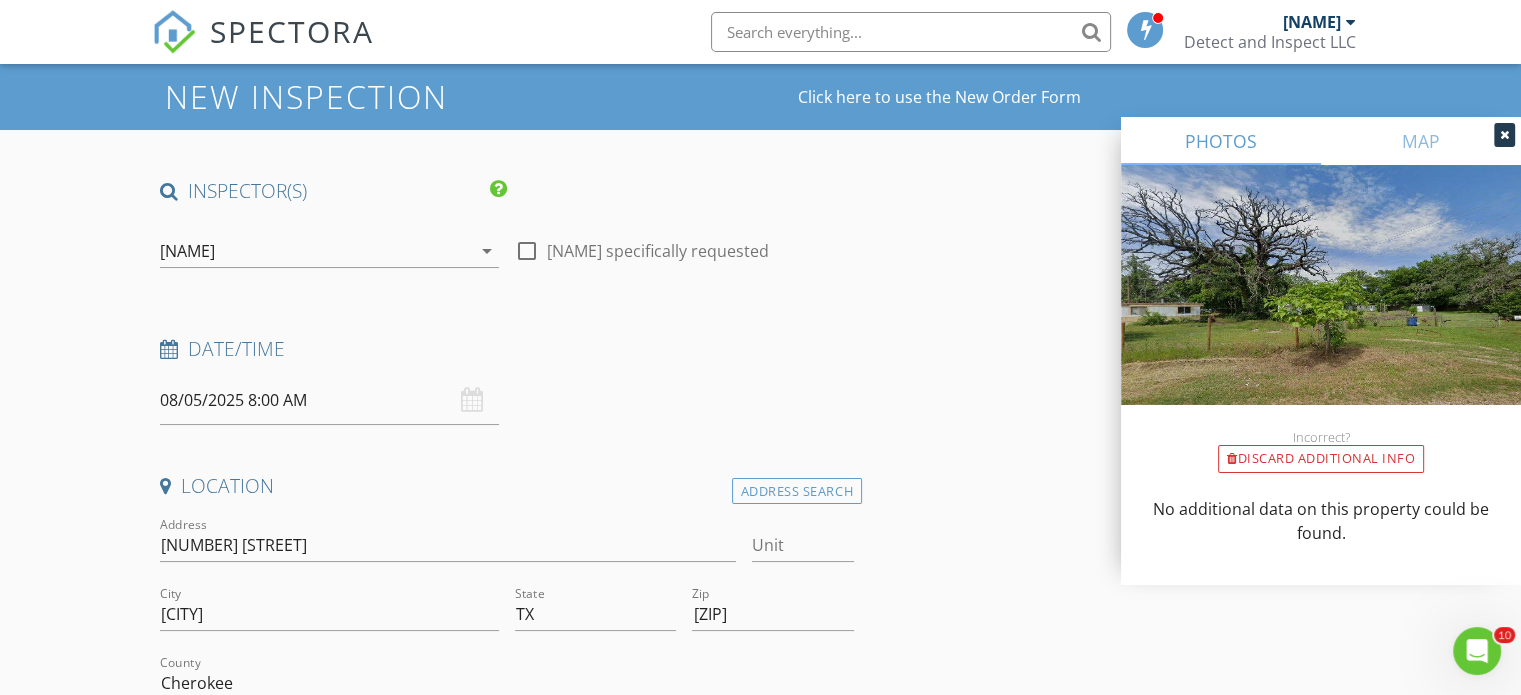 scroll, scrollTop: 0, scrollLeft: 0, axis: both 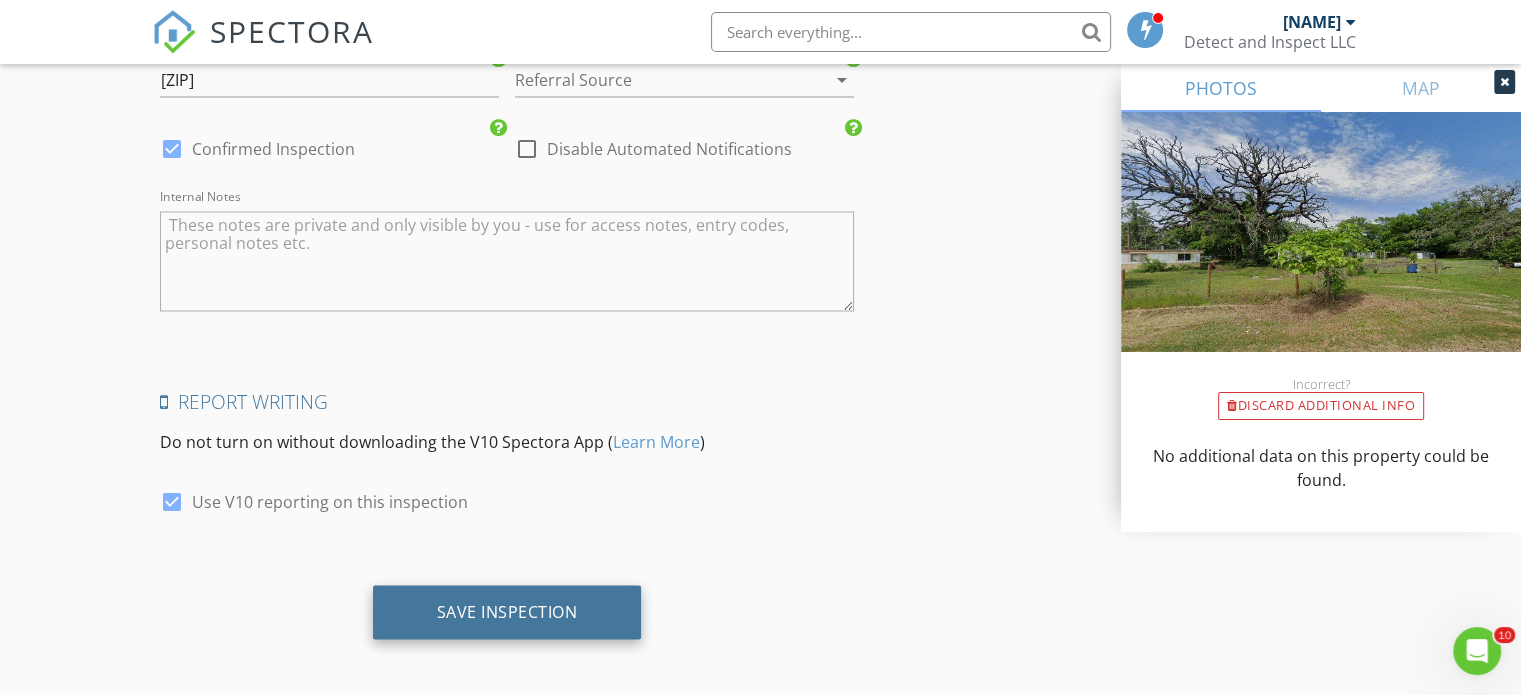 click on "Save Inspection" at bounding box center (507, 611) 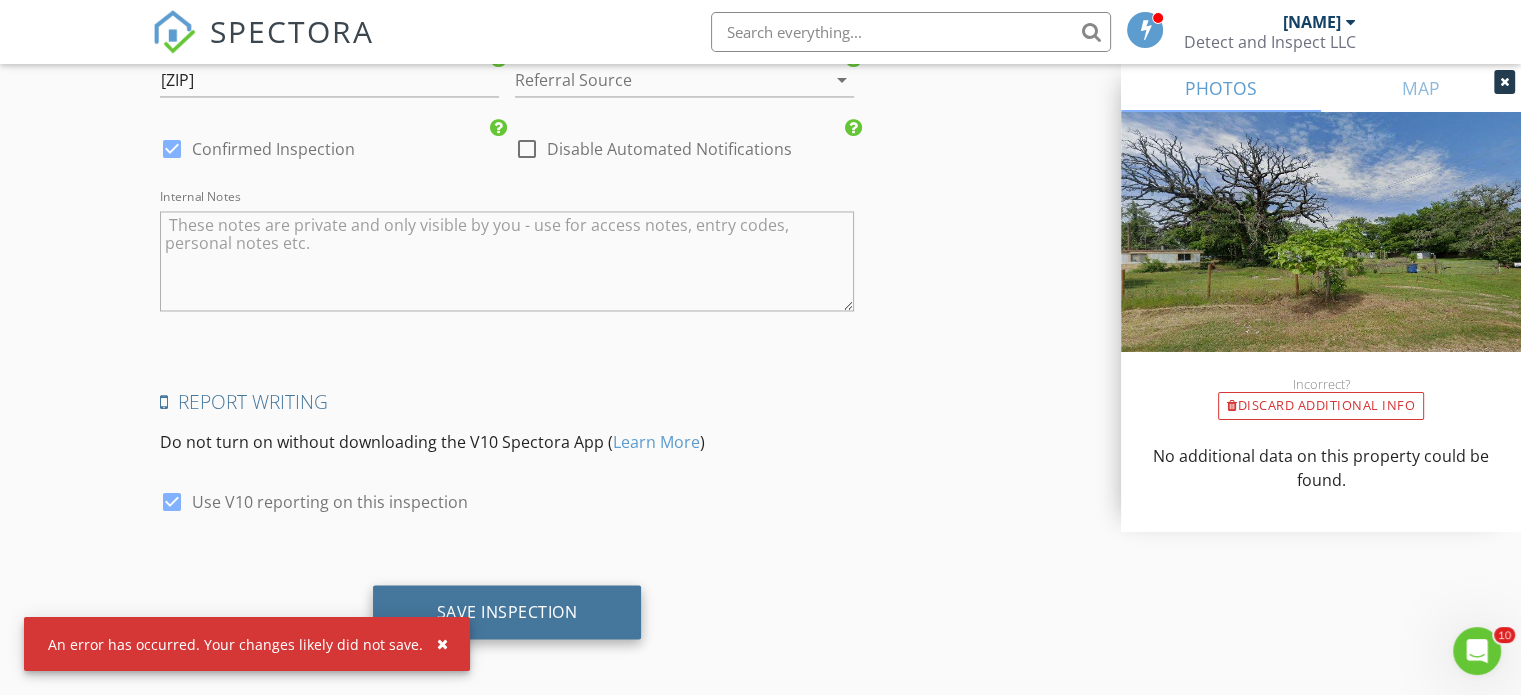 click on "Save Inspection" at bounding box center (507, 611) 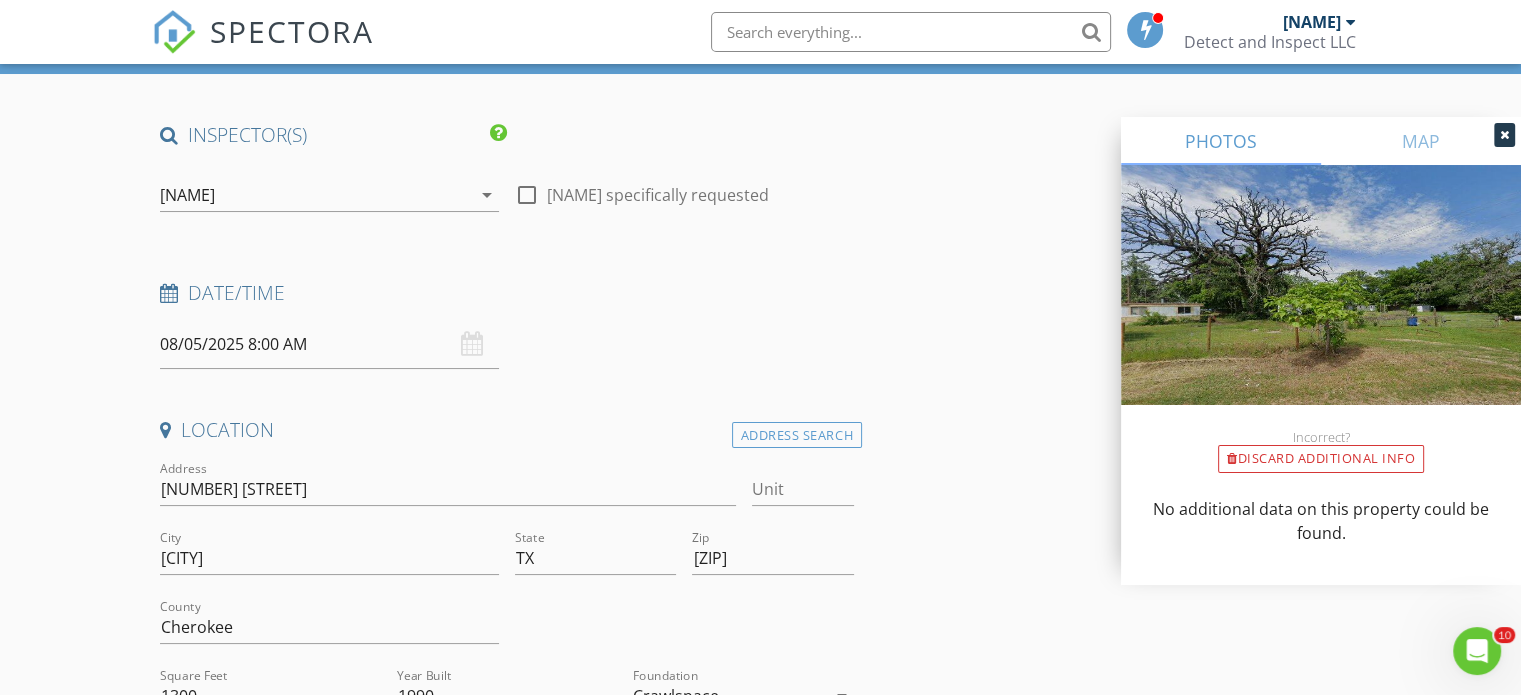scroll, scrollTop: 0, scrollLeft: 0, axis: both 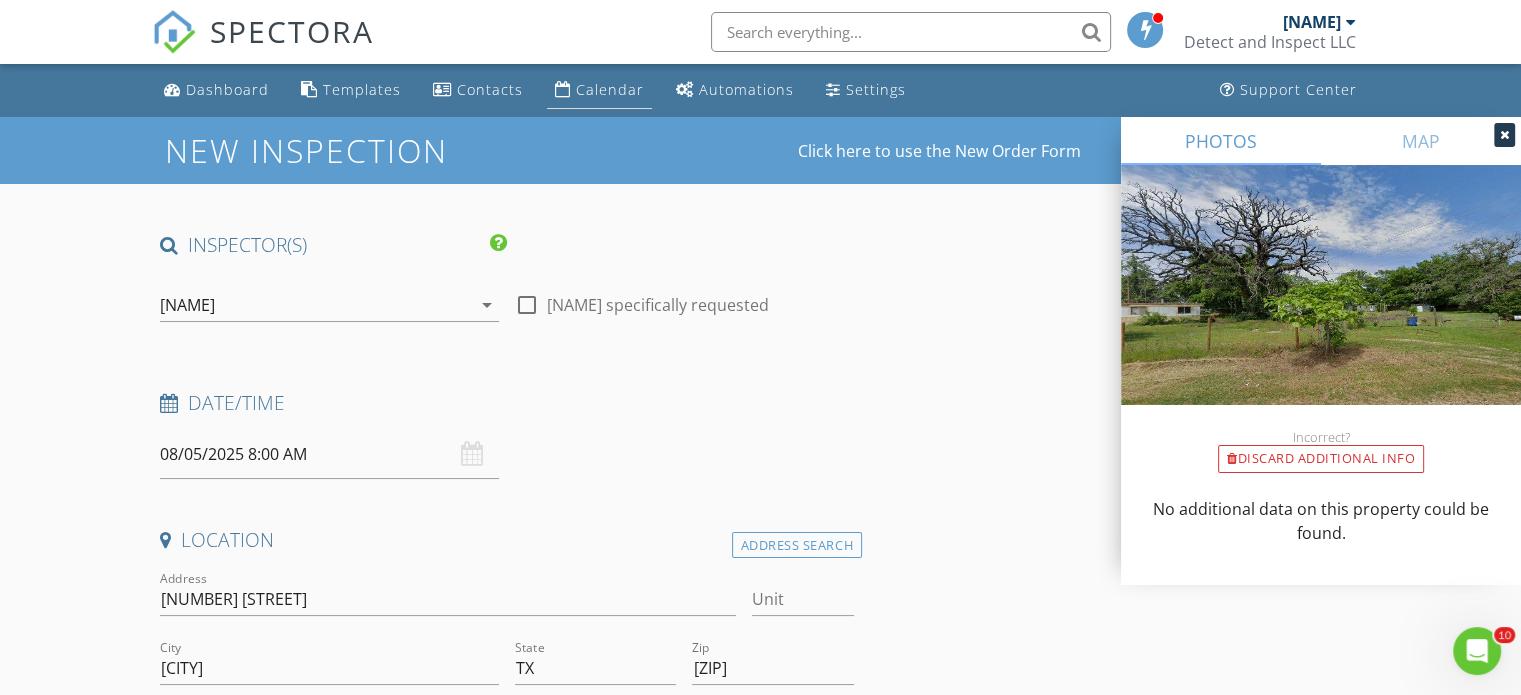 click on "Calendar" at bounding box center (610, 89) 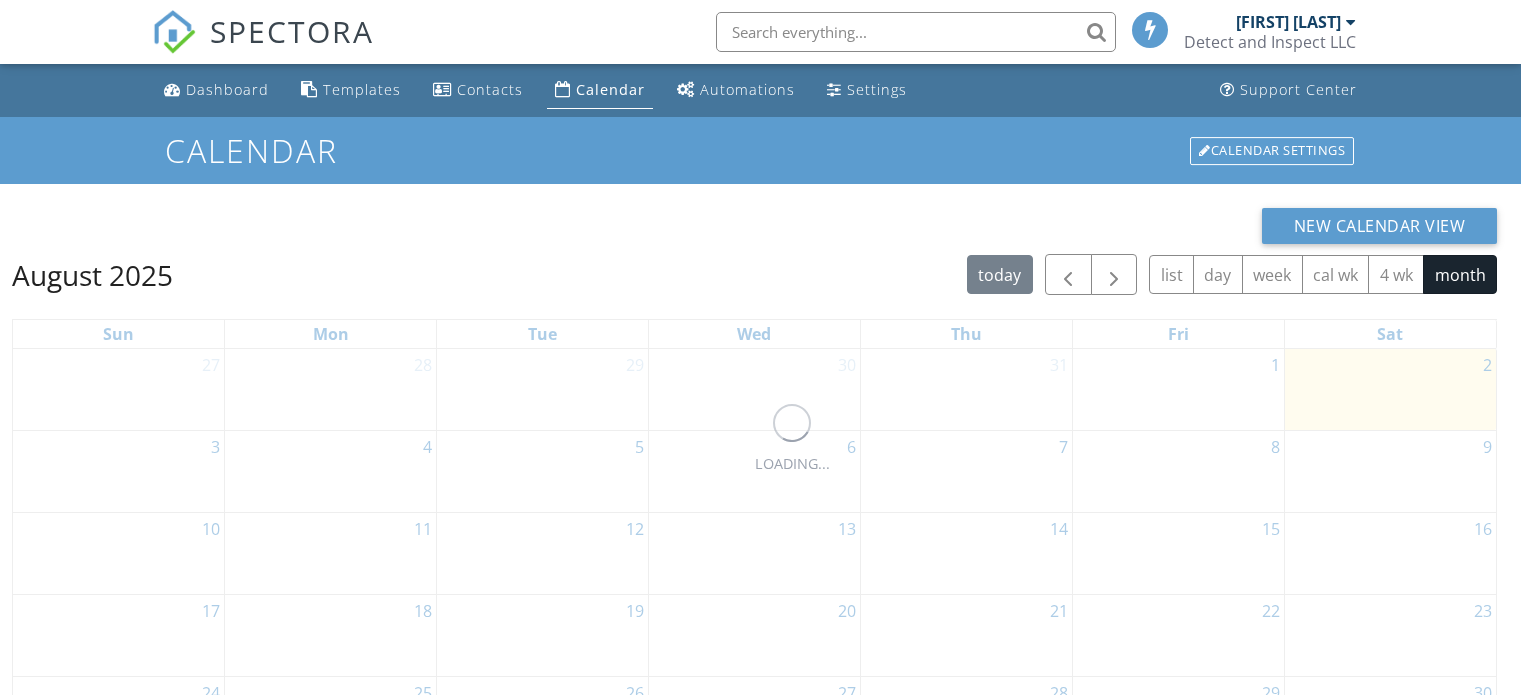 scroll, scrollTop: 0, scrollLeft: 0, axis: both 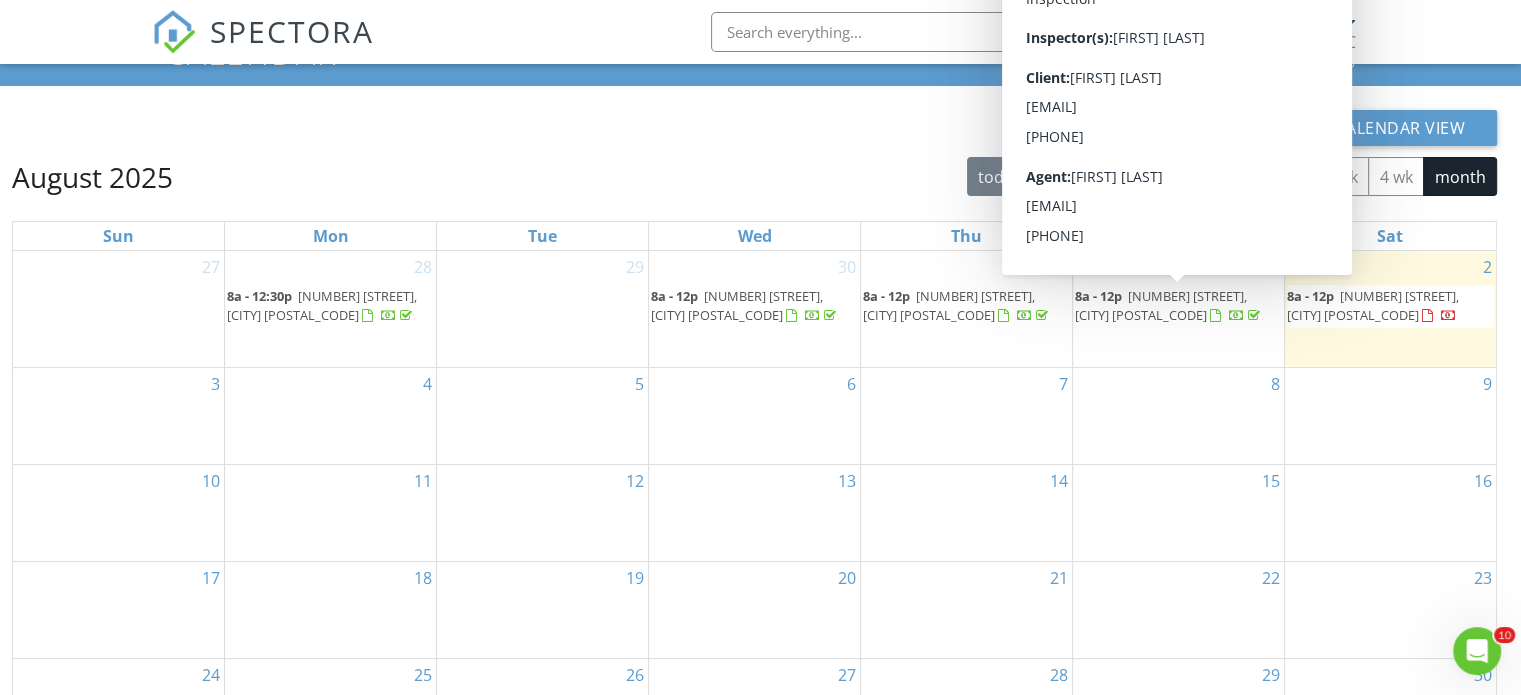 click on "5" at bounding box center (542, 416) 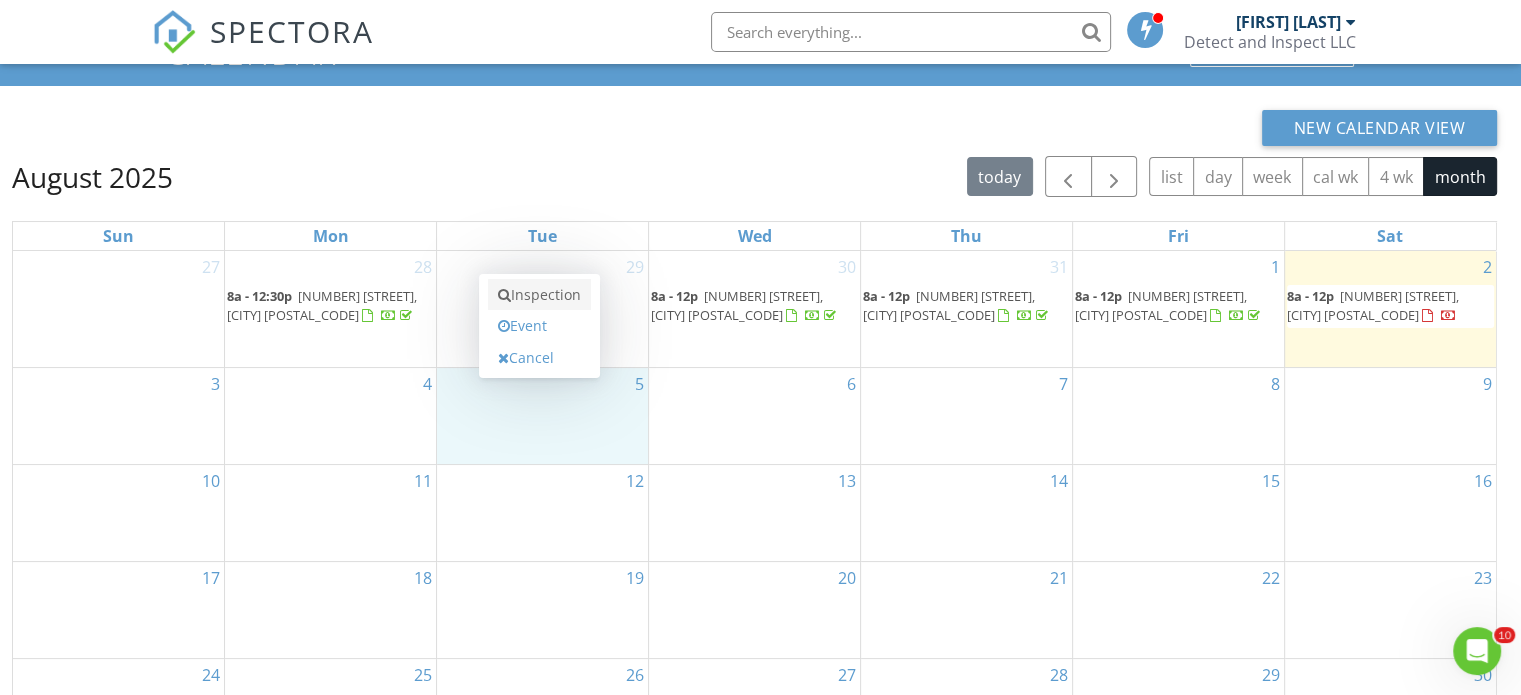 click on "Inspection" at bounding box center [539, 295] 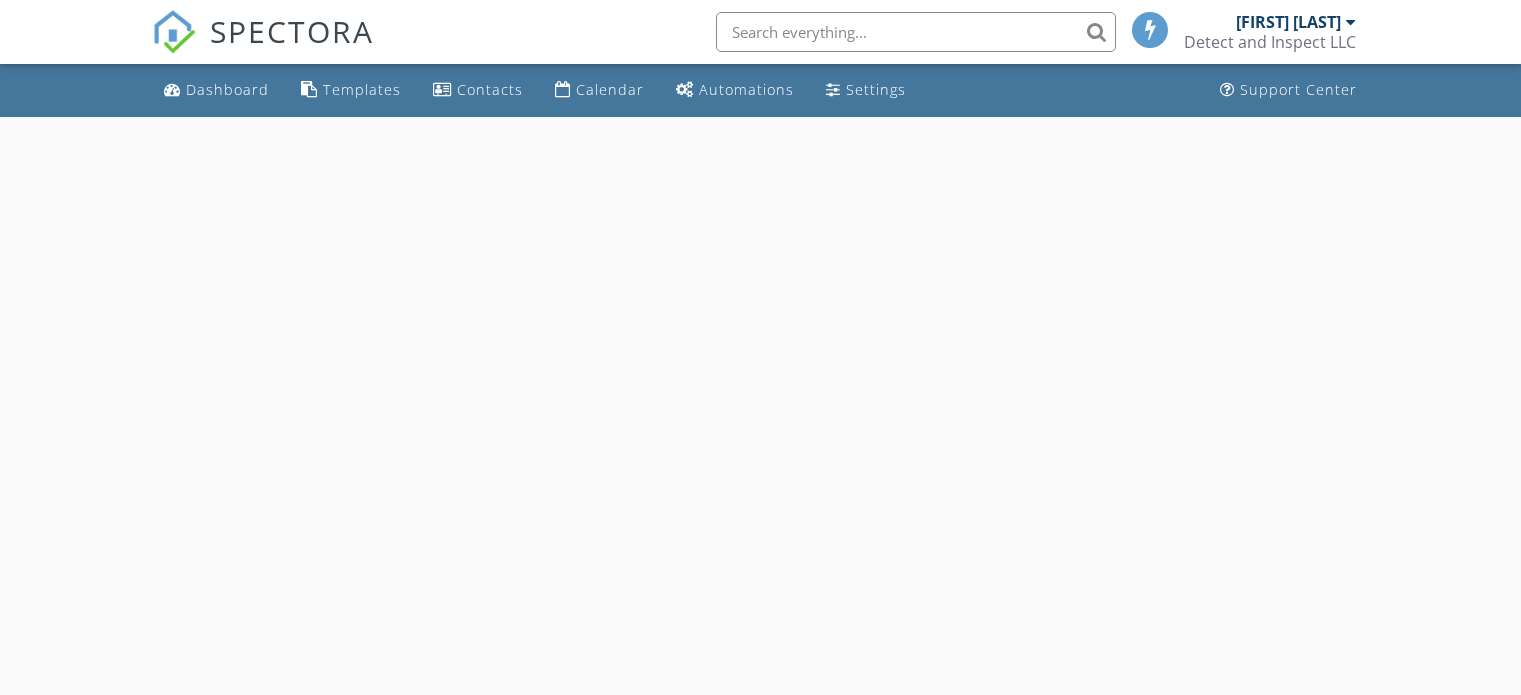 scroll, scrollTop: 0, scrollLeft: 0, axis: both 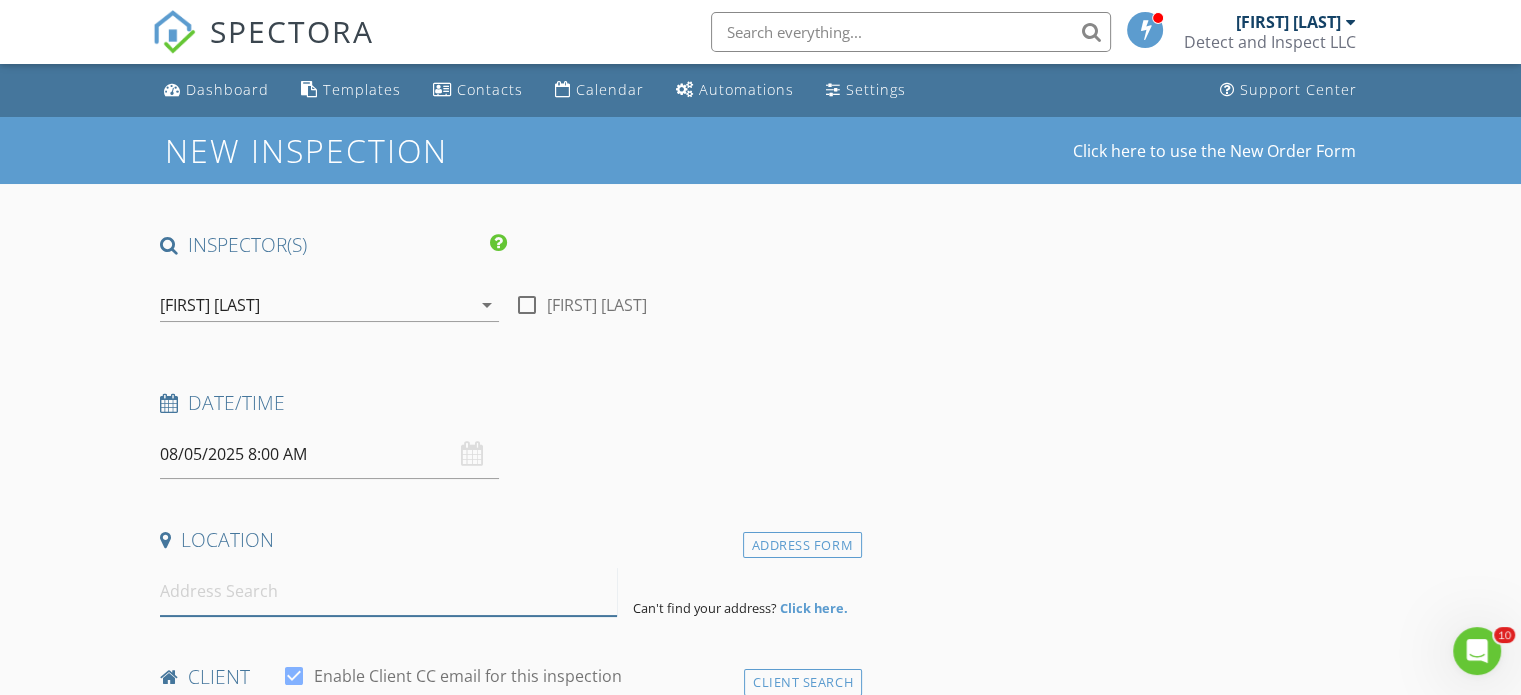 click at bounding box center [388, 591] 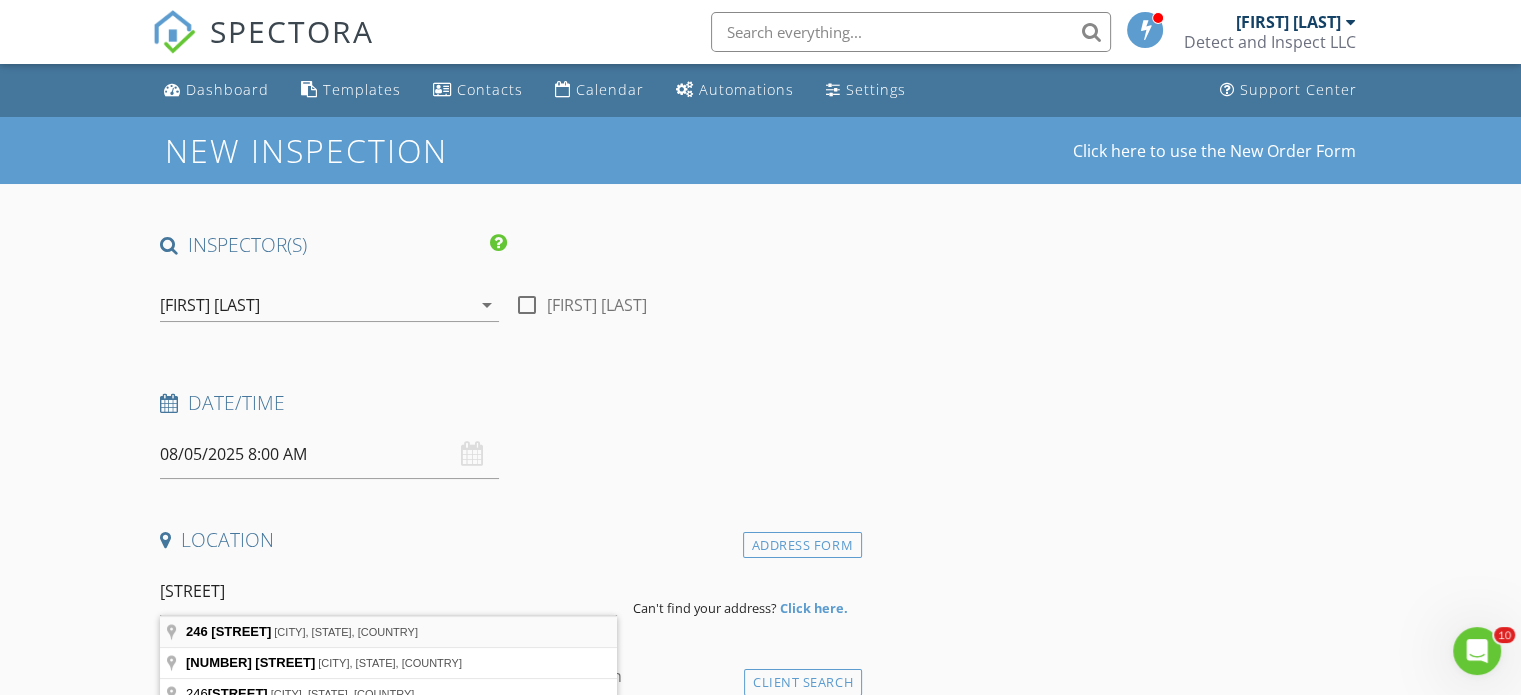 type on "[NUMBER] [STREET], [CITY], [STATE], [COUNTRY]" 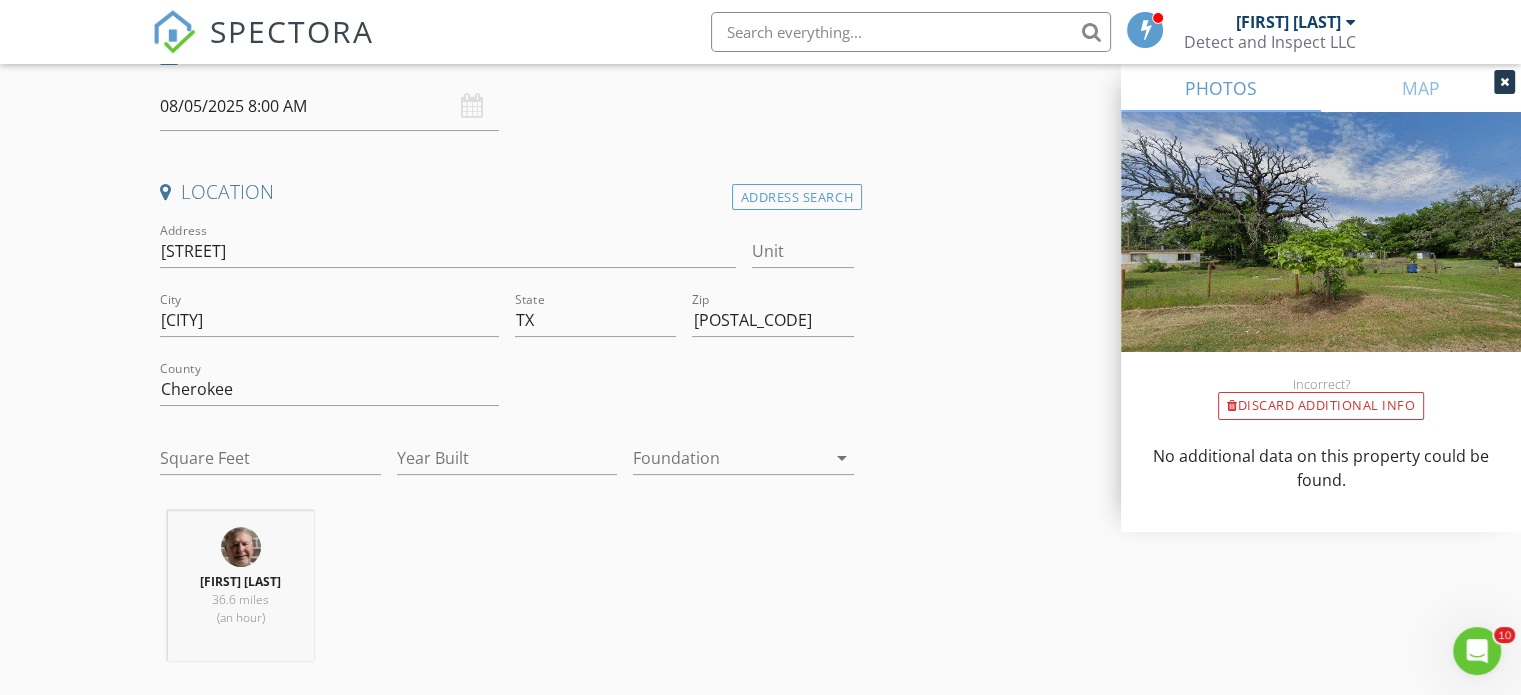 scroll, scrollTop: 350, scrollLeft: 0, axis: vertical 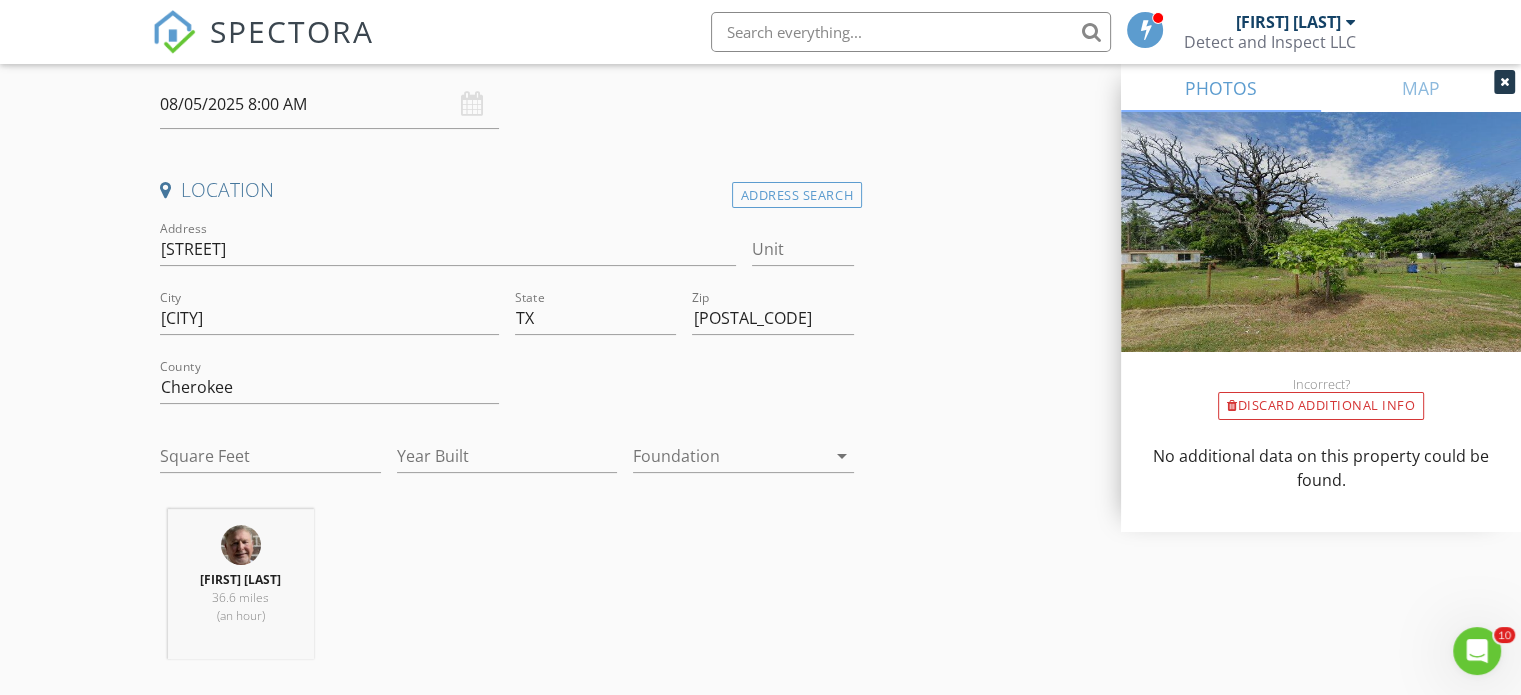 click on "arrow_drop_down" at bounding box center [840, 456] 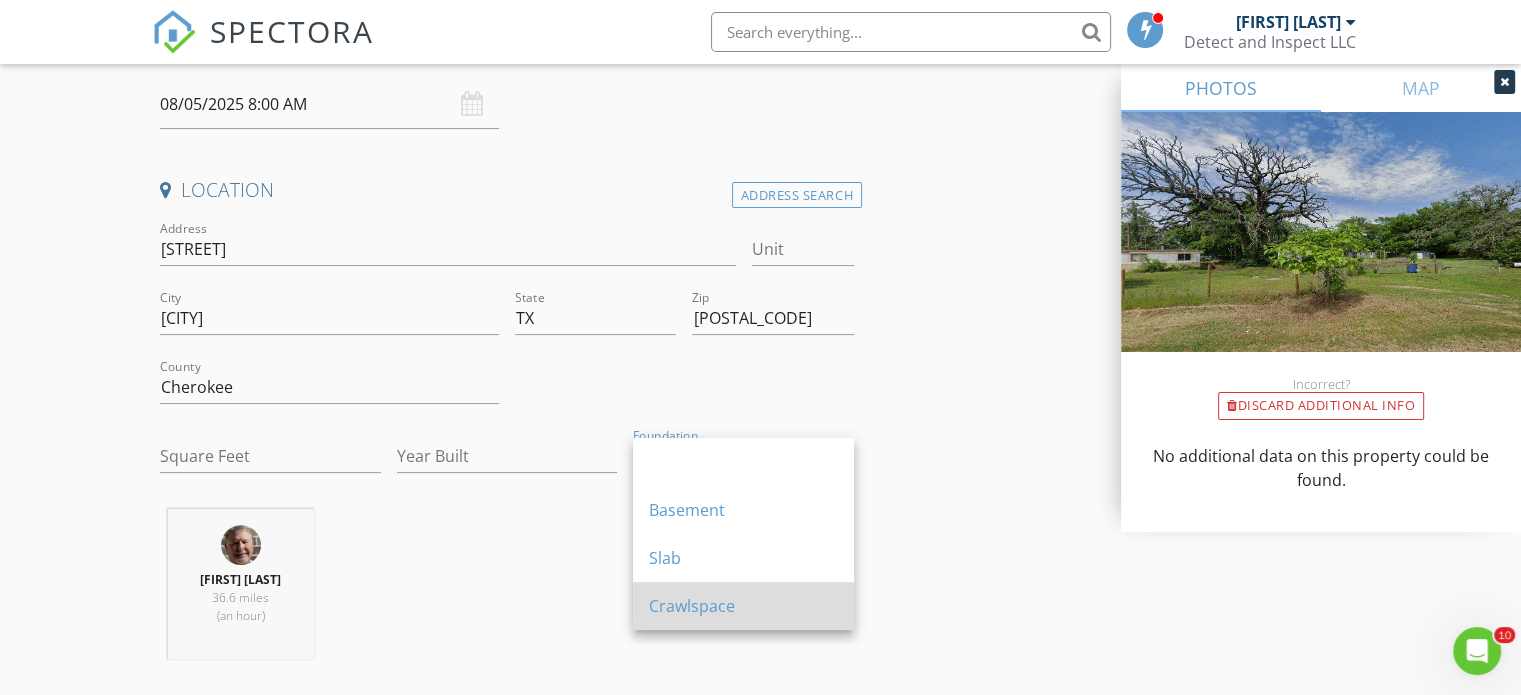 click on "Crawlspace" at bounding box center (743, 606) 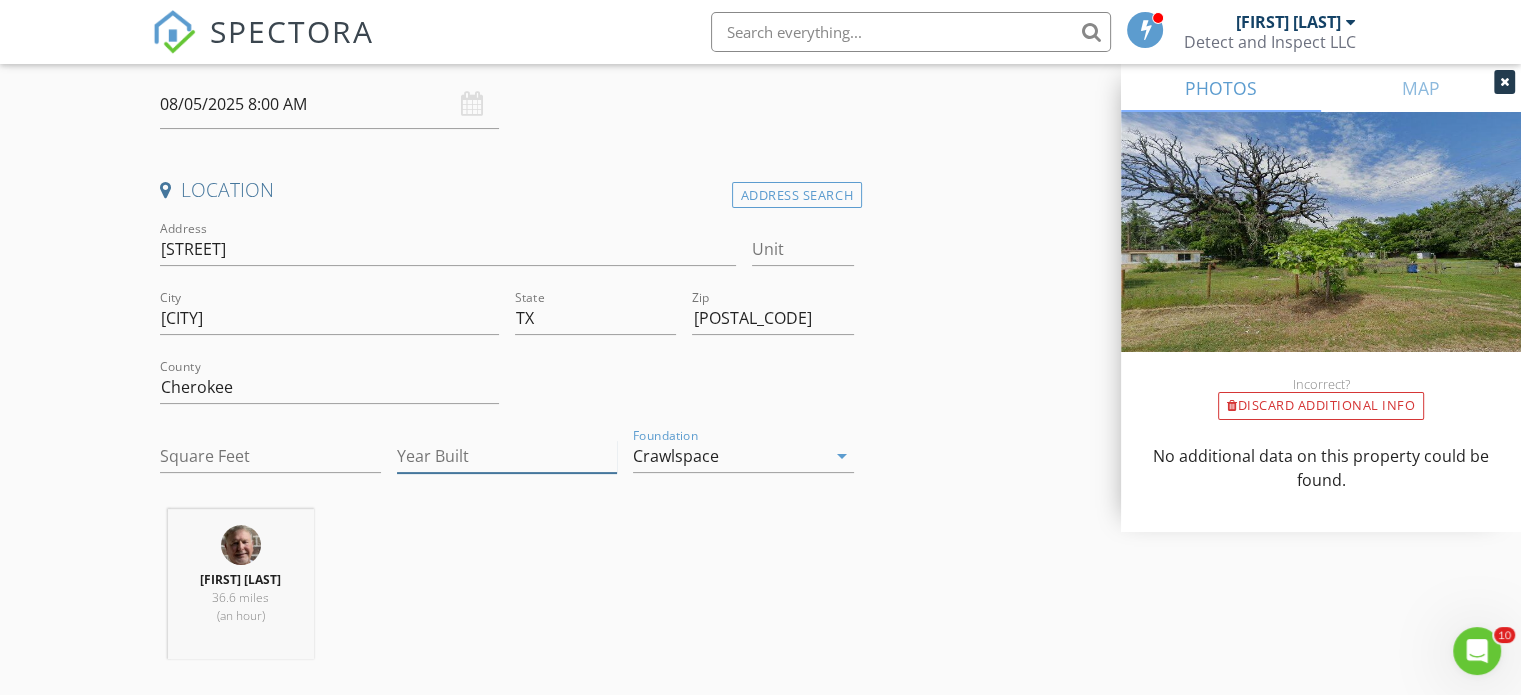 click on "Year Built" at bounding box center (507, 456) 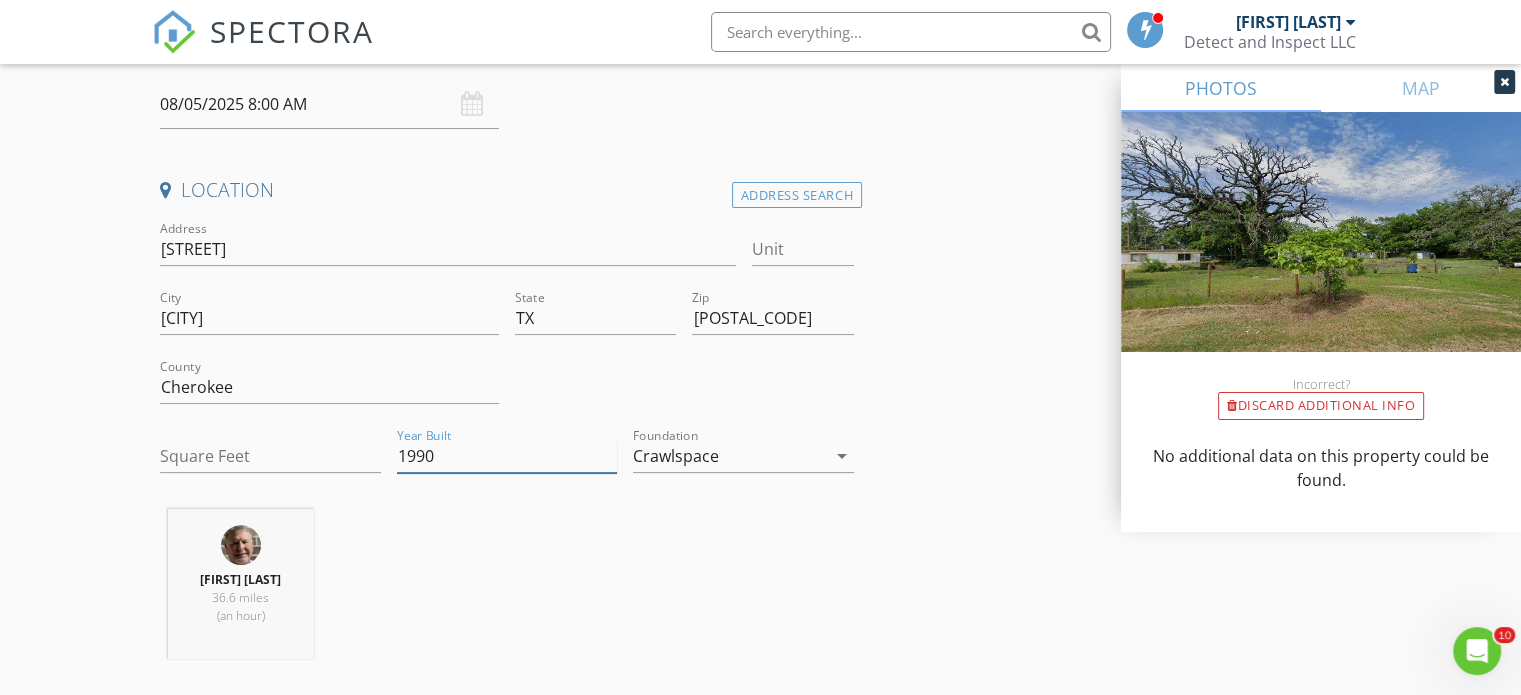type on "1990" 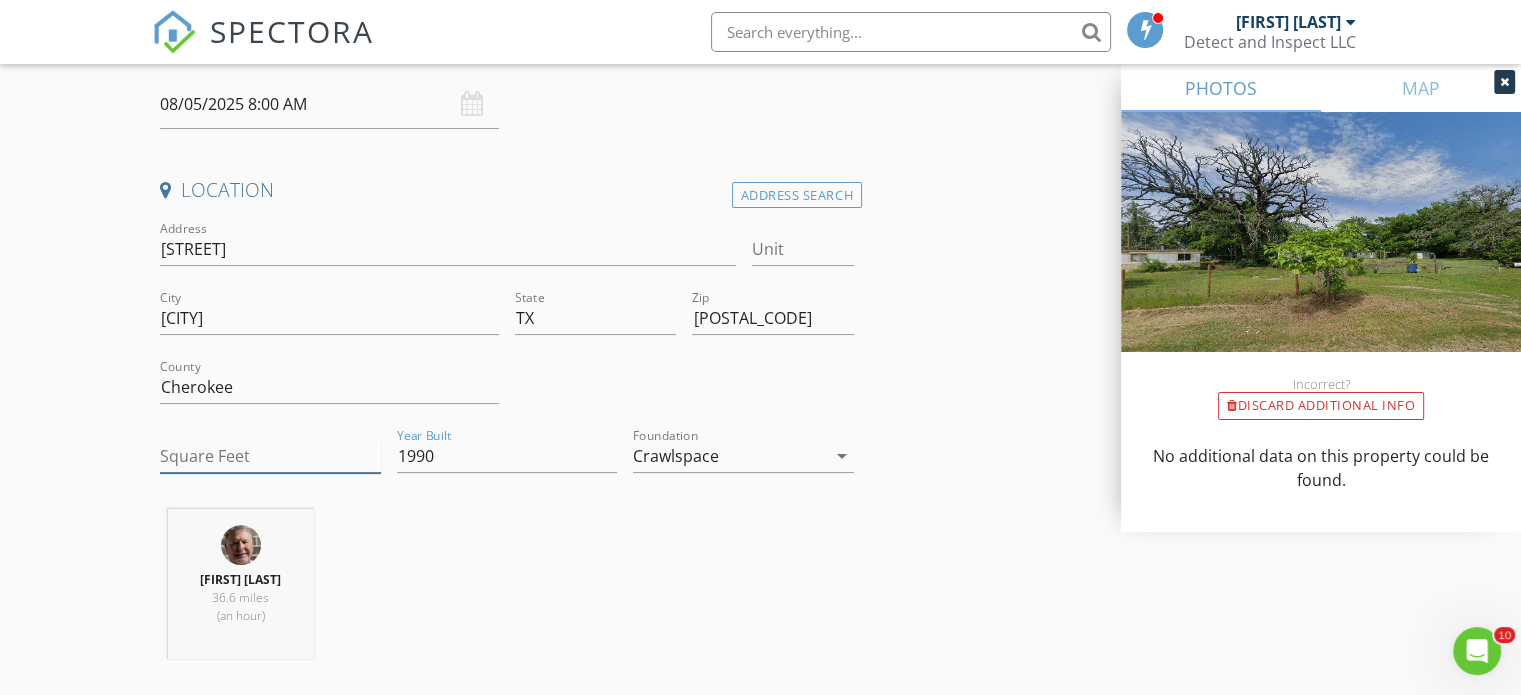 click on "Square Feet" at bounding box center [270, 456] 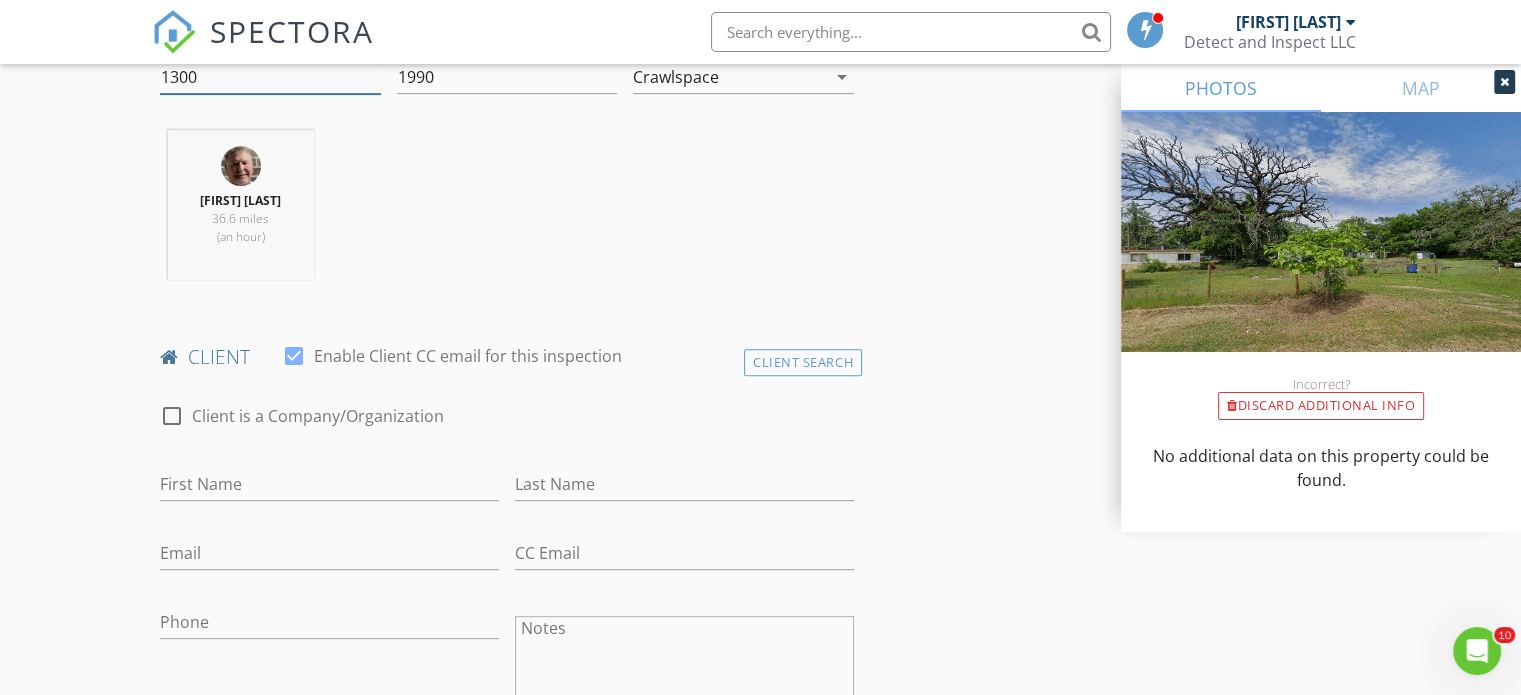 scroll, scrollTop: 749, scrollLeft: 0, axis: vertical 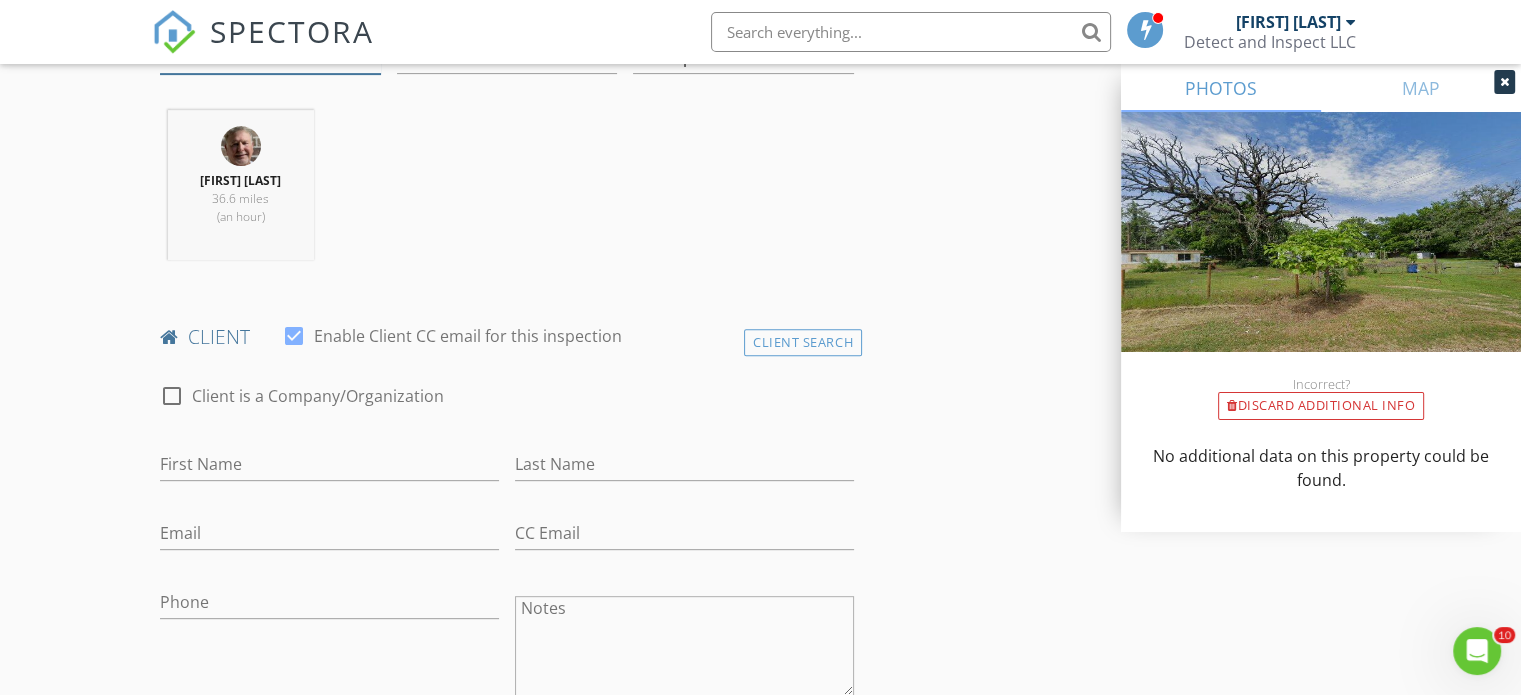 type on "1300" 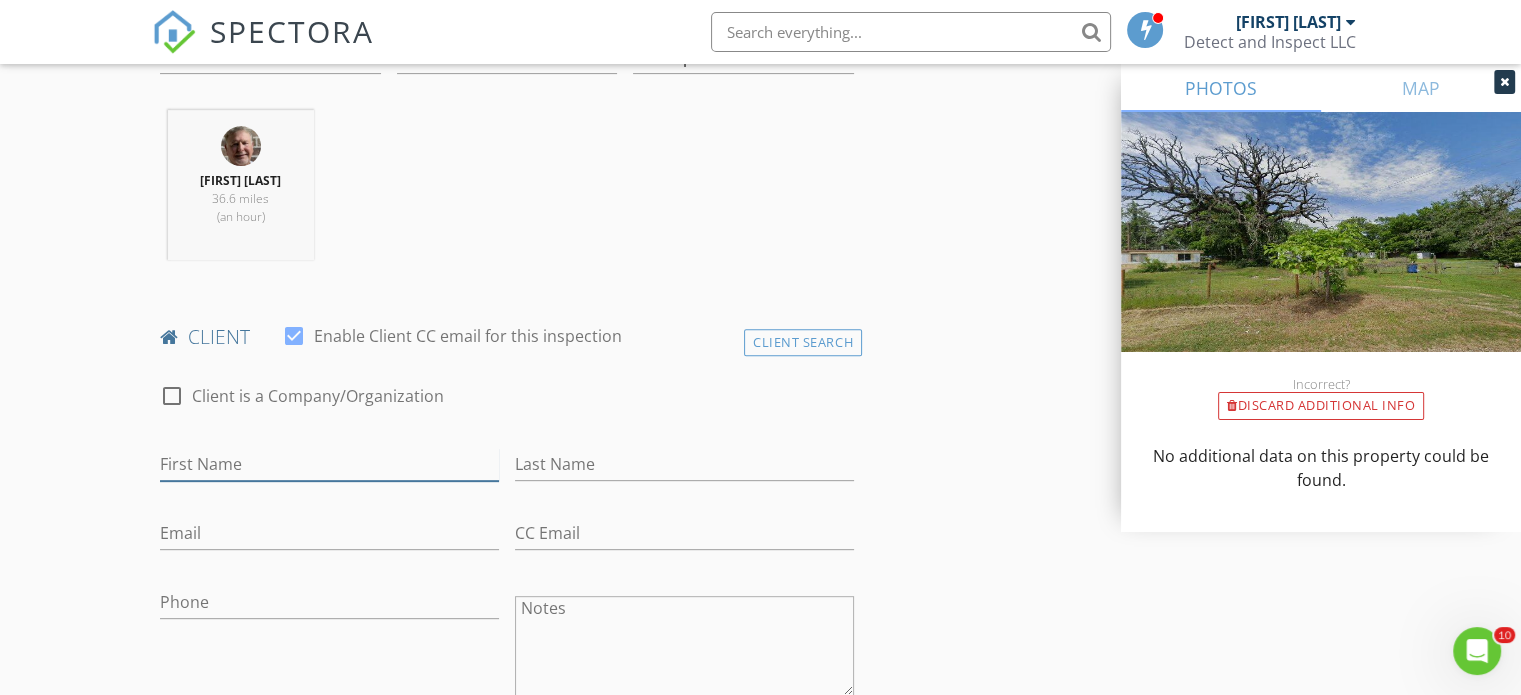 click on "First Name" at bounding box center (329, 464) 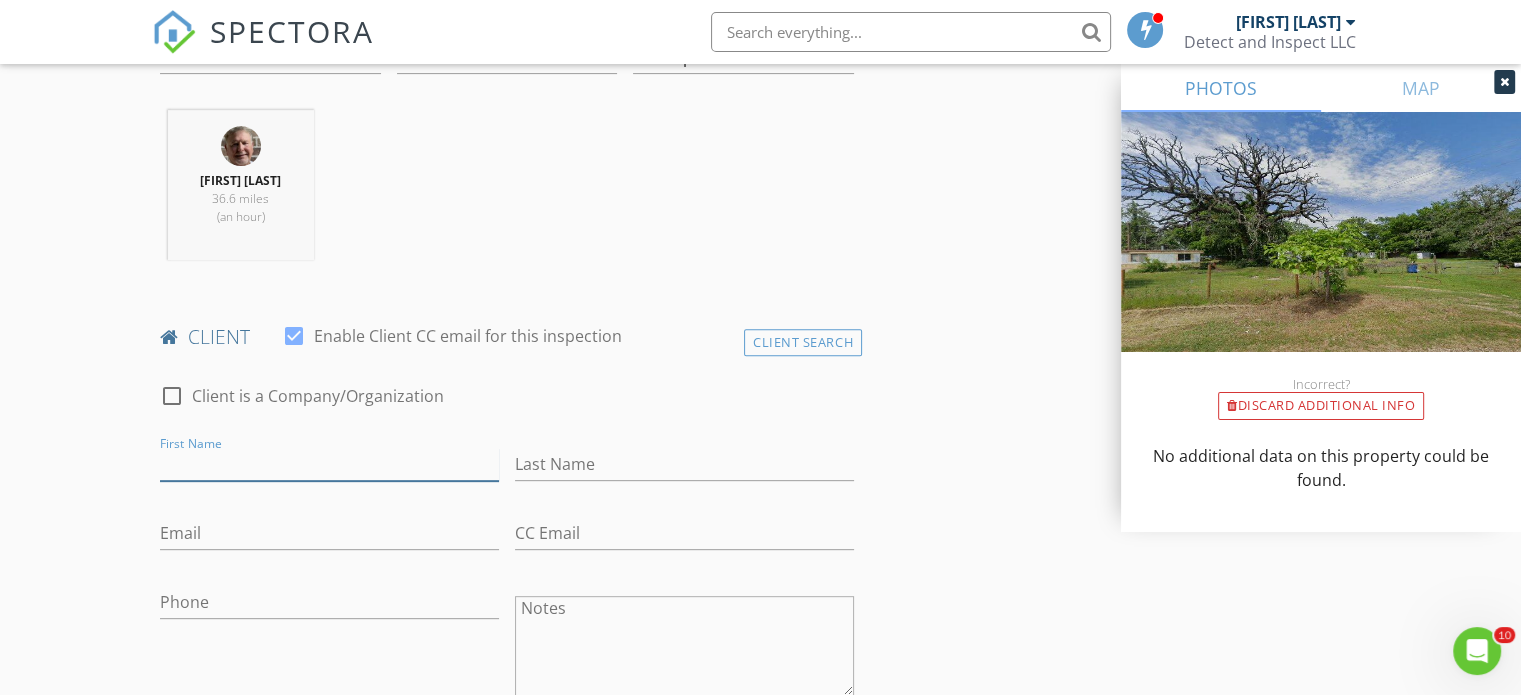 type on "V" 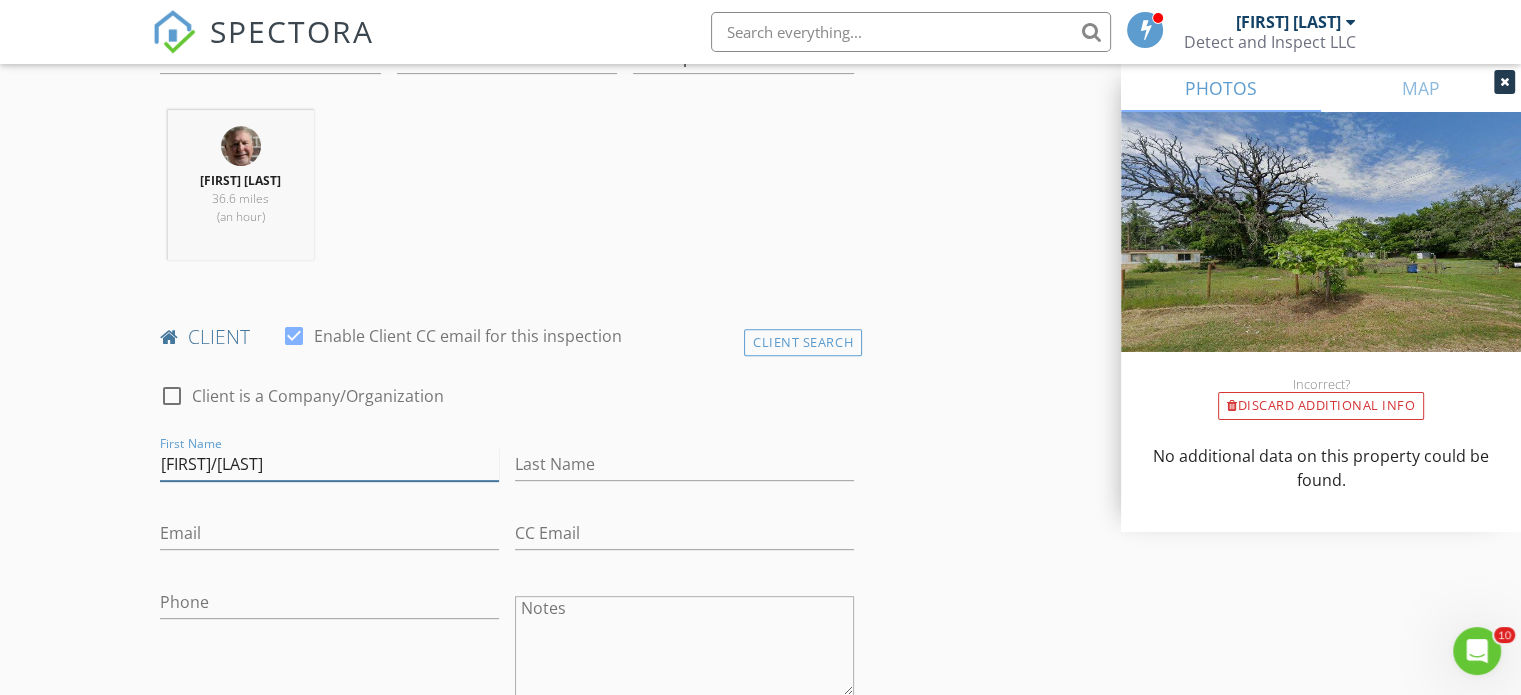 type on "[FIRST]/[LAST]" 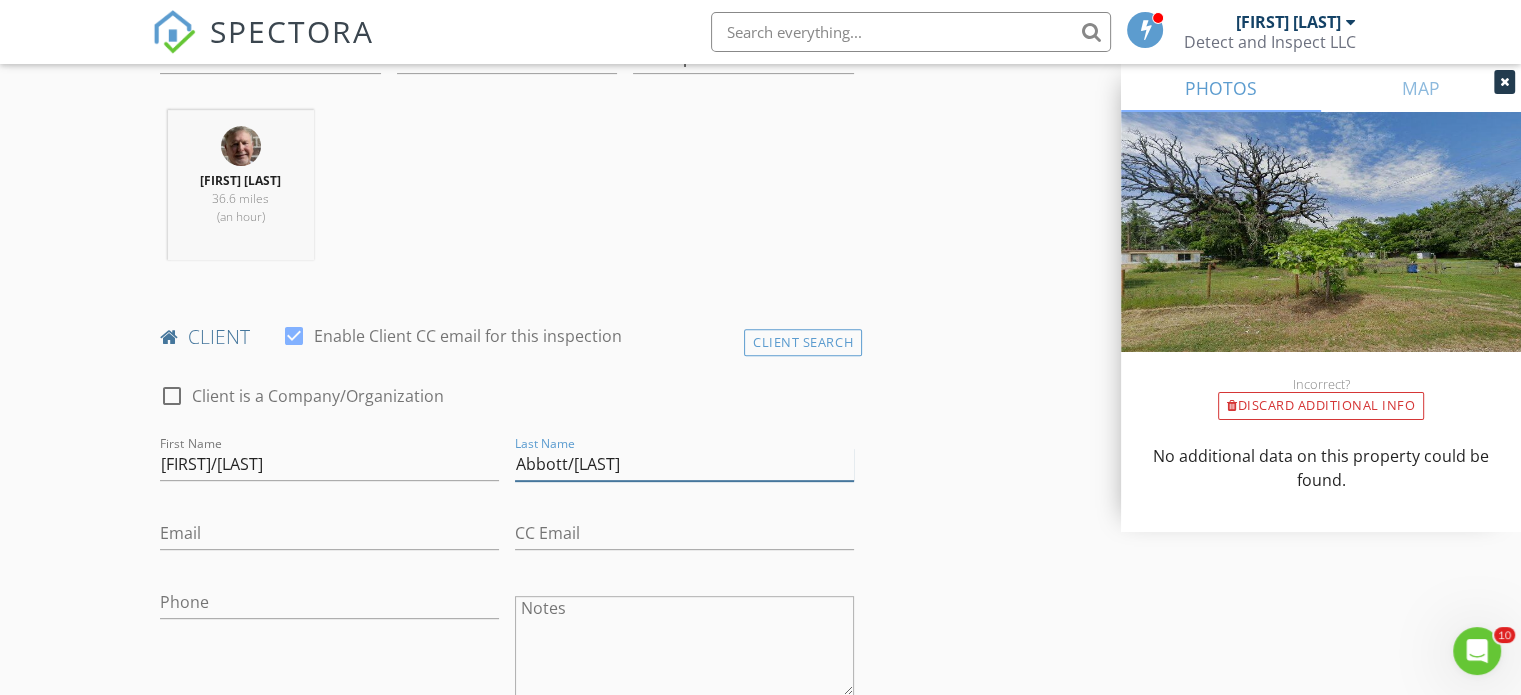 type on "Abbott/[LAST]" 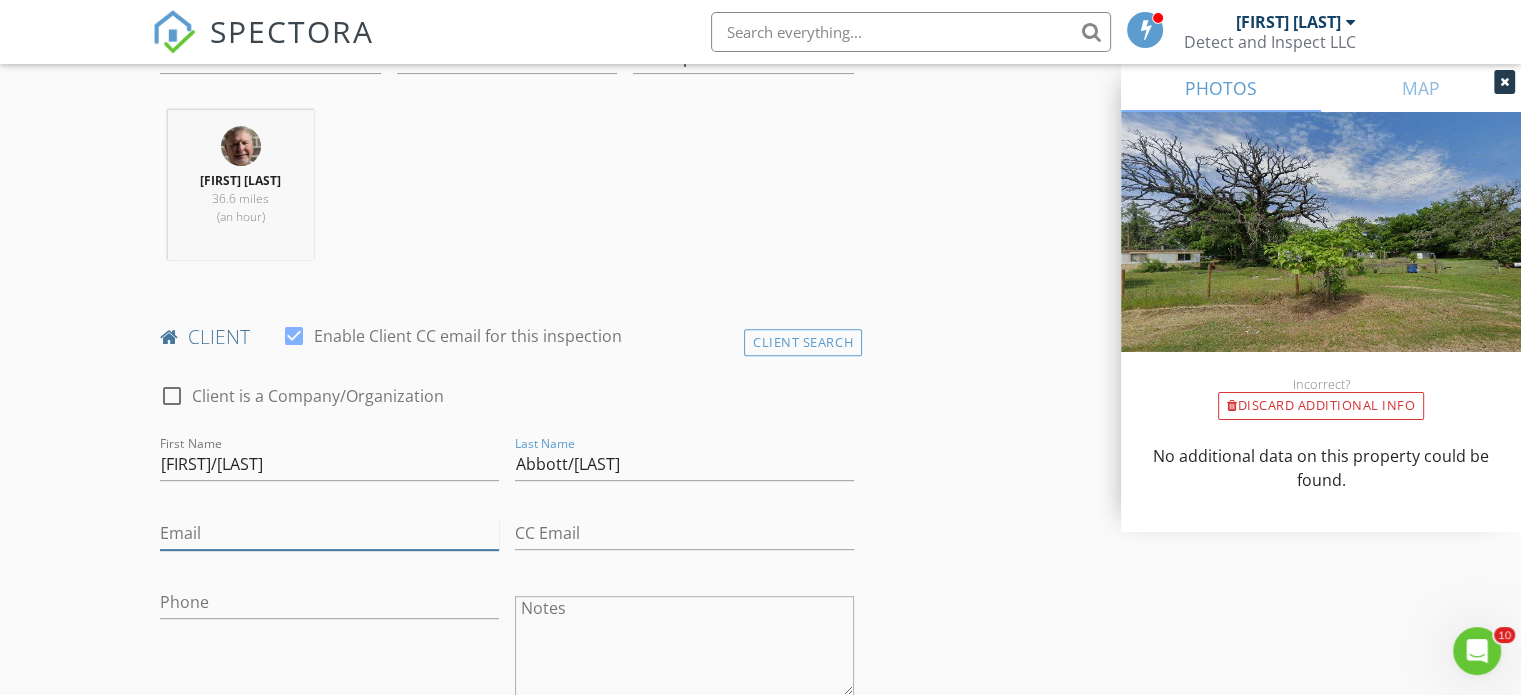 click on "Email" at bounding box center (329, 533) 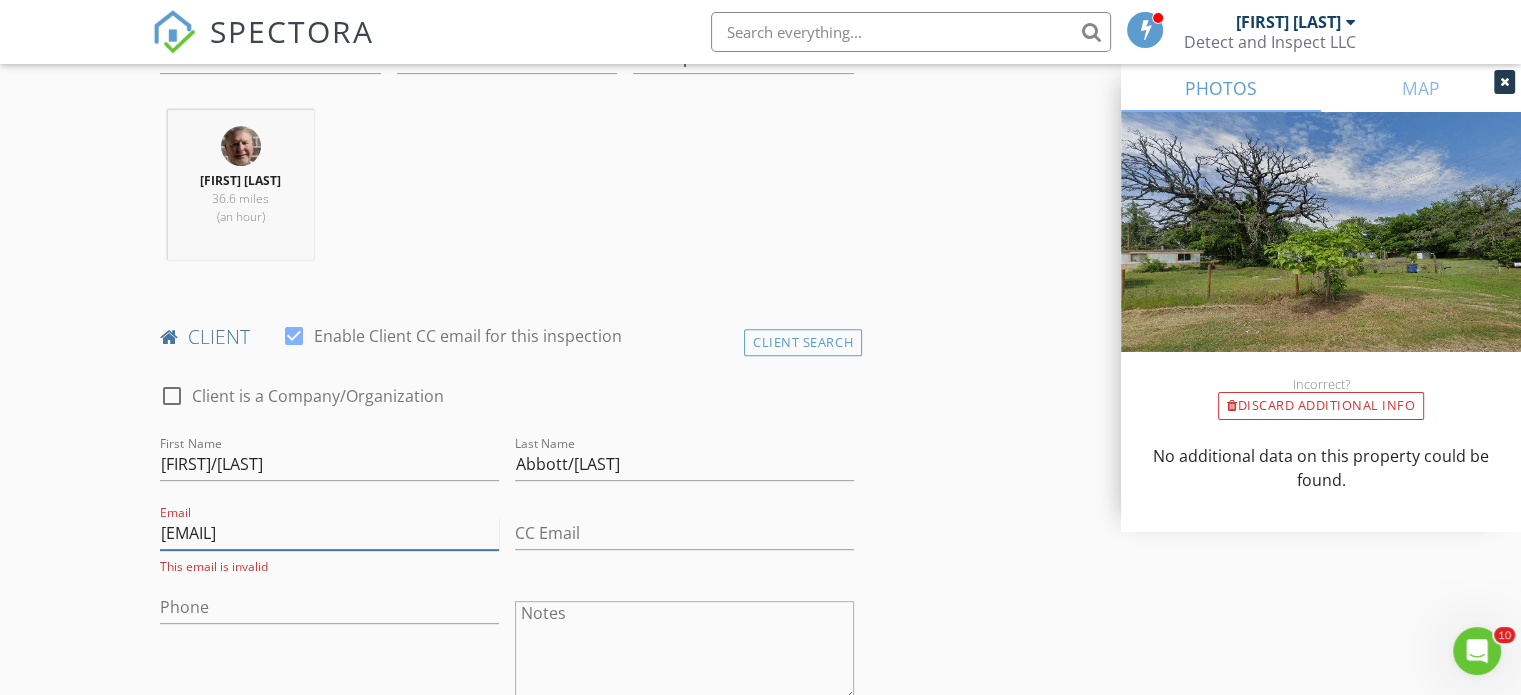 type on "[EMAIL]" 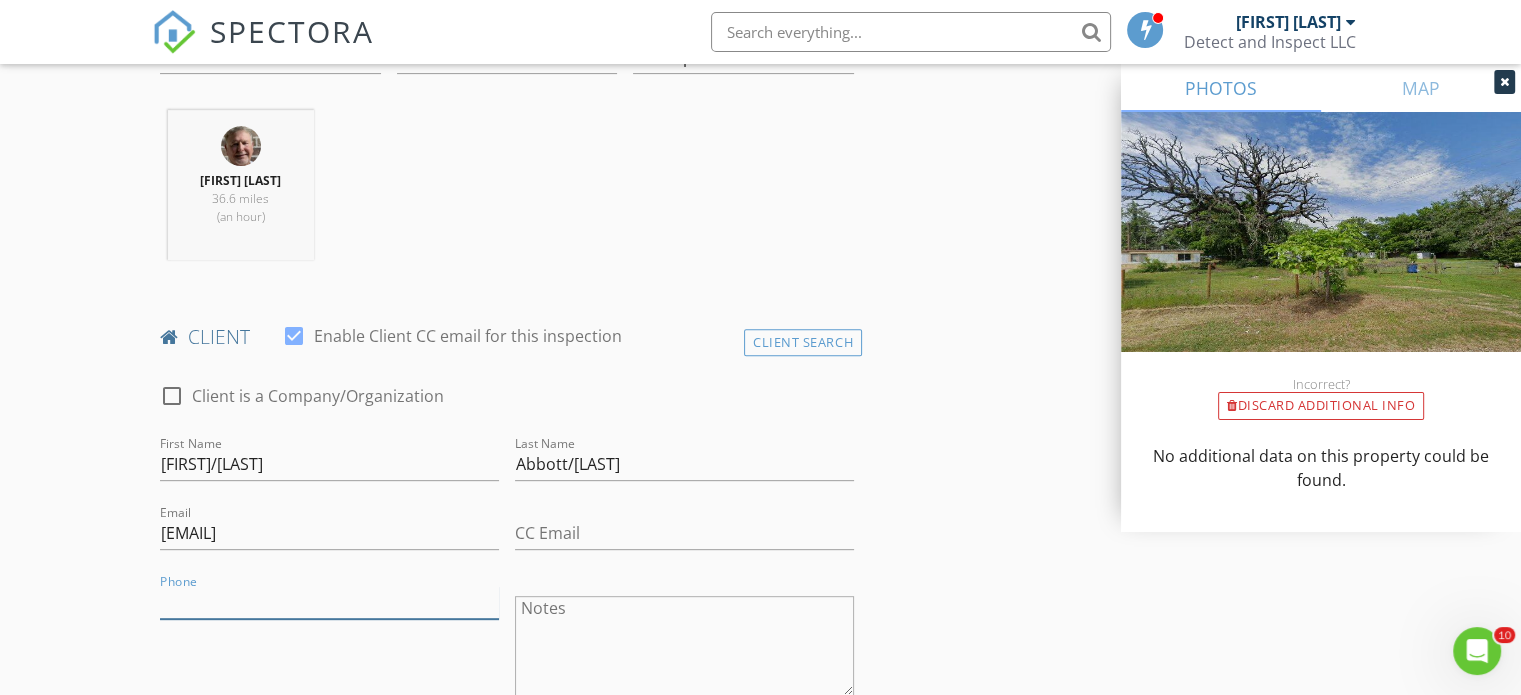 click on "Phone" at bounding box center (329, 602) 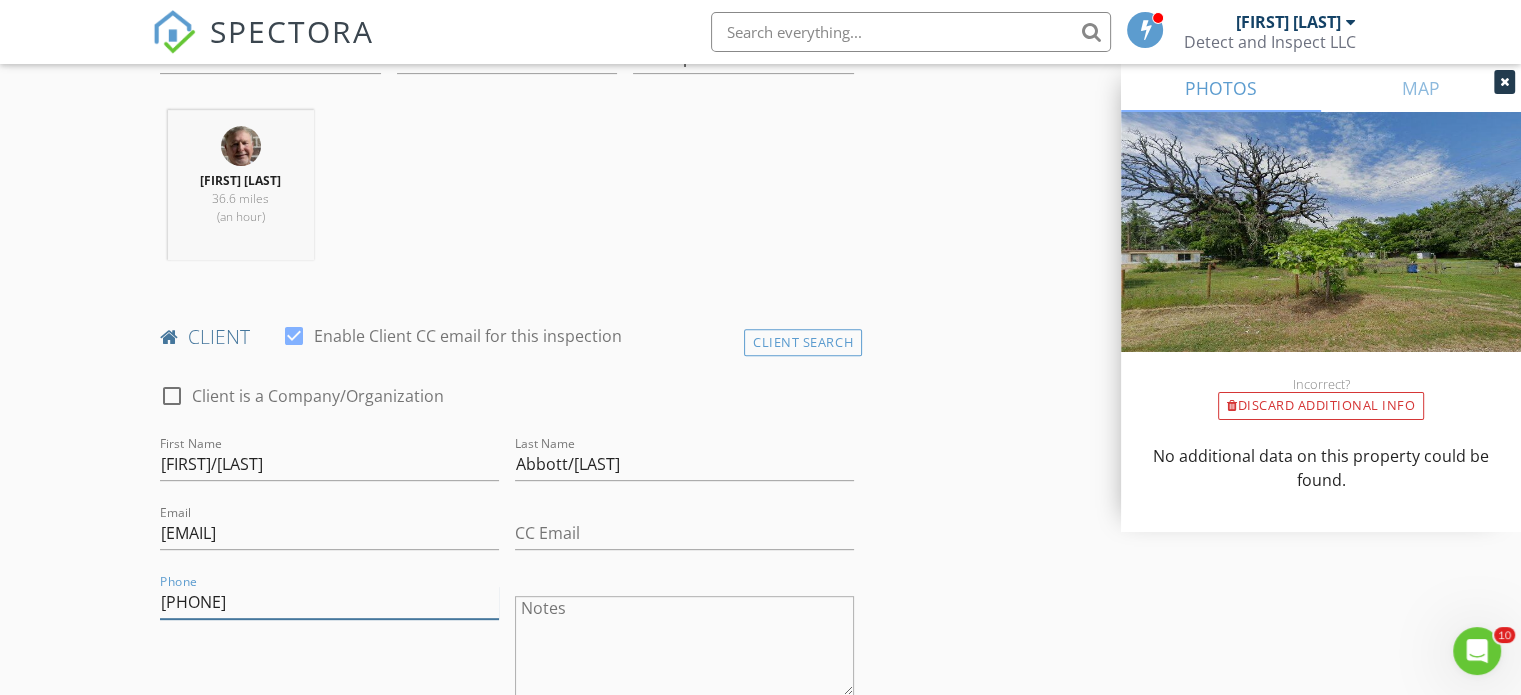 type on "[PHONE]" 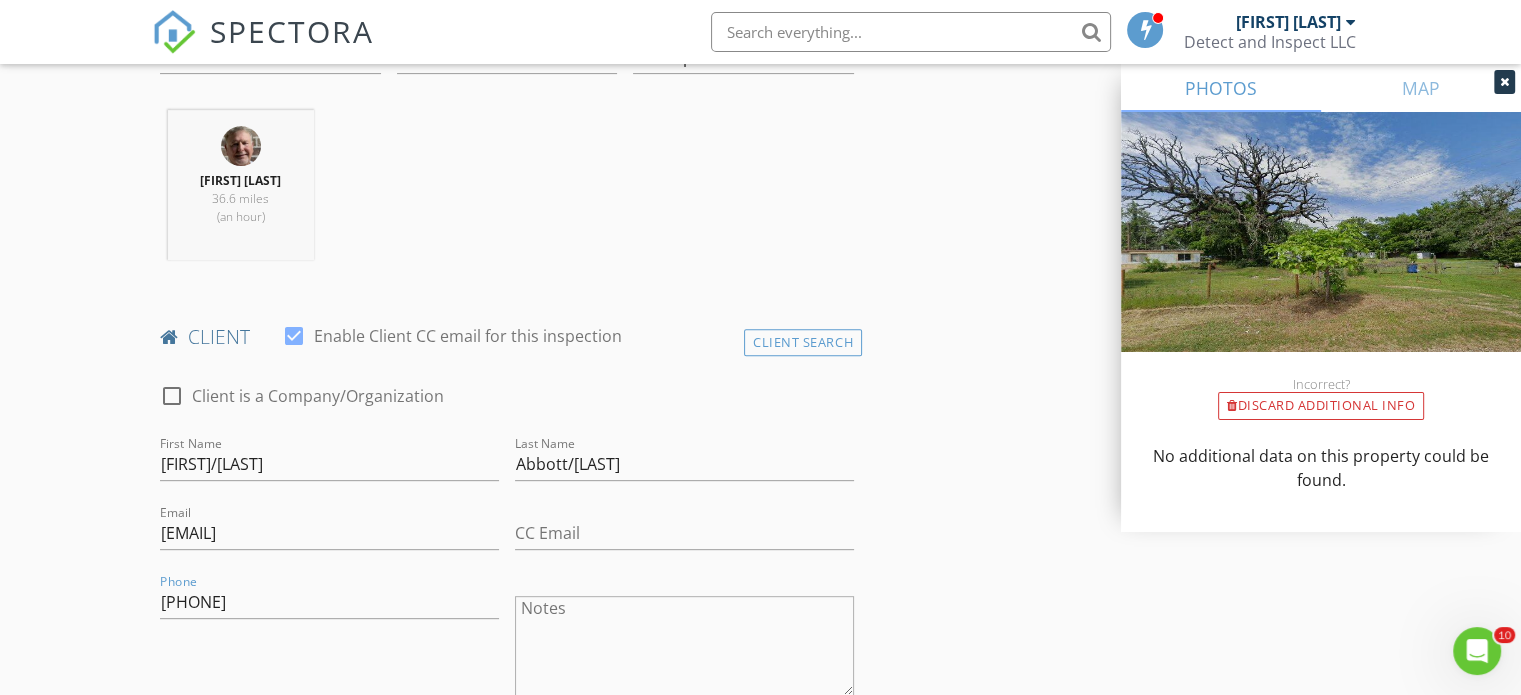 click on "Notes" at bounding box center [684, 646] 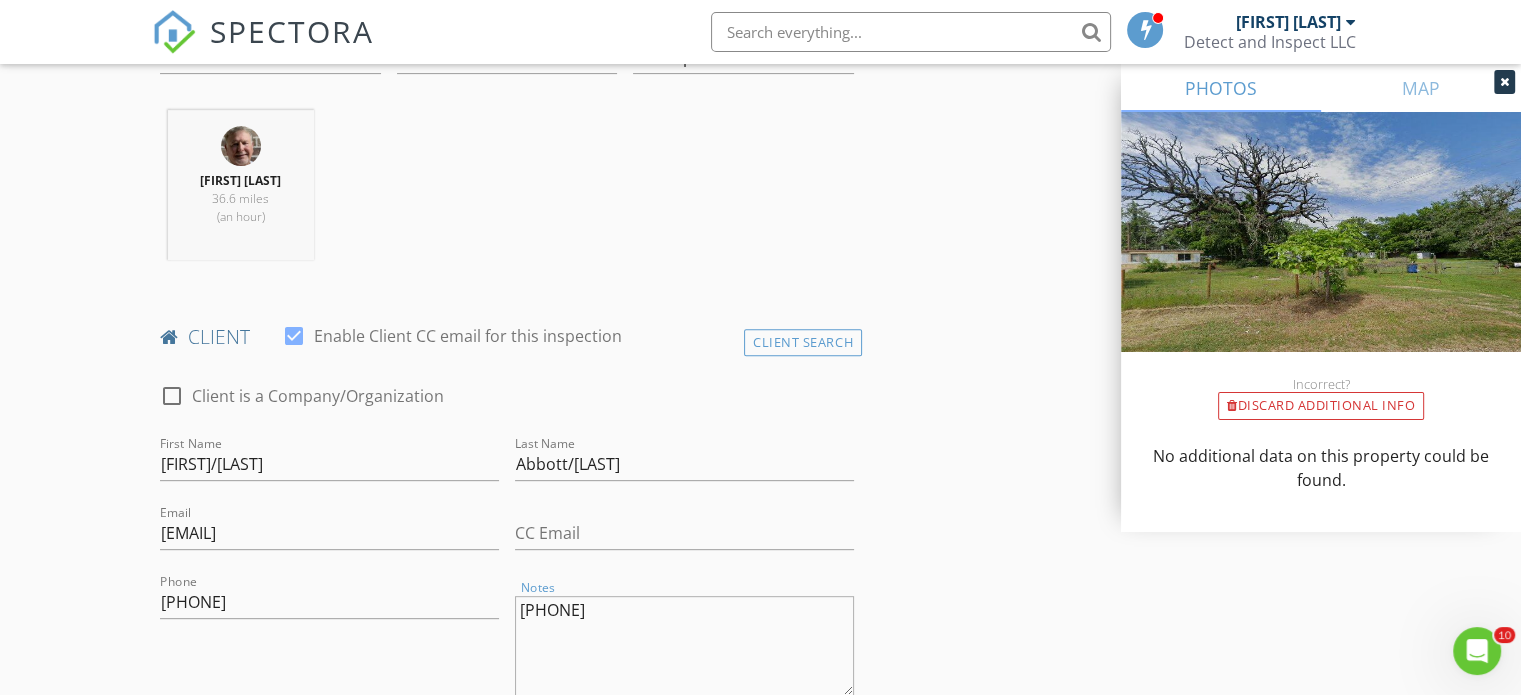 click on "[PHONE]" at bounding box center (684, 646) 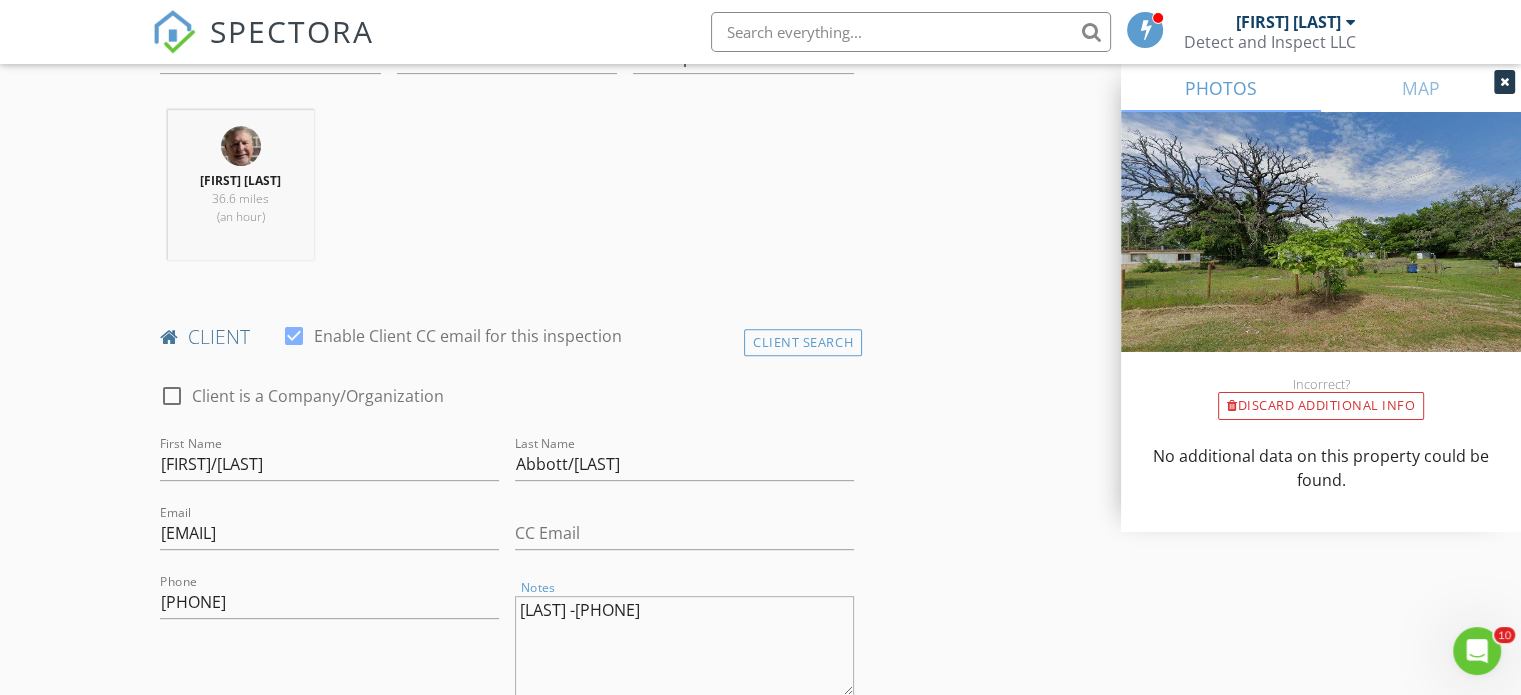 type on "[LAST] -[PHONE]" 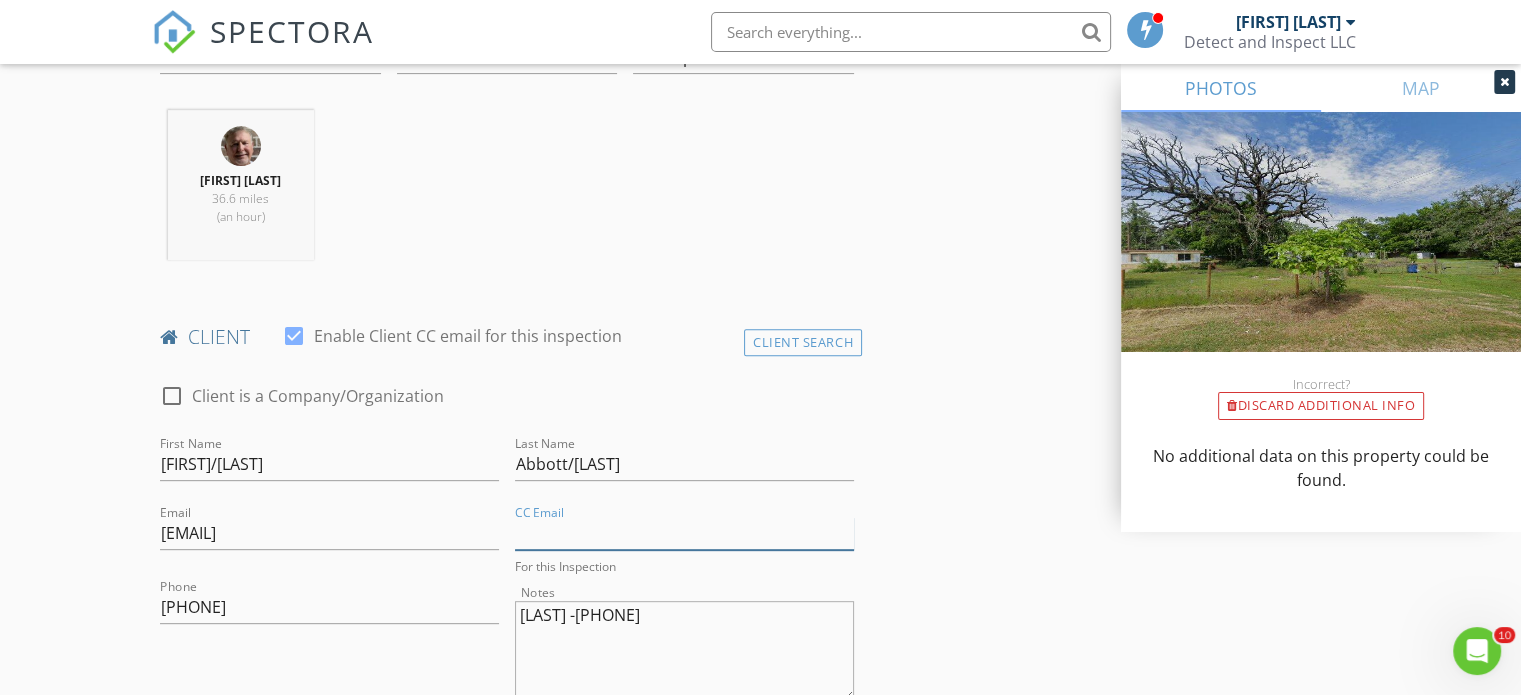 click on "CC Email" at bounding box center [684, 533] 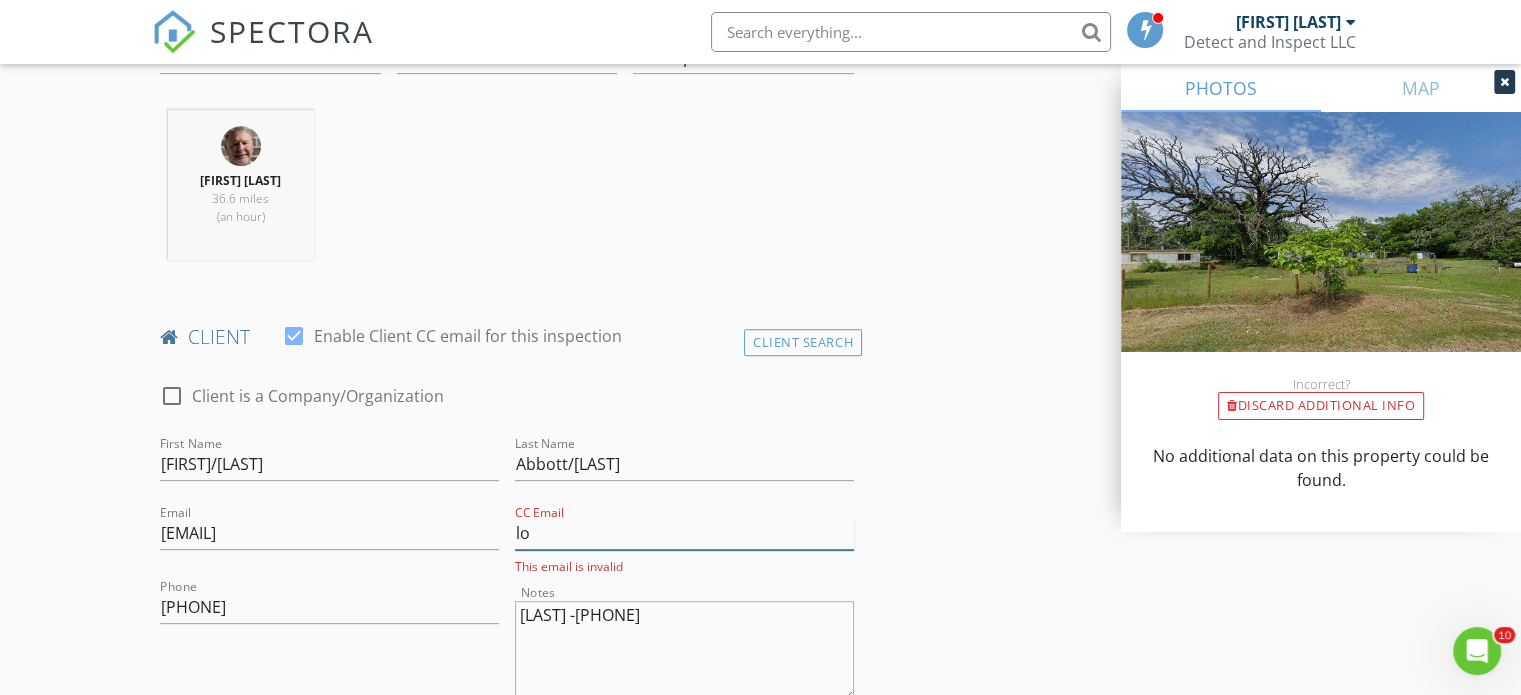 type on "l" 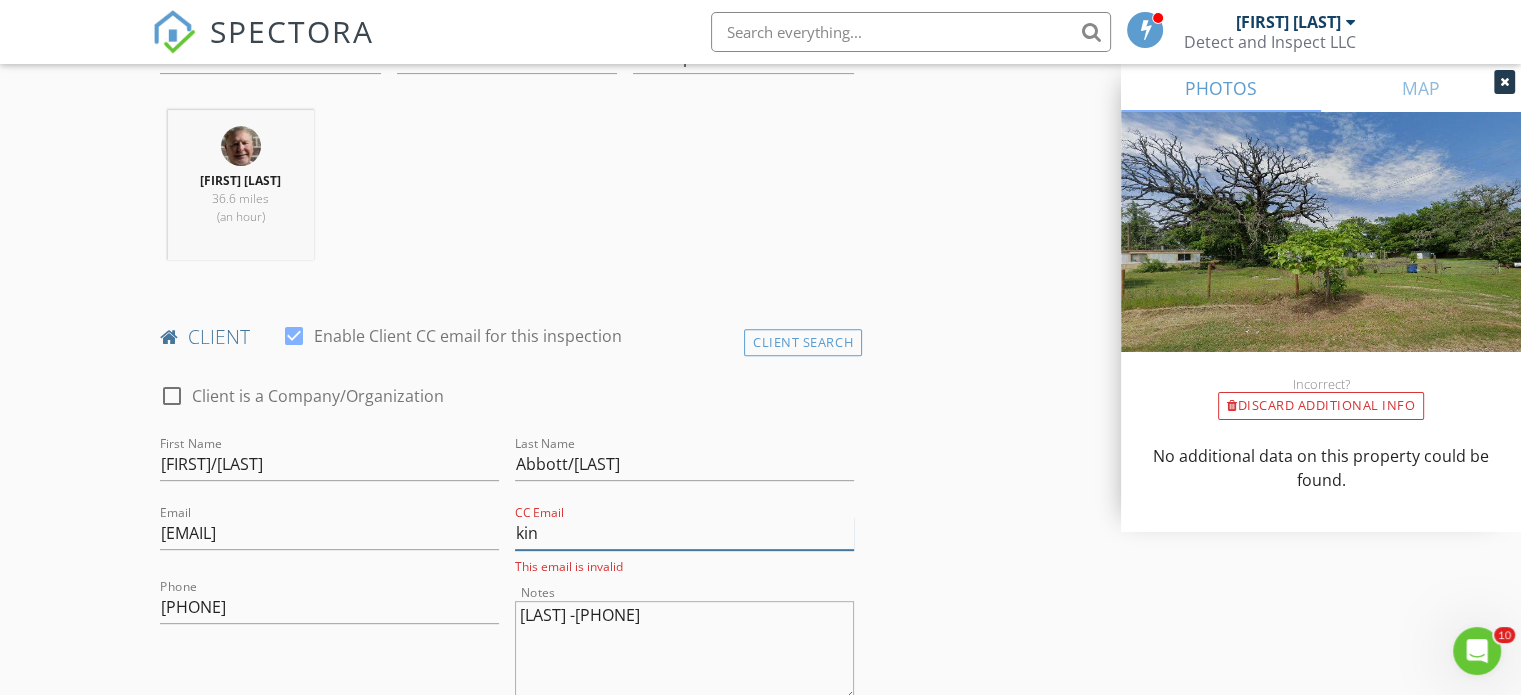 type on "[EMAIL]" 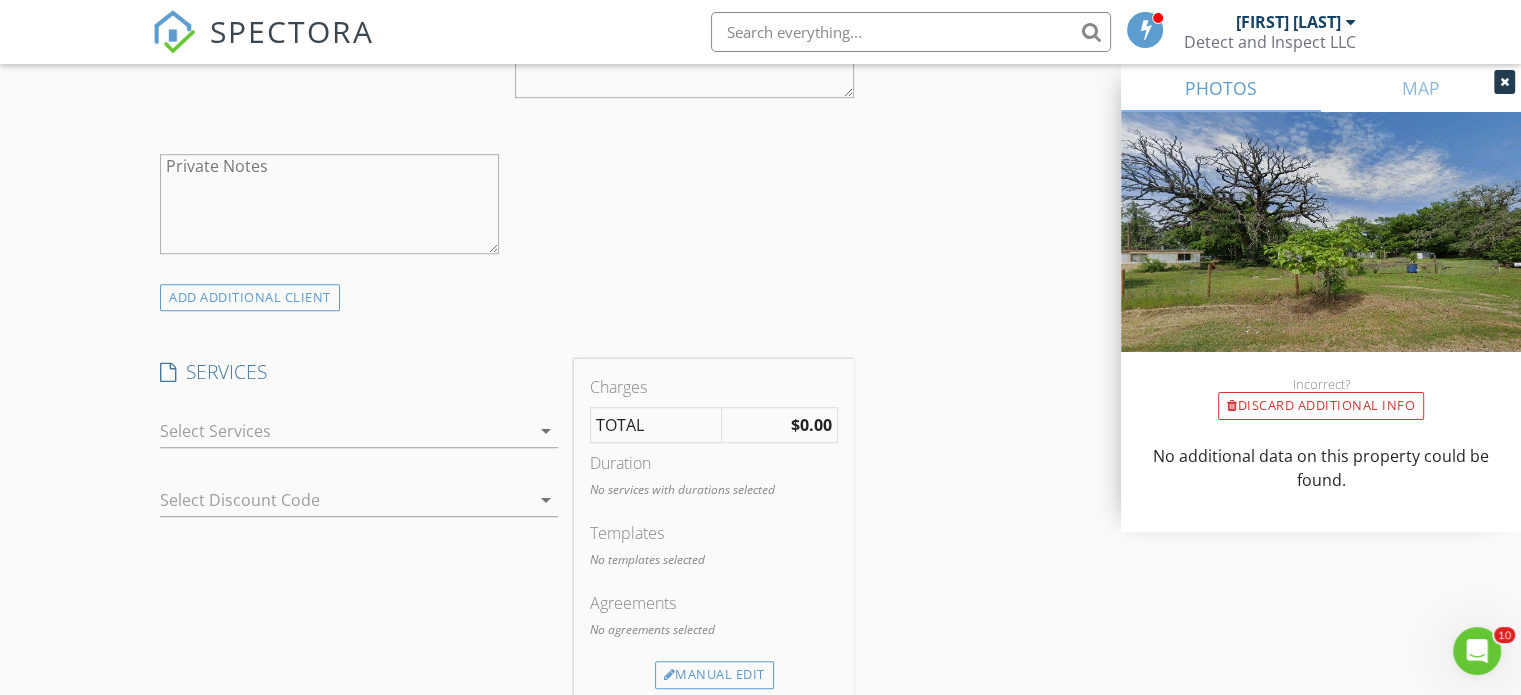 scroll, scrollTop: 1404, scrollLeft: 0, axis: vertical 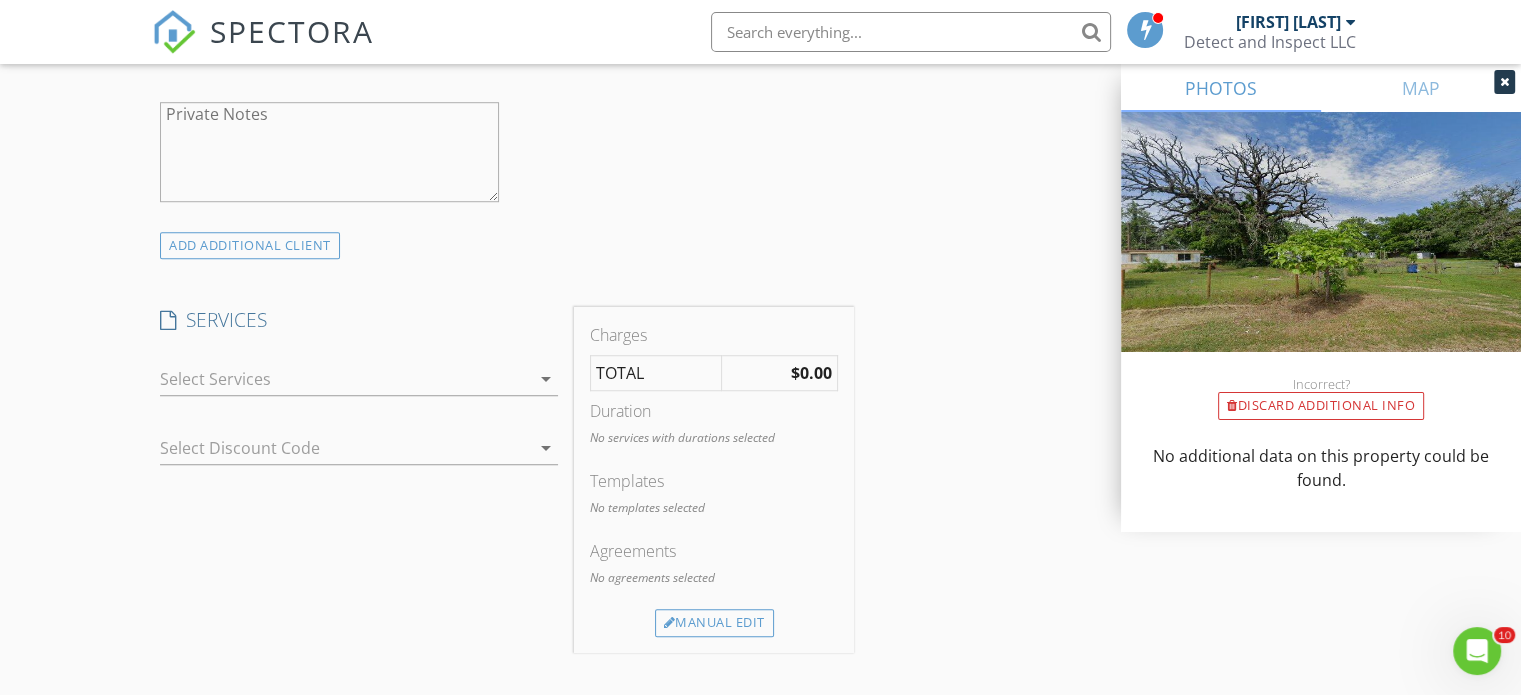 click on "arrow_drop_down" at bounding box center [546, 379] 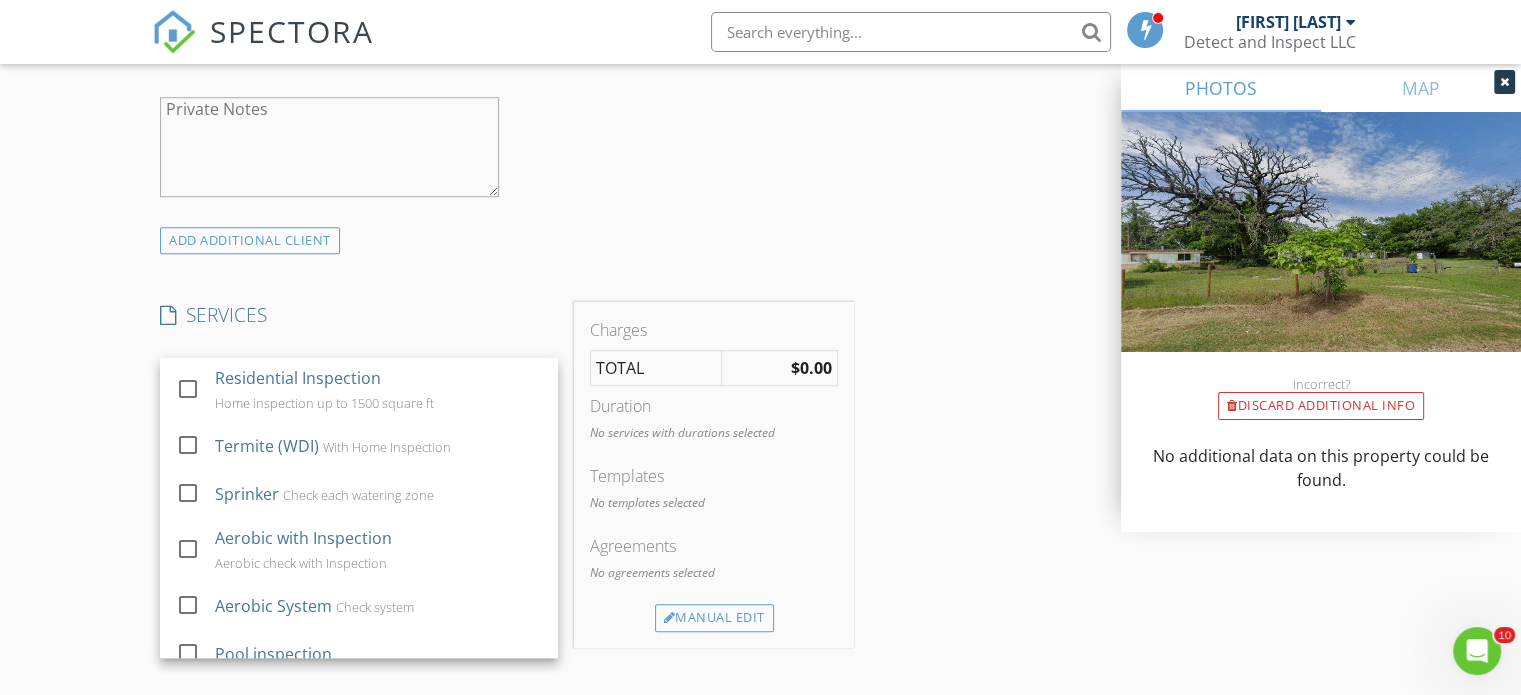 scroll, scrollTop: 1400, scrollLeft: 0, axis: vertical 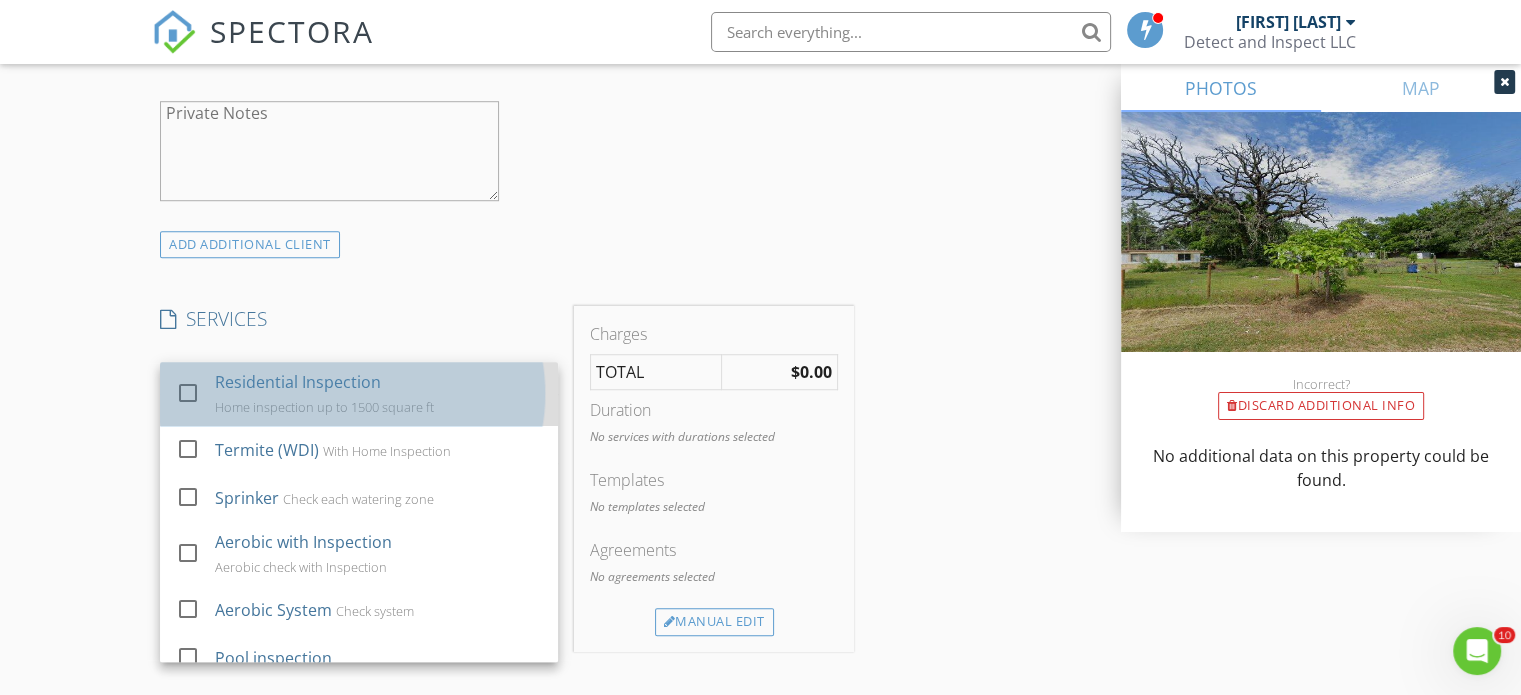 click on "Residential Inspection   Home inspection up to 1500 square ft" at bounding box center [379, 394] 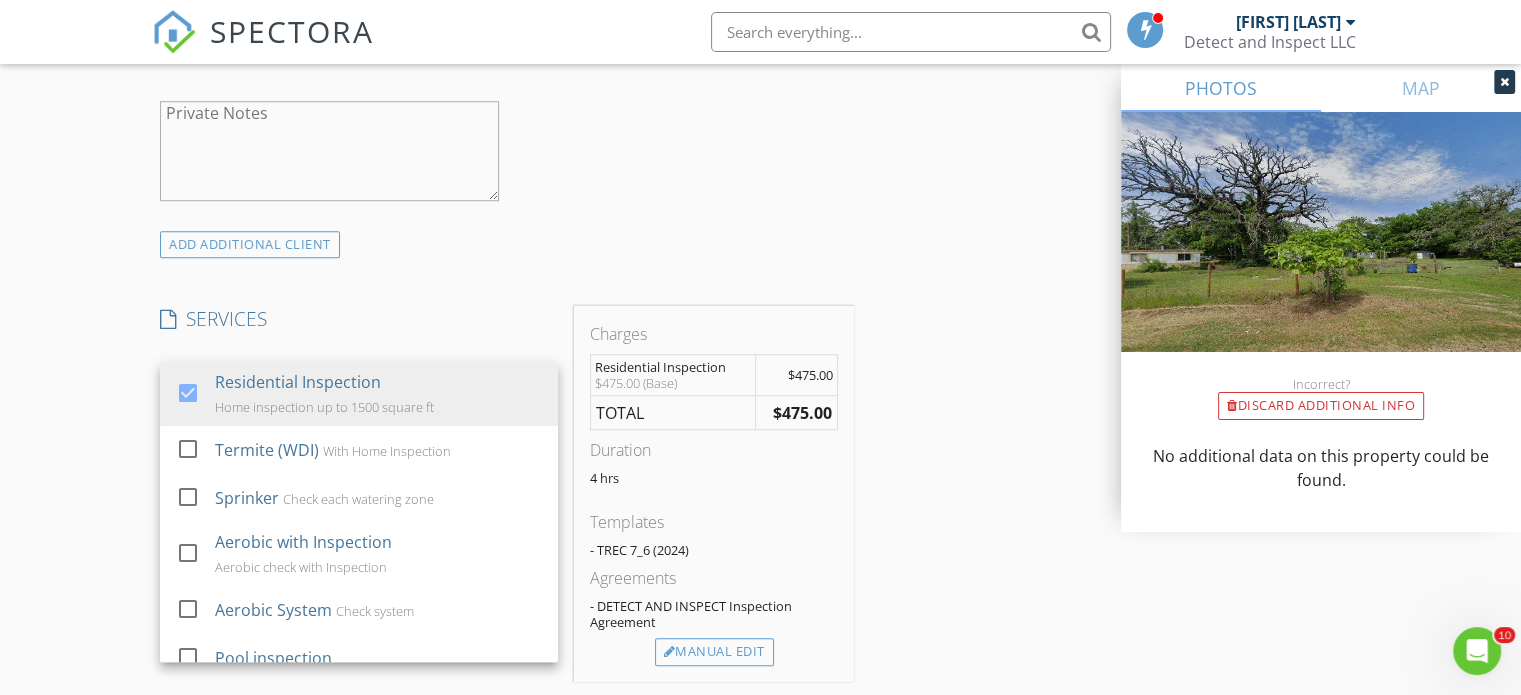 click on "INSPECTOR(S)
check_box   [FIRST] [LAST]   PRIMARY   [FIRST] [LAST] arrow_drop_down   check_box_outline_blank [FIRST] [LAST] specifically requested
Date/Time
08/05/2025 8:00 AM
Location
Address Search       Address [NUMBER] [STREET]   Unit   City [CITY]   State [STATE]   Zip [POSTAL_CODE]   County Cherokee     Square Feet 1300   Year Built 1990   Foundation Crawlspace arrow_drop_down     [FIRST] [LAST]     36.6 miles     (an hour)
client
check_box Enable Client CC email for this inspection   Client Search     check_box_outline_blank Client is a Company/Organization     First Name [FIRST]/[LAST]   Last Name [LAST]/[LAST]   Email [EMAIL]   CC Email [EMAIL]   Phone [PHONE]           Notes [LAST] -[PHONE]   Private Notes
ADDITIONAL client
SERVICES
check_box" at bounding box center (507, 428) 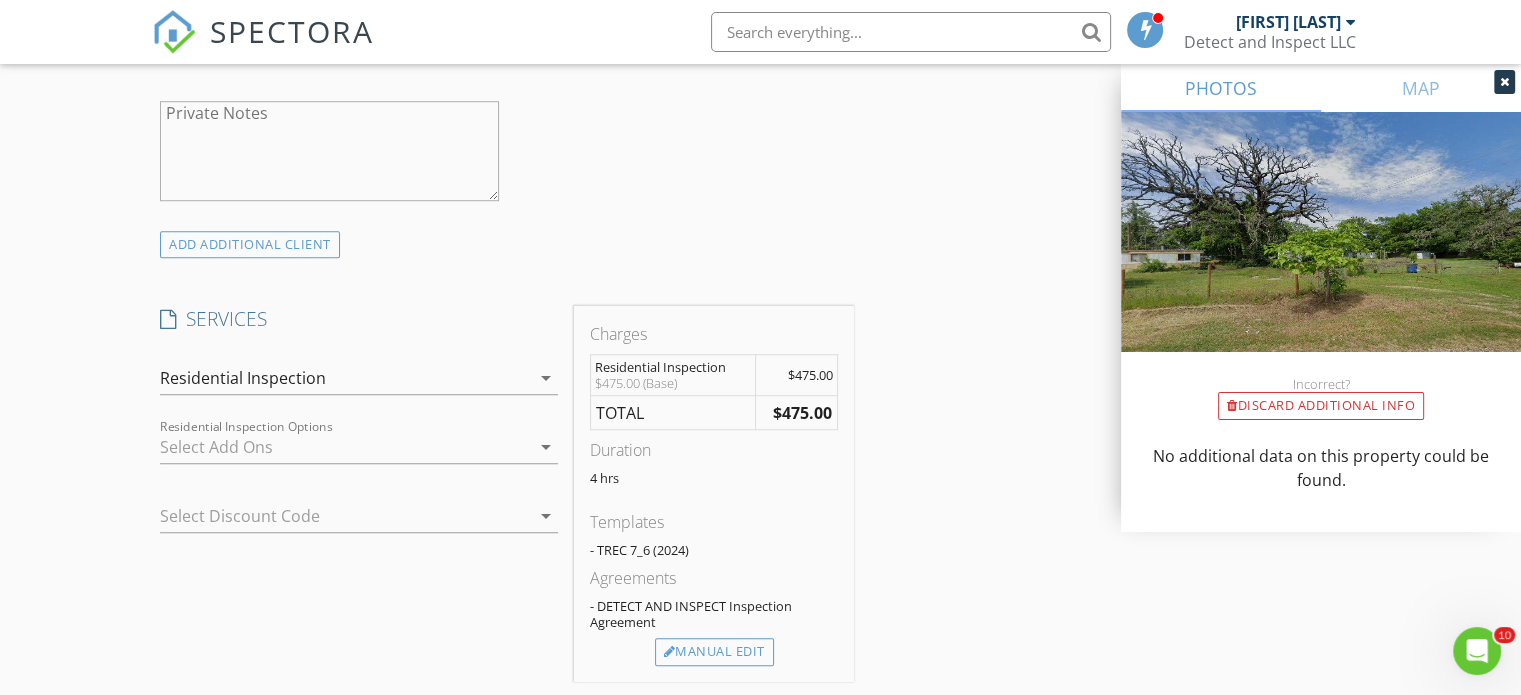 click on "arrow_drop_down" at bounding box center [546, 516] 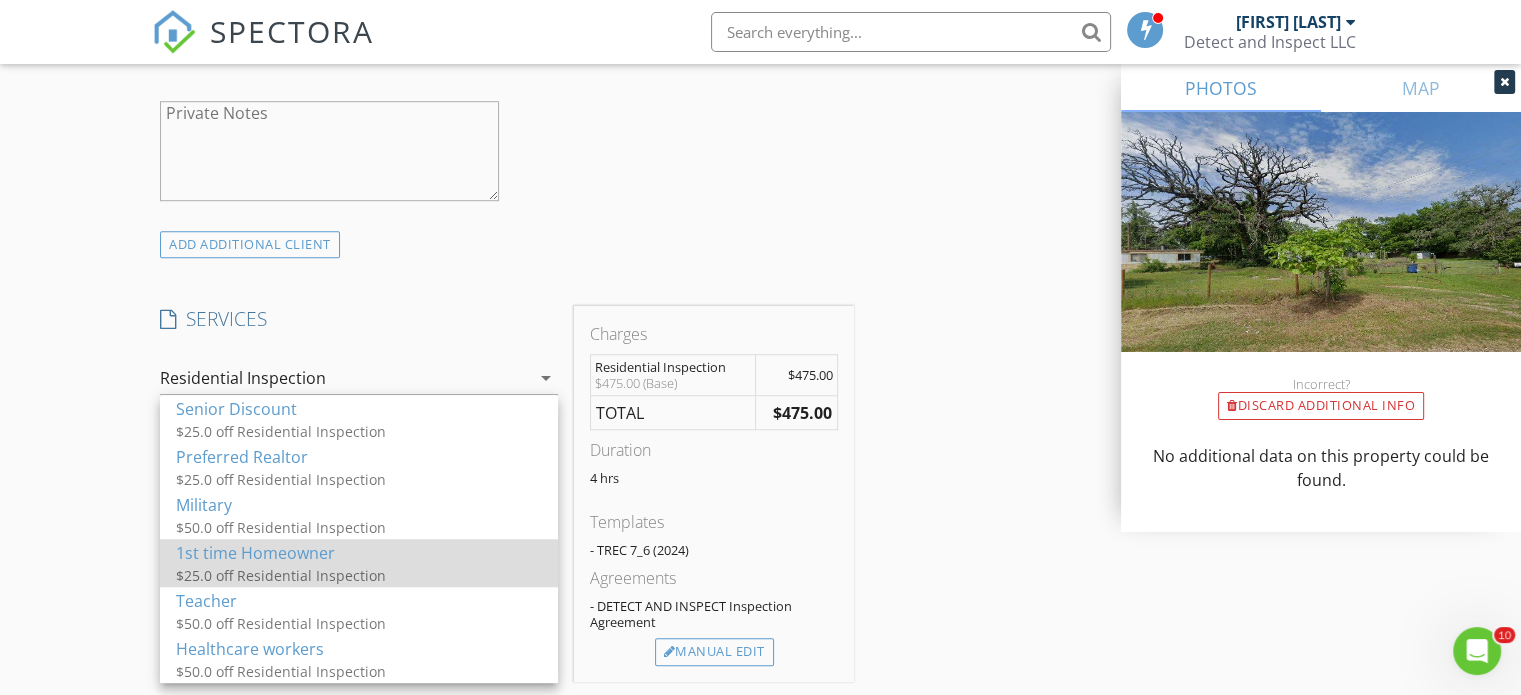 click on "$25.0 off Residential Inspection" at bounding box center [359, 575] 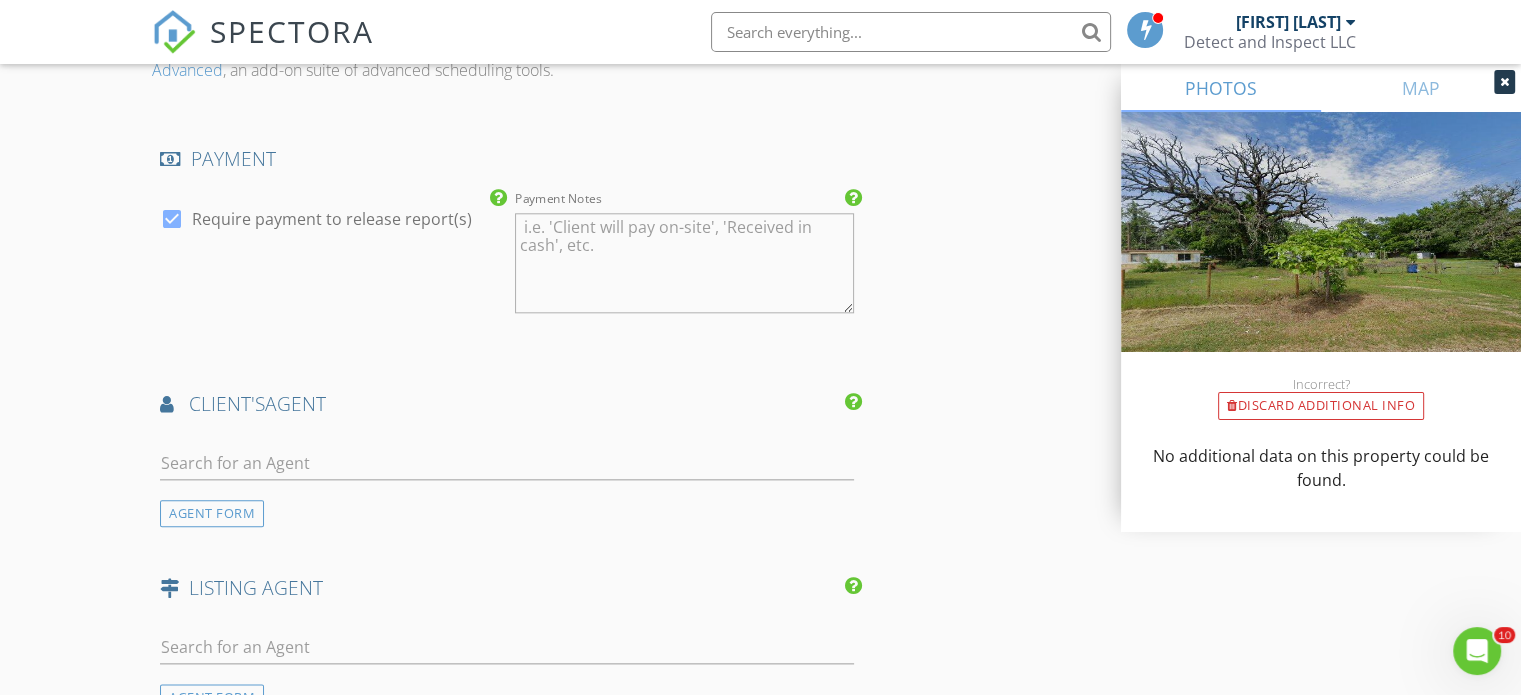 scroll, scrollTop: 2193, scrollLeft: 0, axis: vertical 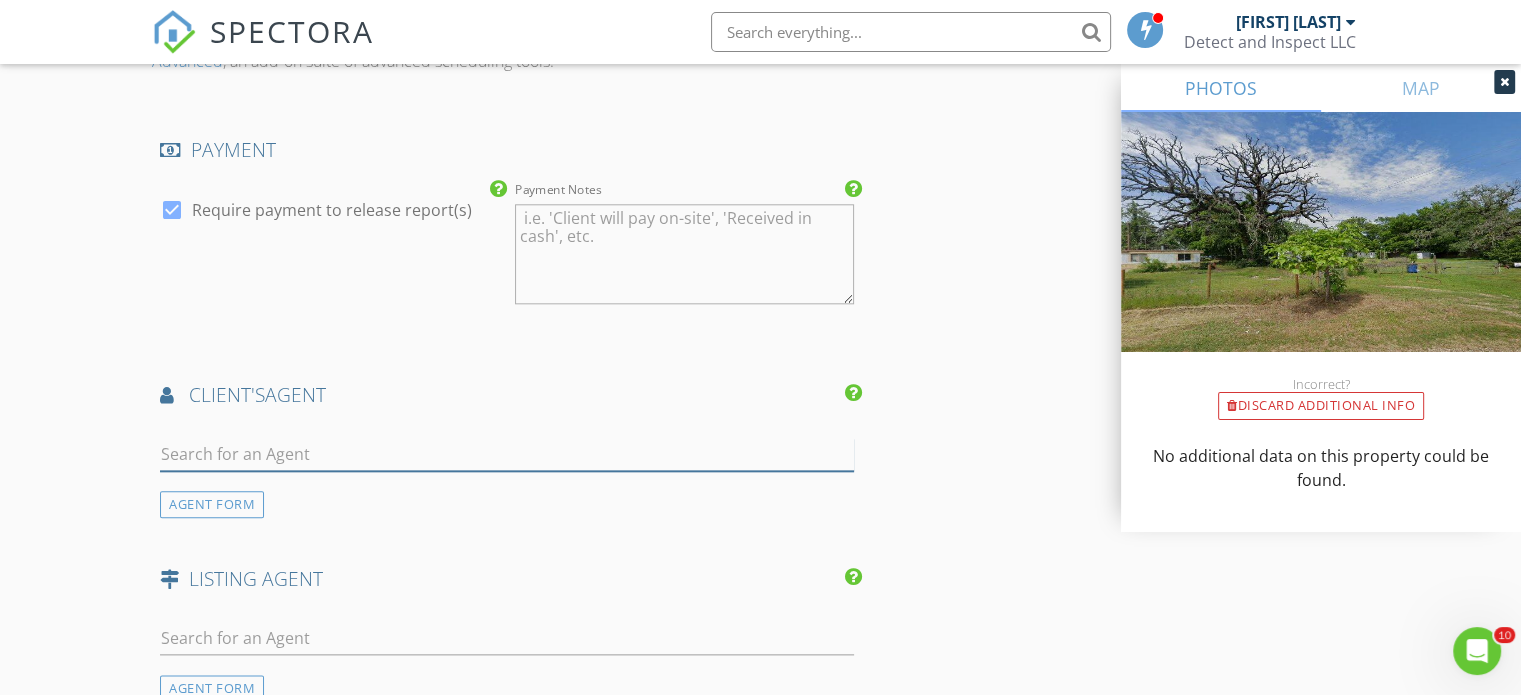 click at bounding box center [507, 454] 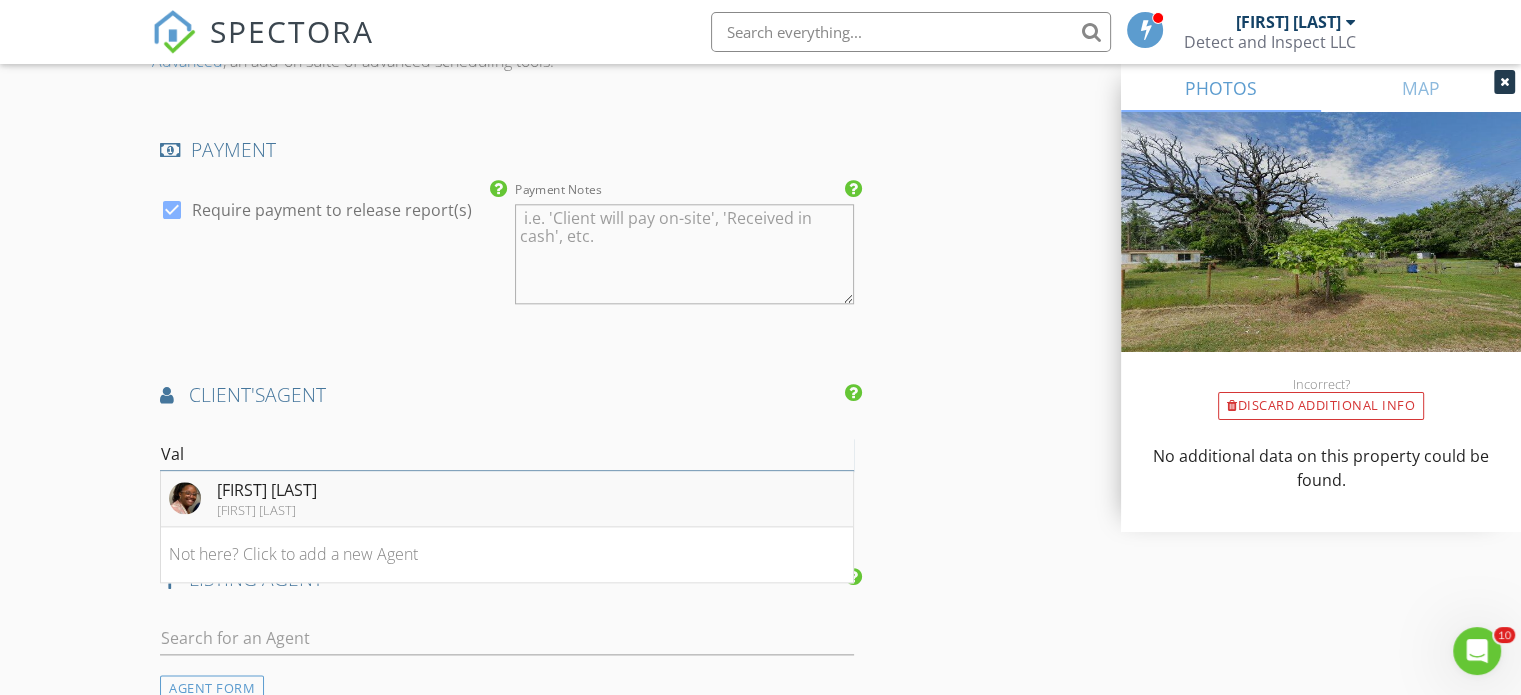 type on "Val" 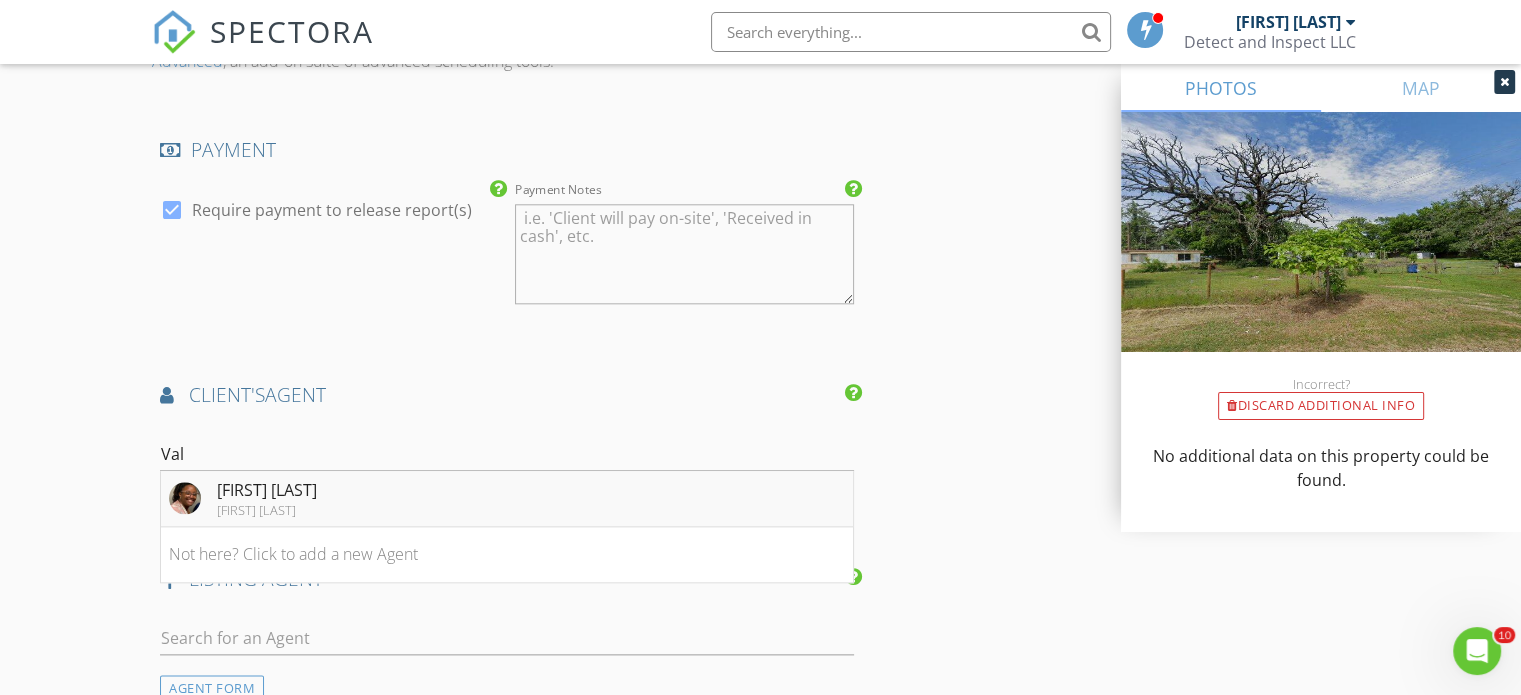 click on "[FIRST] [LAST]
[FIRST] [LAST] [CITY]" at bounding box center (507, 499) 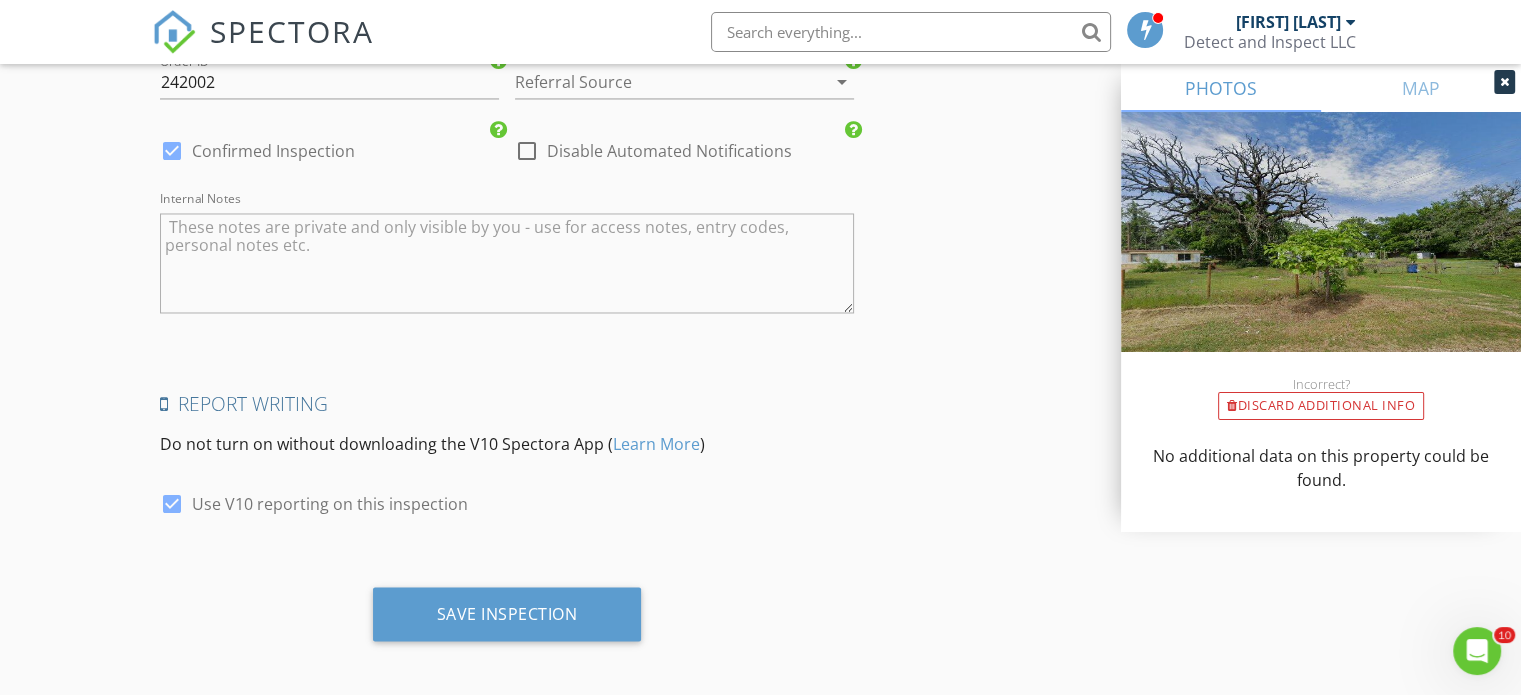 scroll, scrollTop: 3387, scrollLeft: 0, axis: vertical 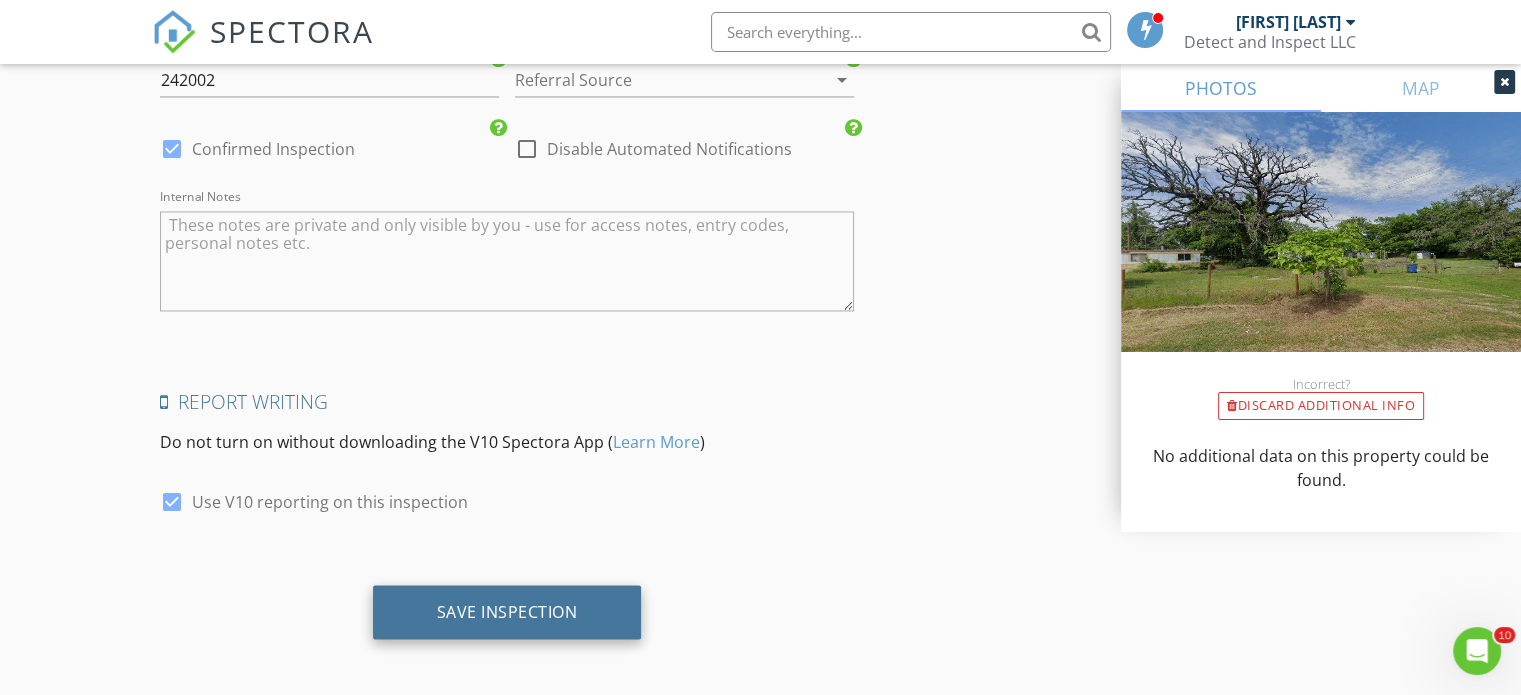 click on "Save Inspection" at bounding box center (507, 612) 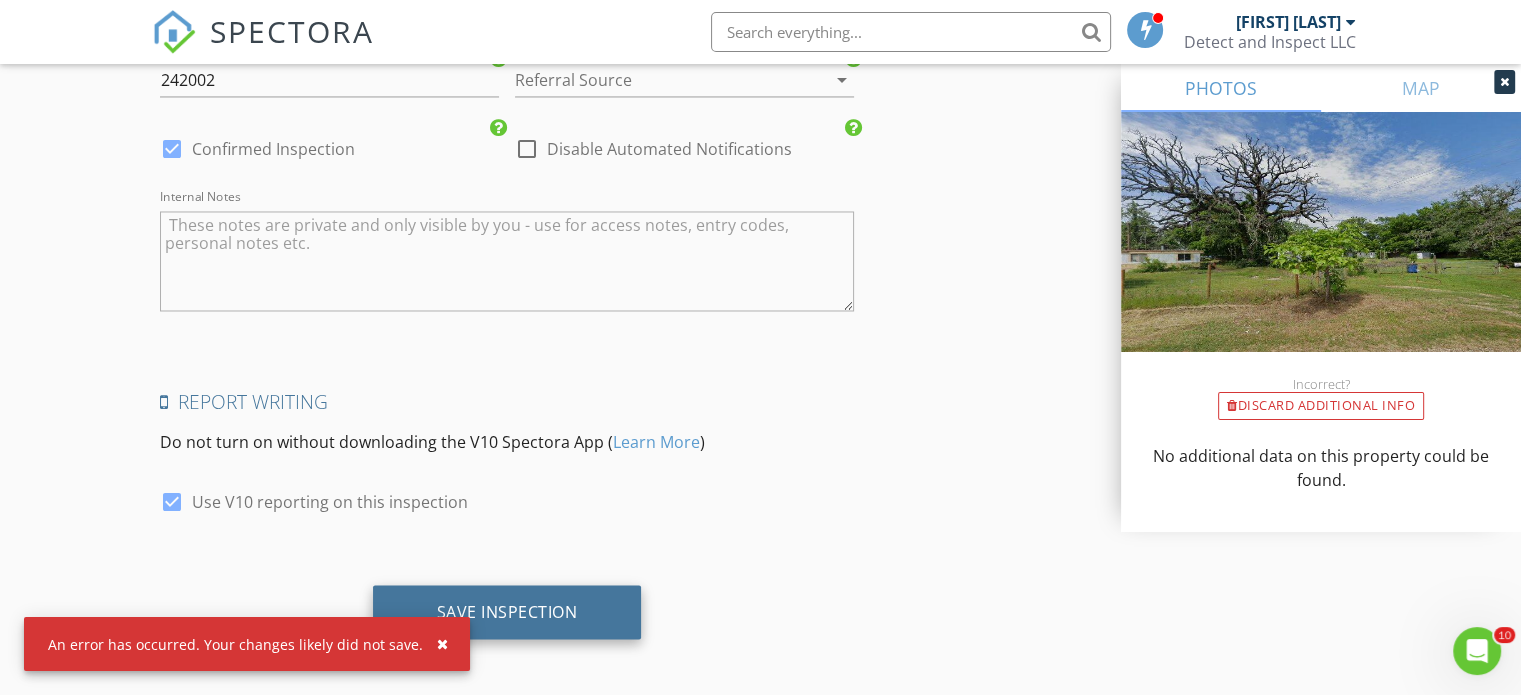 click on "Save Inspection" at bounding box center (507, 612) 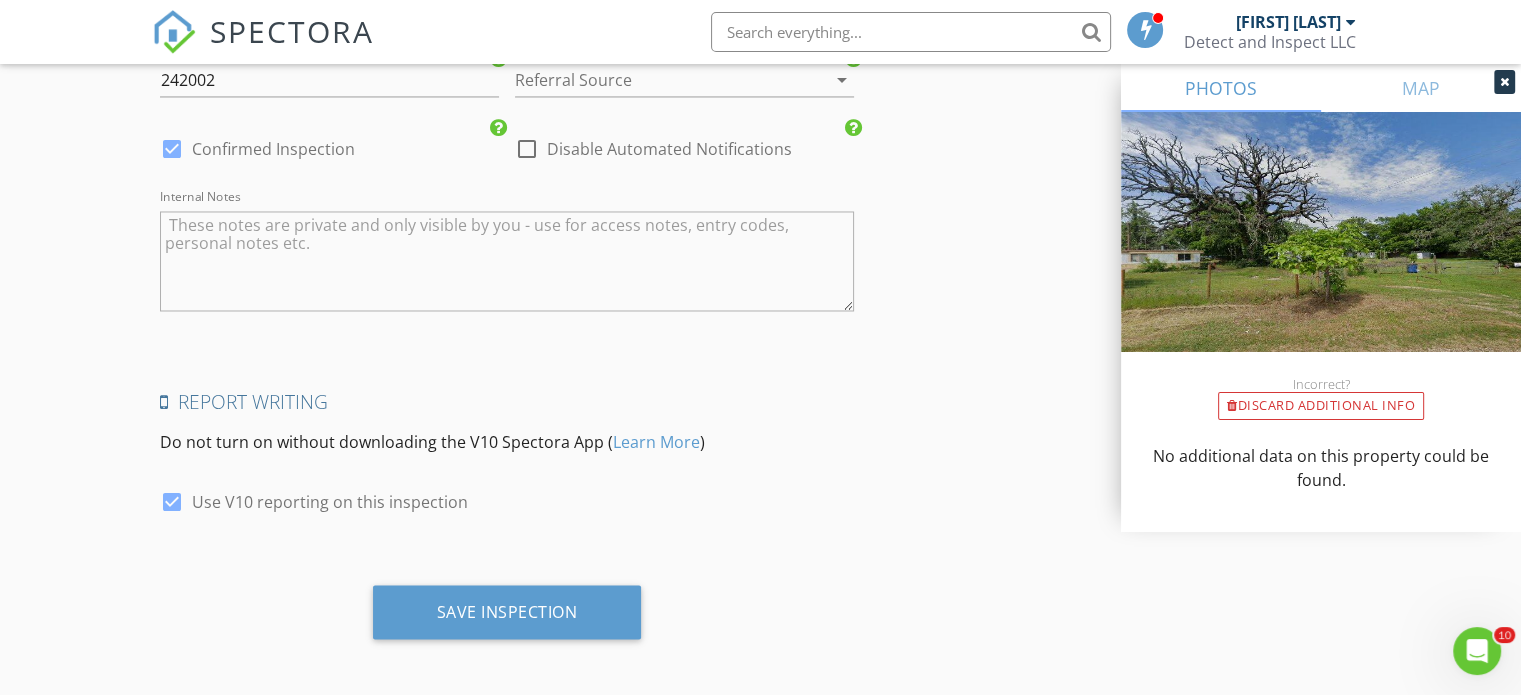 click on "Save Inspection" at bounding box center (507, 619) 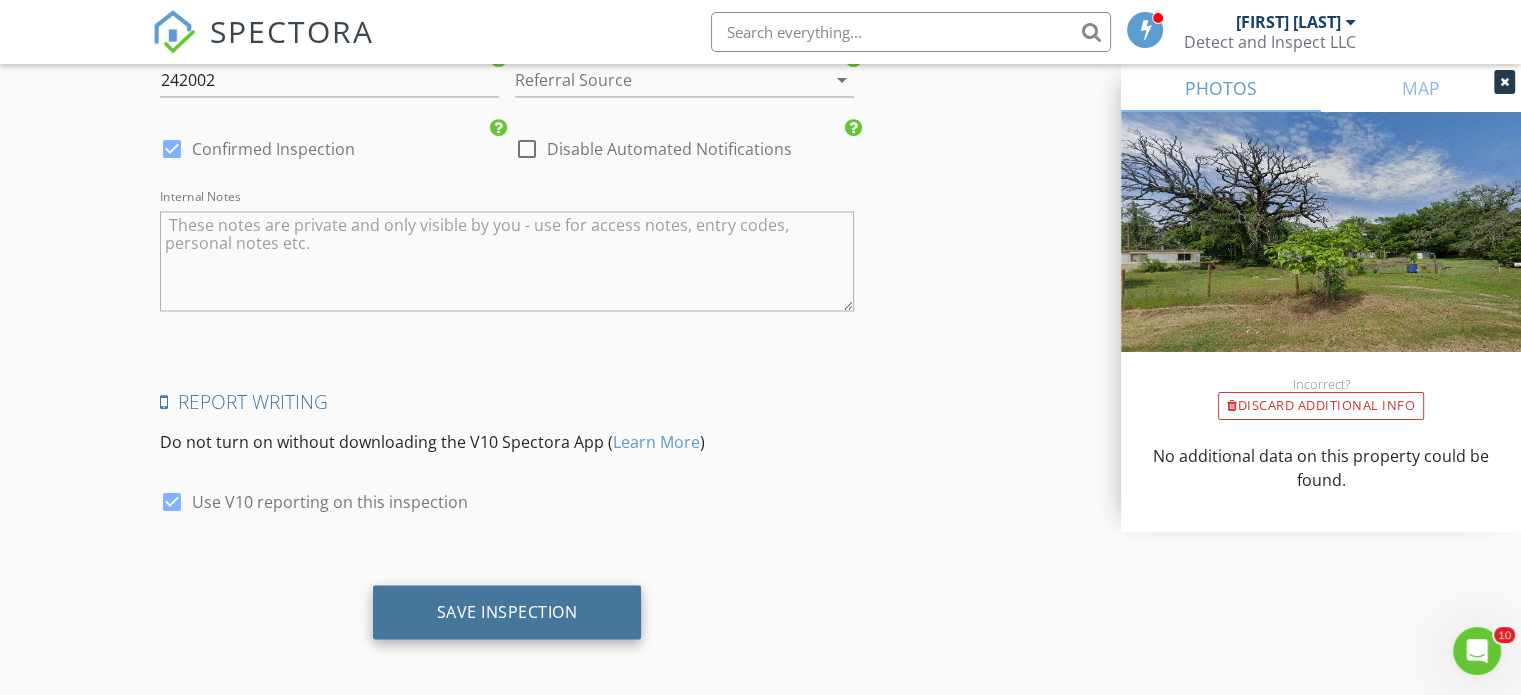 click on "Save Inspection" at bounding box center (507, 612) 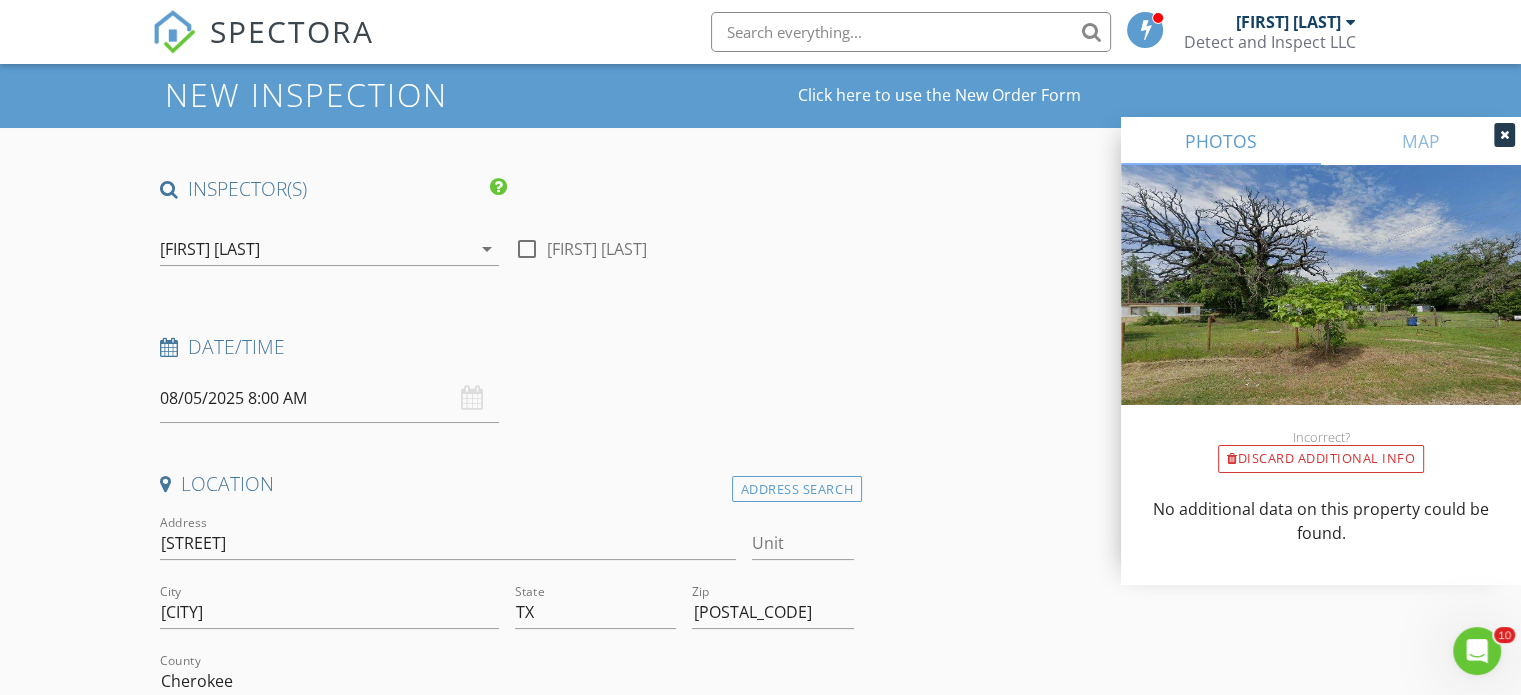 scroll, scrollTop: 0, scrollLeft: 0, axis: both 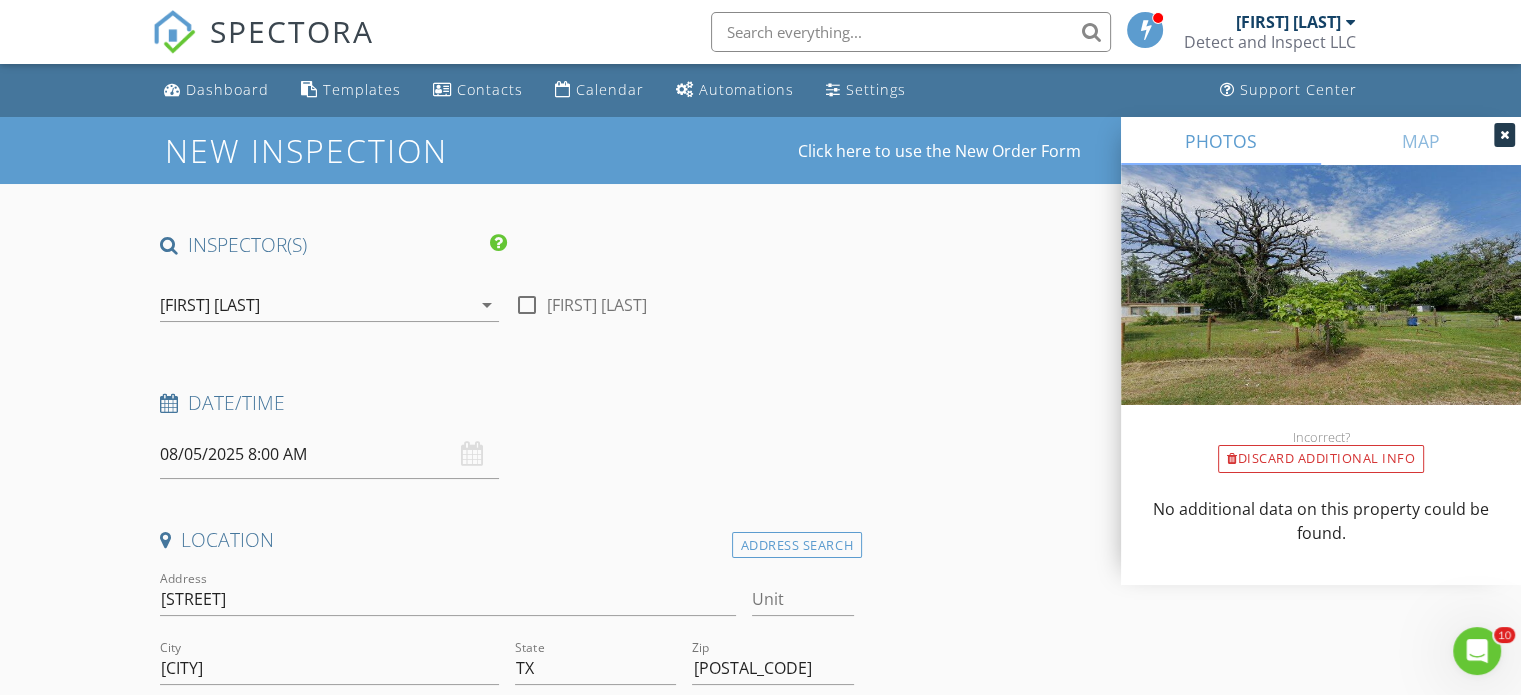 click 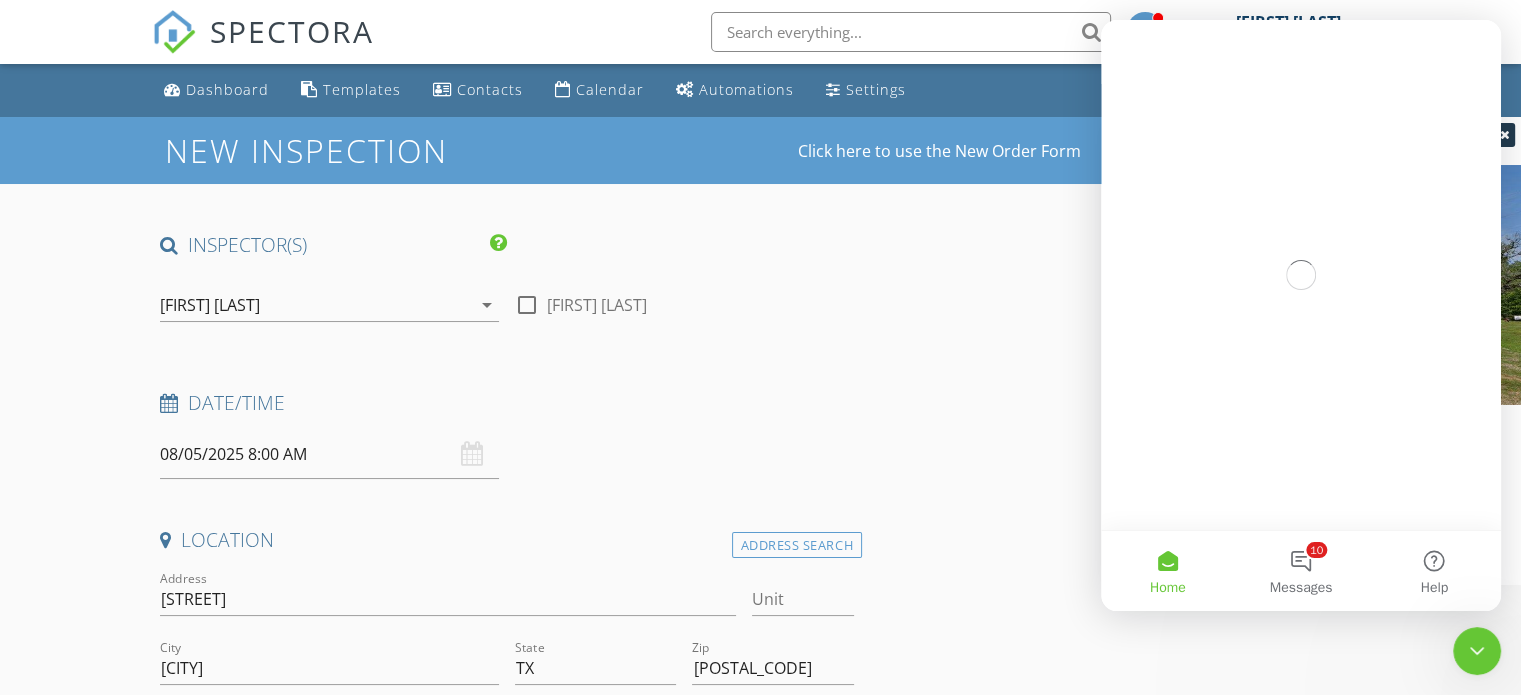scroll, scrollTop: 0, scrollLeft: 0, axis: both 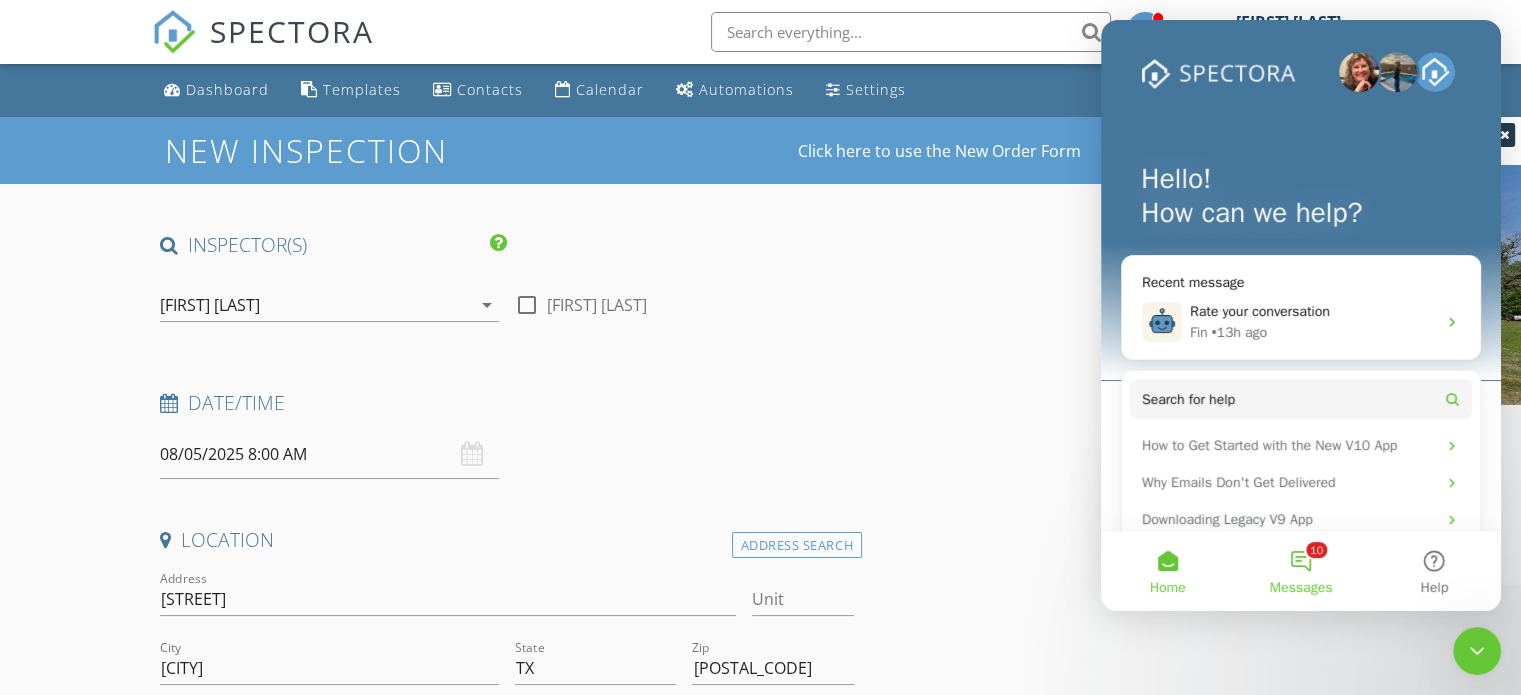 click on "10 Messages" at bounding box center [1300, 571] 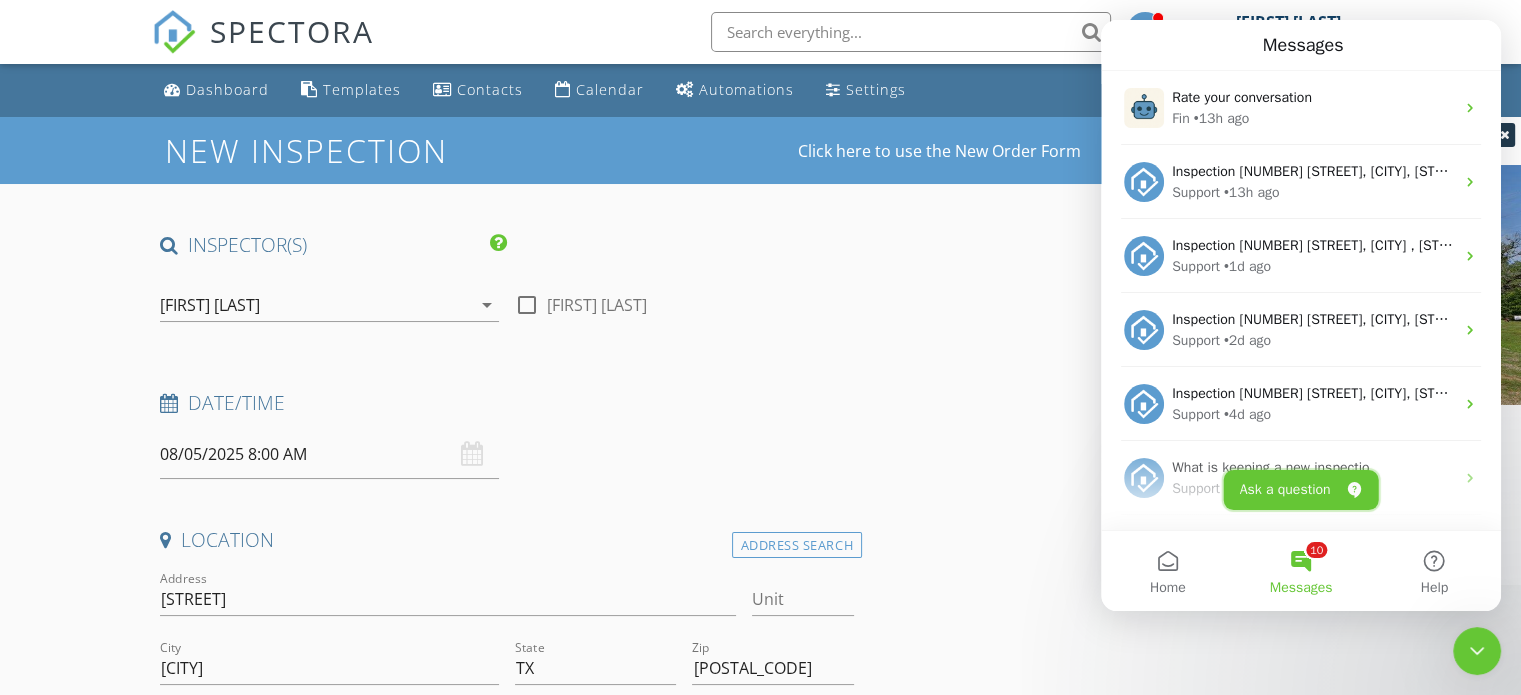 click on "Ask a question" at bounding box center [1301, 490] 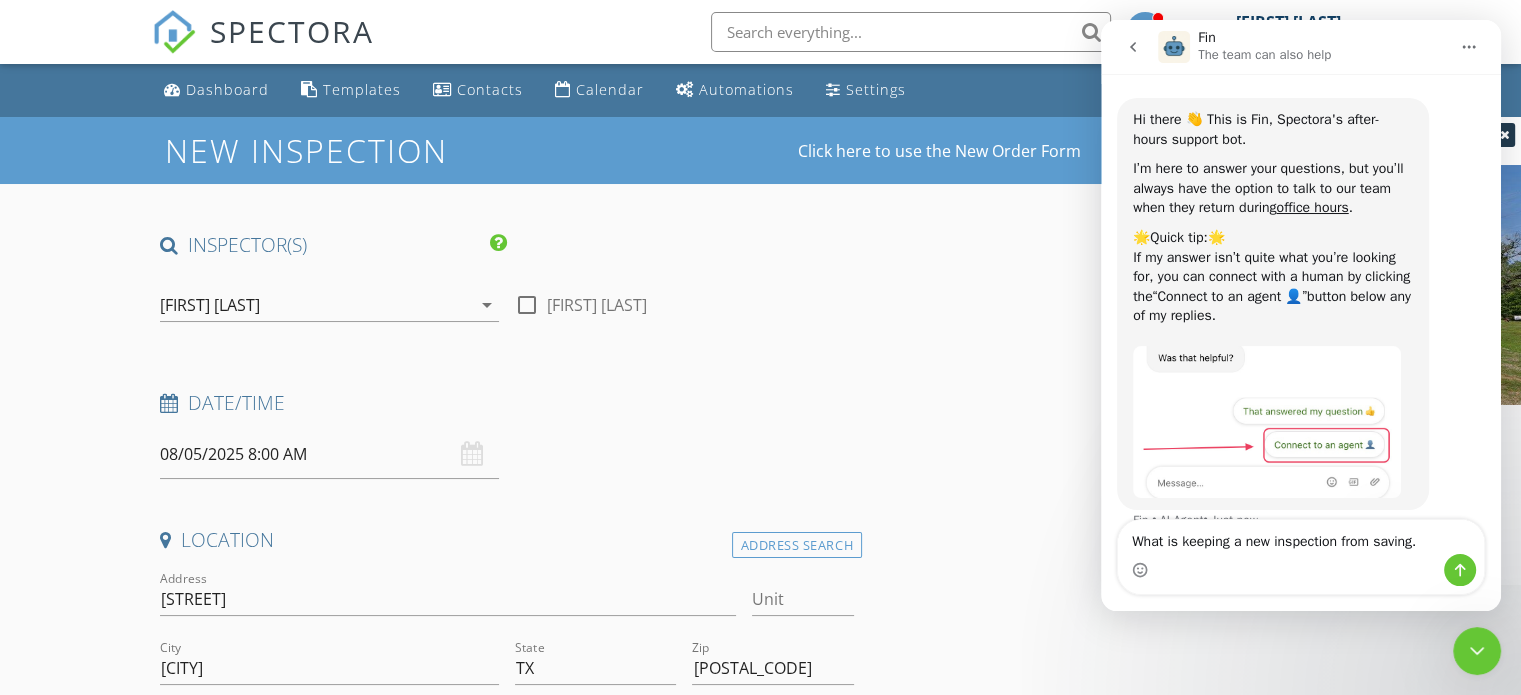 type on "What is keeping a new inspection from saving." 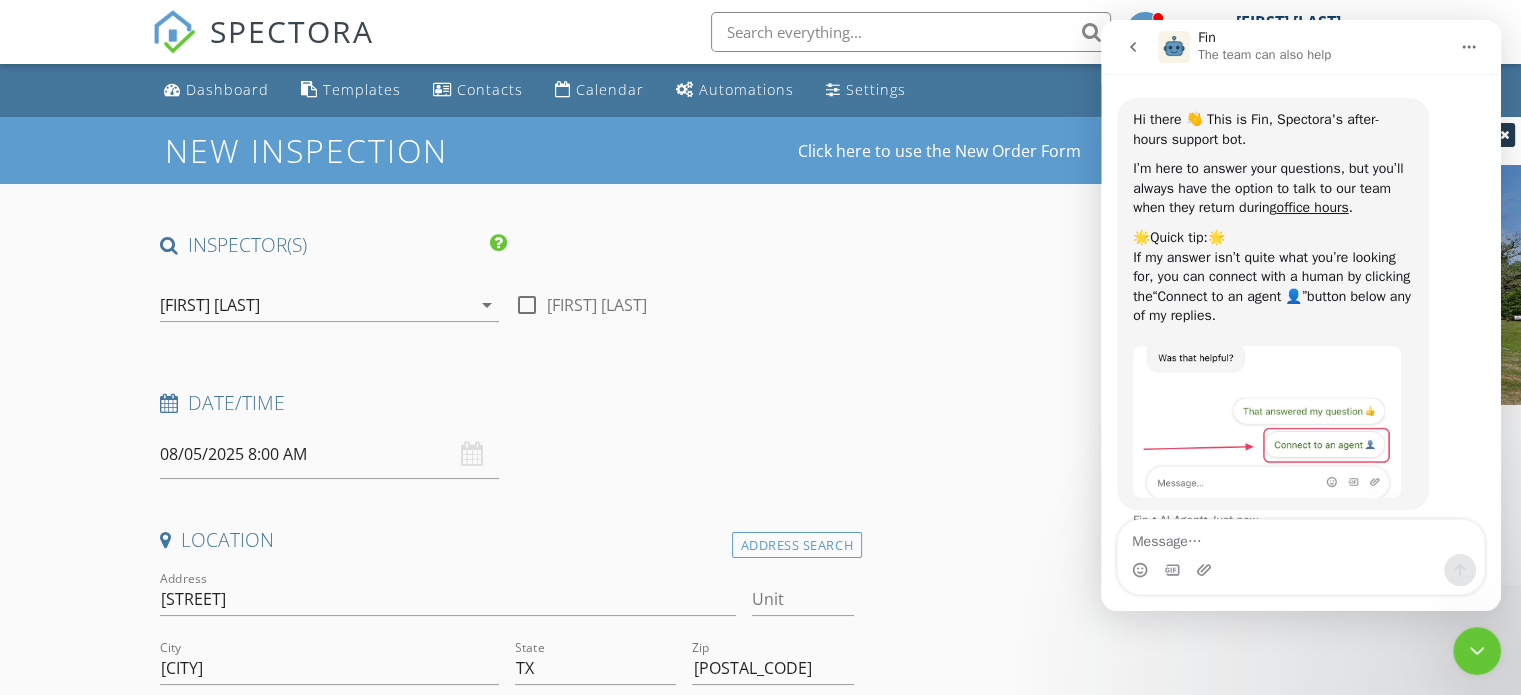 scroll, scrollTop: 176, scrollLeft: 0, axis: vertical 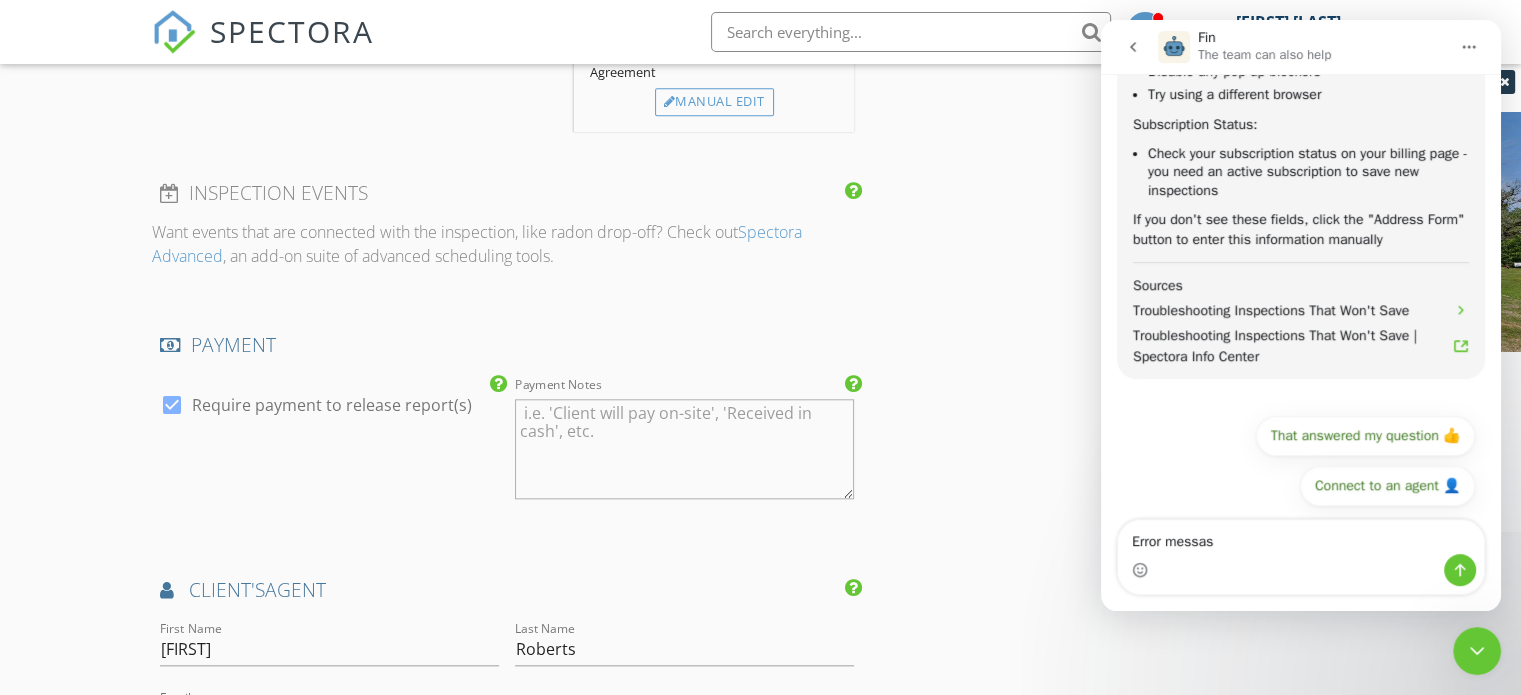 type on "Error messas" 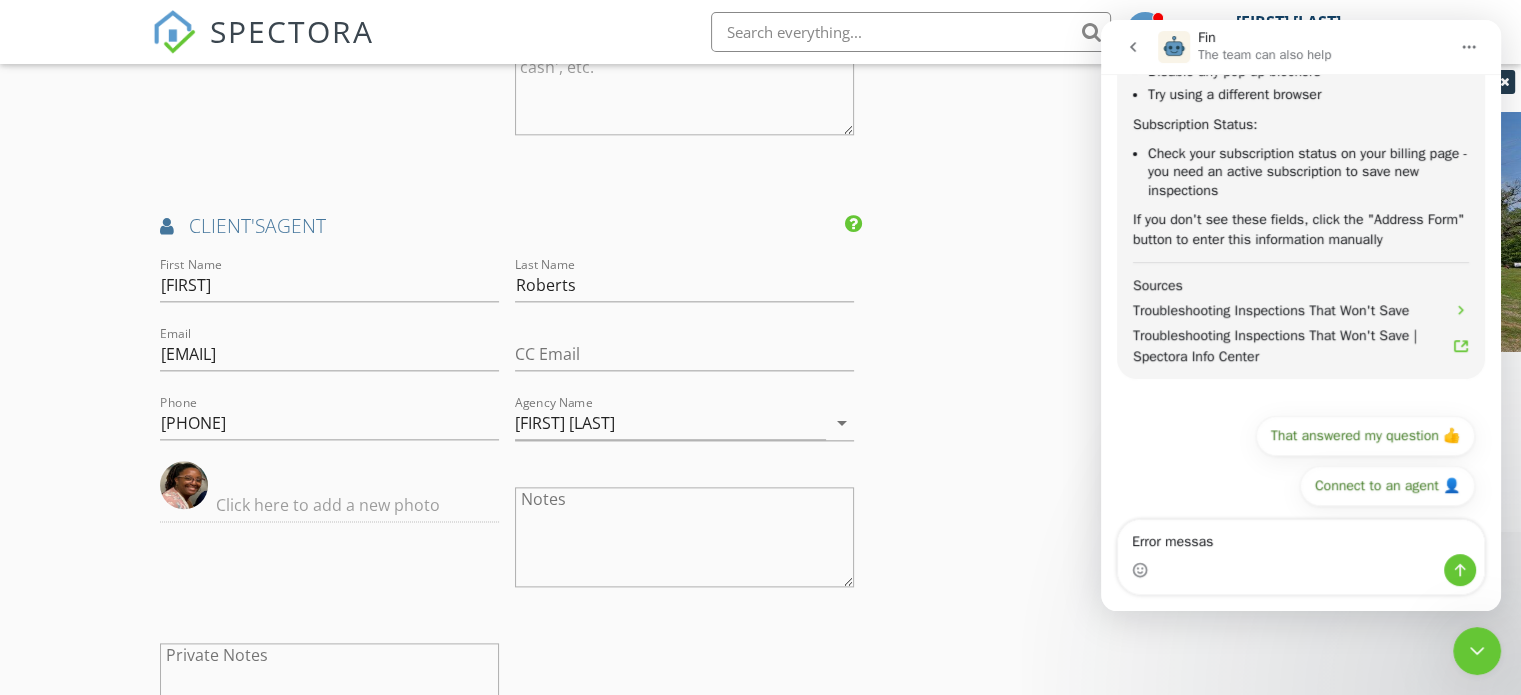 scroll, scrollTop: 2094, scrollLeft: 0, axis: vertical 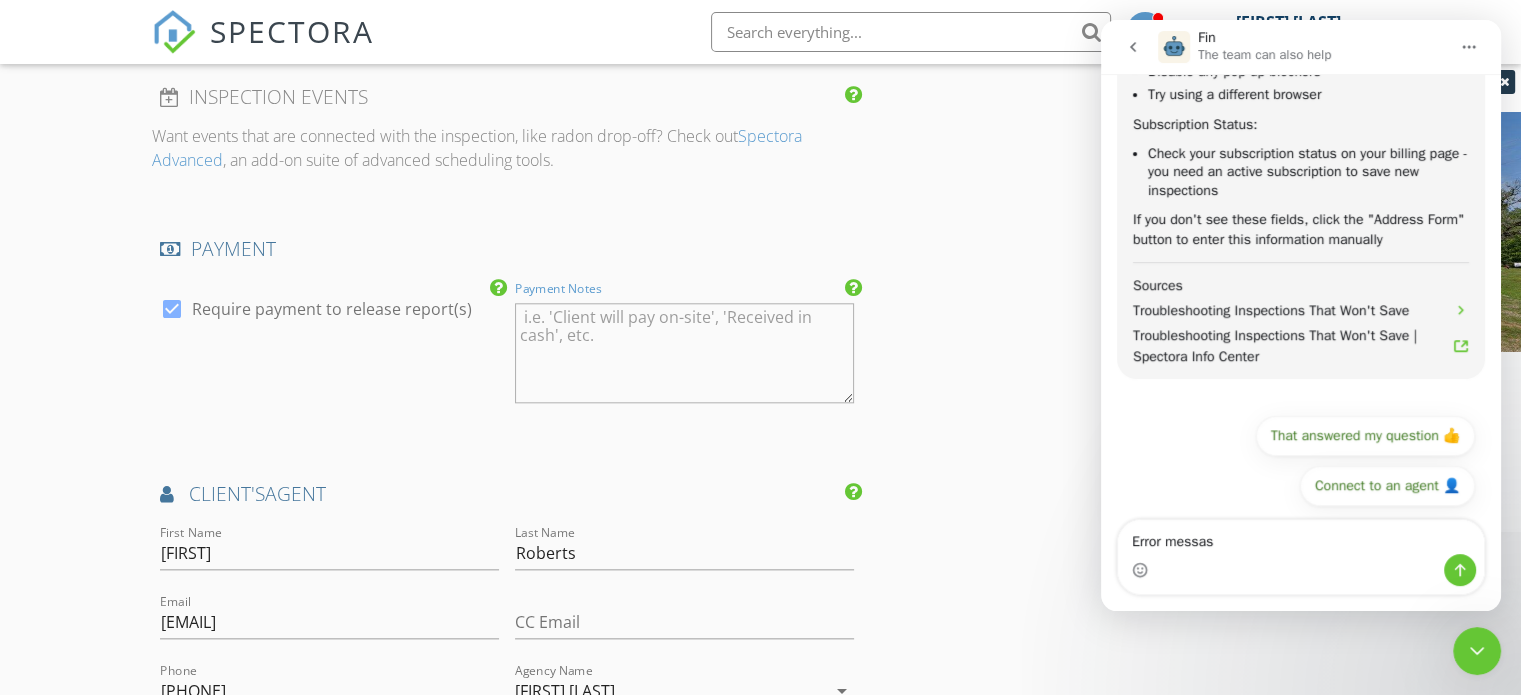 click on "INSPECTOR(S)
check_box   [FIRST] [LAST]   PRIMARY   [FIRST] [LAST] arrow_drop_down   check_box_outline_blank [FIRST] [LAST] specifically requested
Date/Time
08/05/2025 8:00 AM
Location
Address Search       Address [NUMBER] [STREET]   Unit   City [CITY]   State [STATE]   Zip [POSTAL_CODE]   County Cherokee     Square Feet 1300   Year Built 1990   Foundation Crawlspace arrow_drop_down     [FIRST] [LAST]     36.6 miles     (an hour)
client
check_box Enable Client CC email for this inspection   Client Search     check_box_outline_blank Client is a Company/Organization     First Name [FIRST]/[LAST]   Last Name [LAST]/[LAST]   Email [EMAIL]   CC Email [EMAIL]   Phone [PHONE]           Notes [LAST] -[PHONE]   Private Notes
ADDITIONAL client
SERVICES" at bounding box center (760, 42) 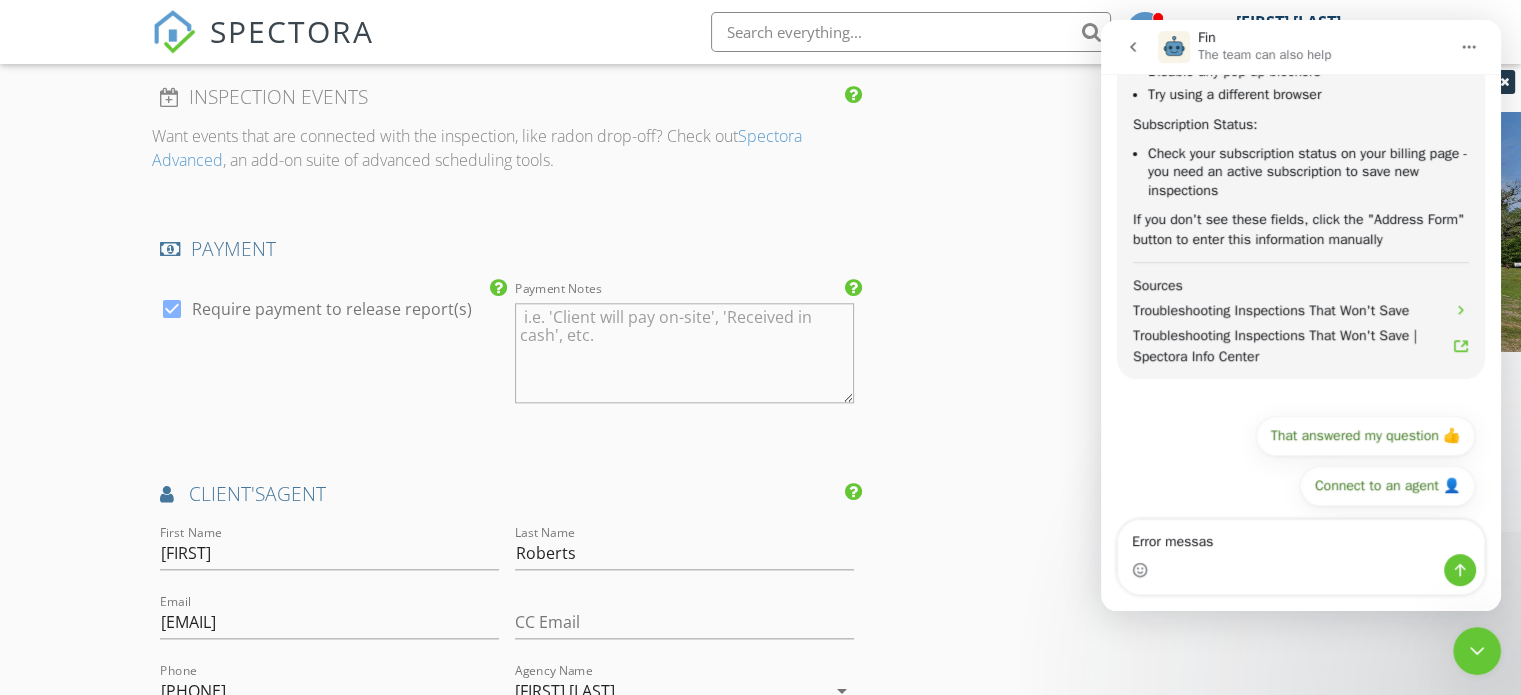 click on "Payment Notes" at bounding box center [684, 353] 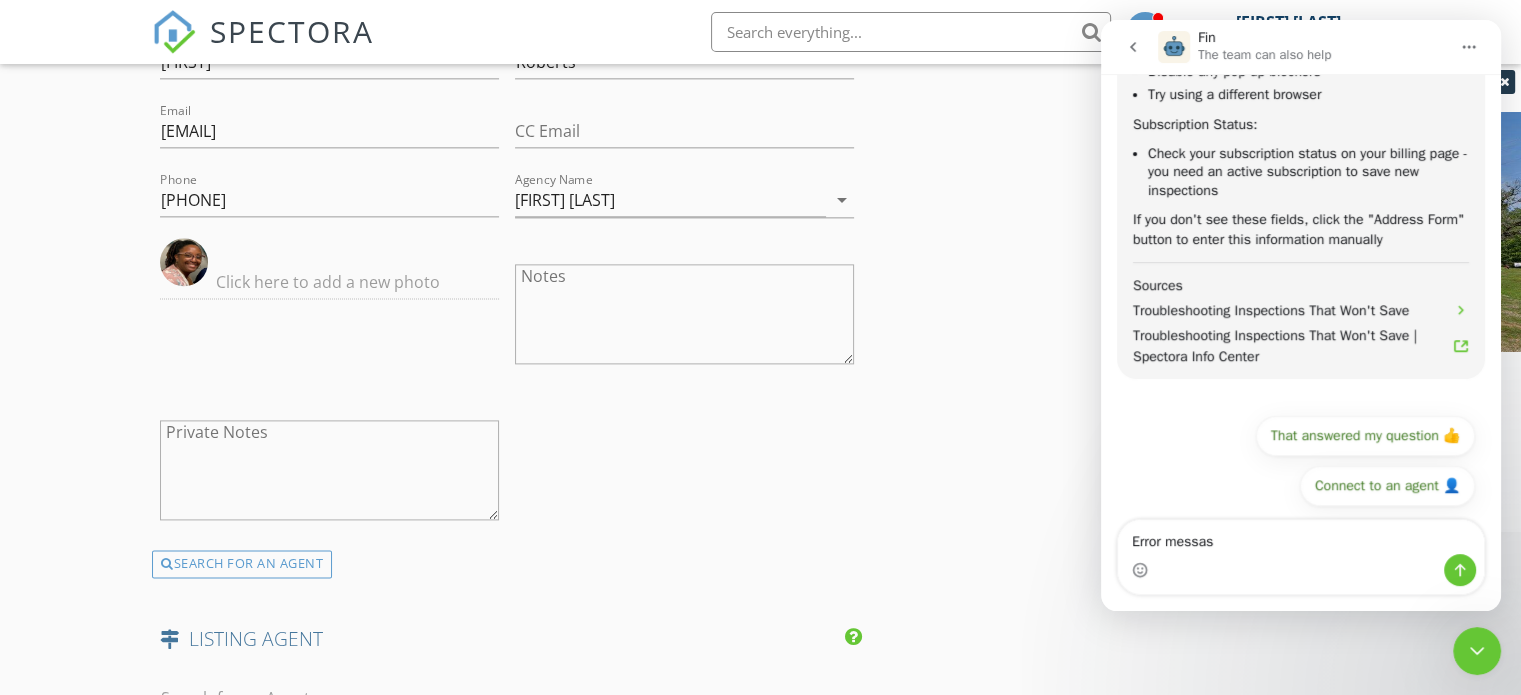 type on "Payments Accepted: Zelle, Venmo, Cash, (CC+3.75%)" 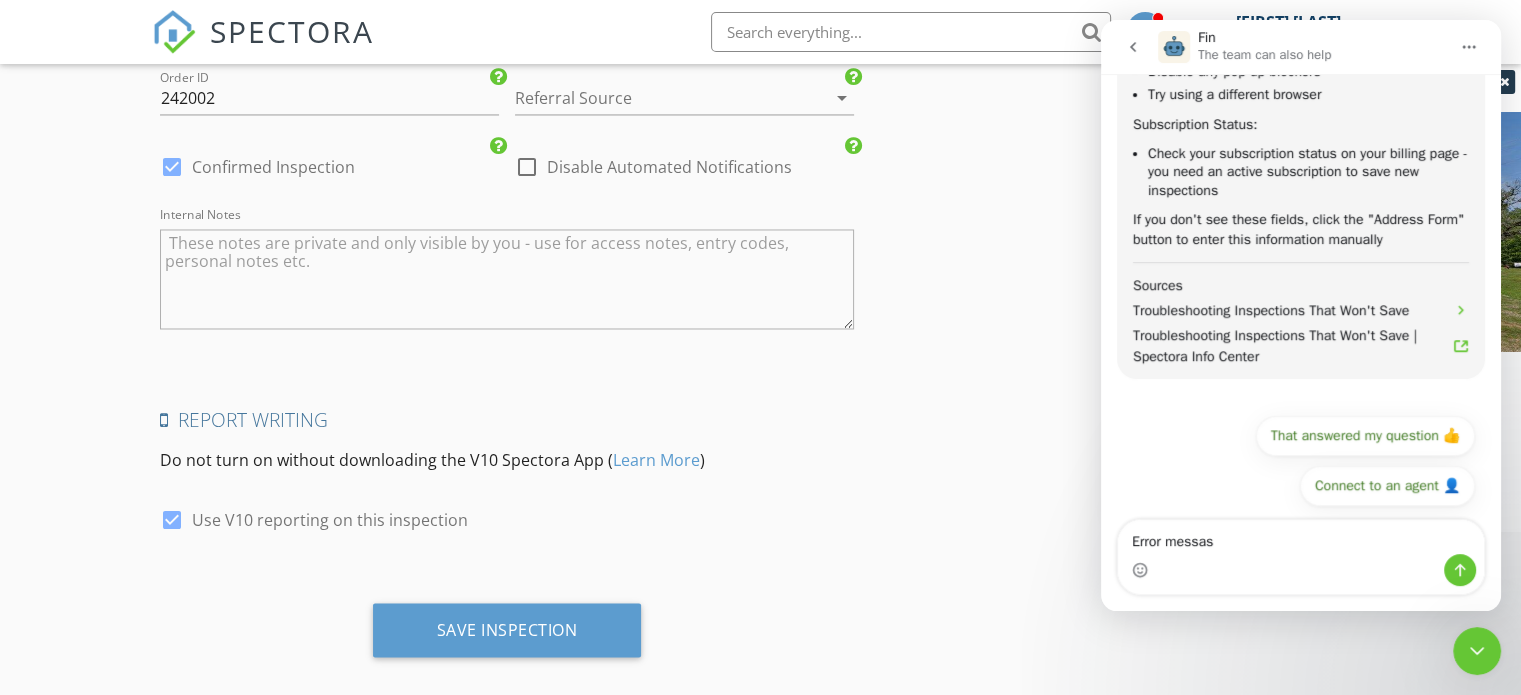 scroll, scrollTop: 3372, scrollLeft: 0, axis: vertical 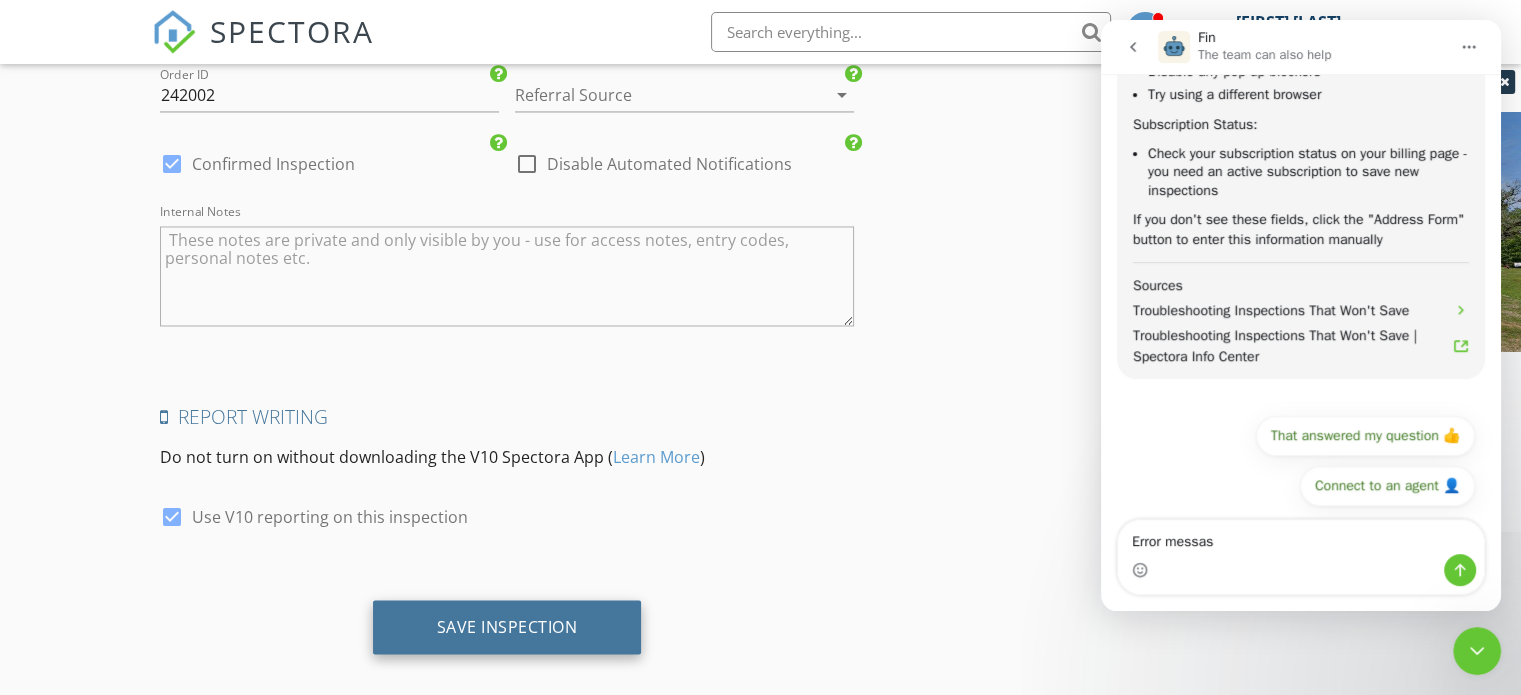 click on "Save Inspection" at bounding box center [507, 627] 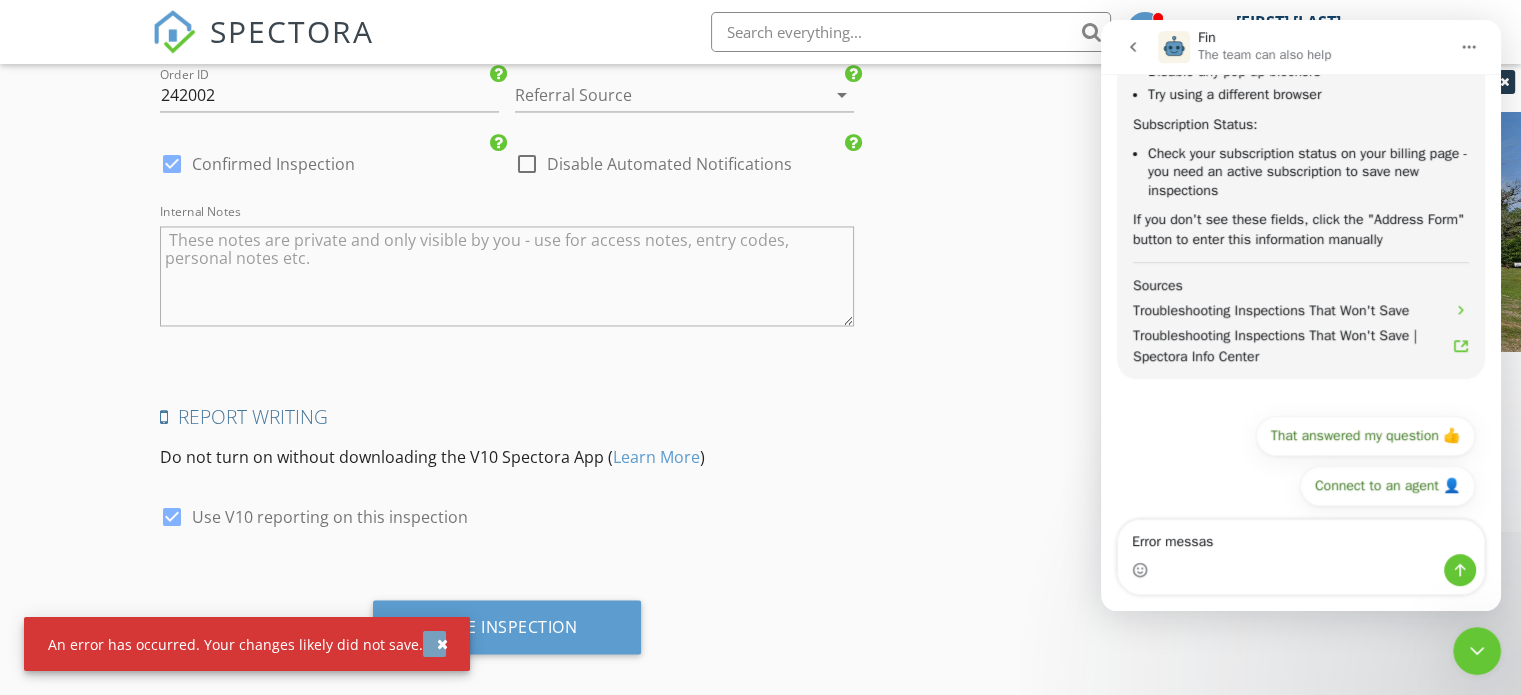 click at bounding box center [434, 644] 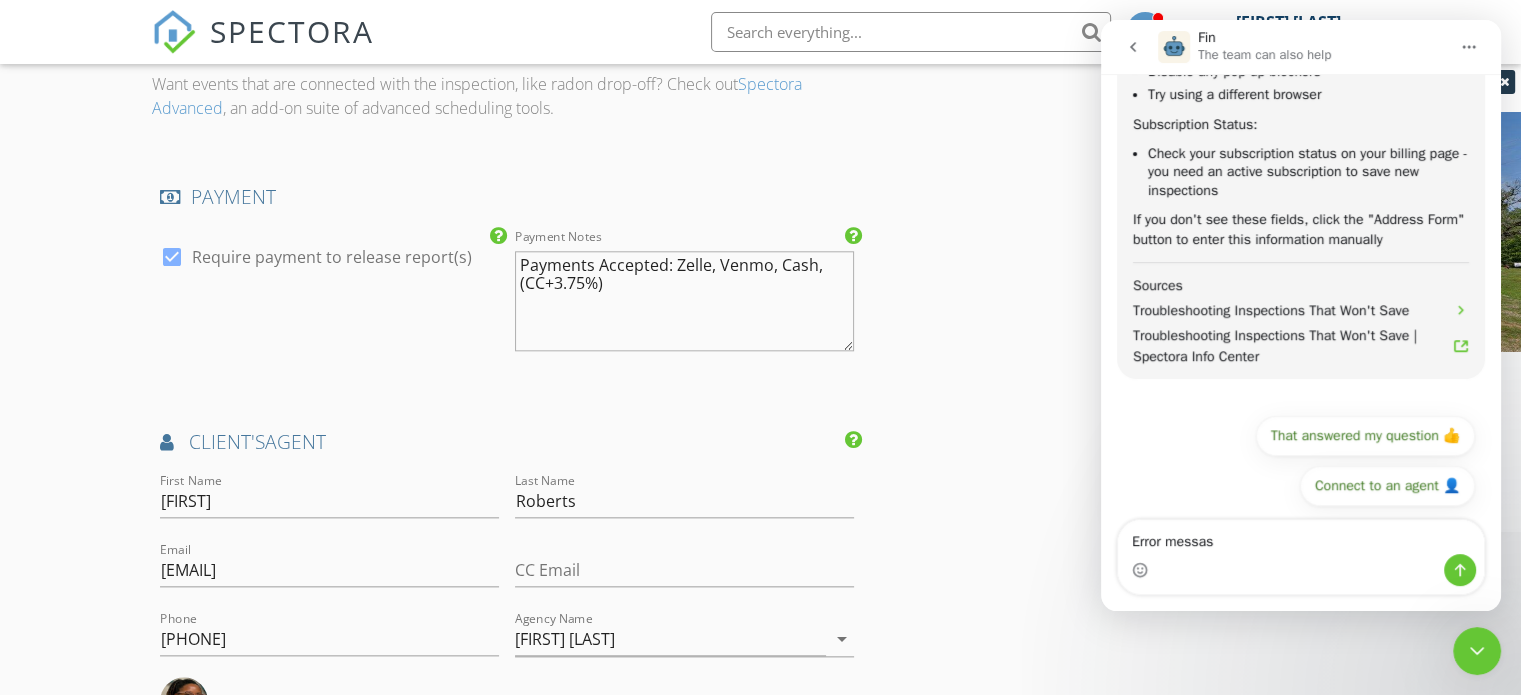 scroll, scrollTop: 2145, scrollLeft: 0, axis: vertical 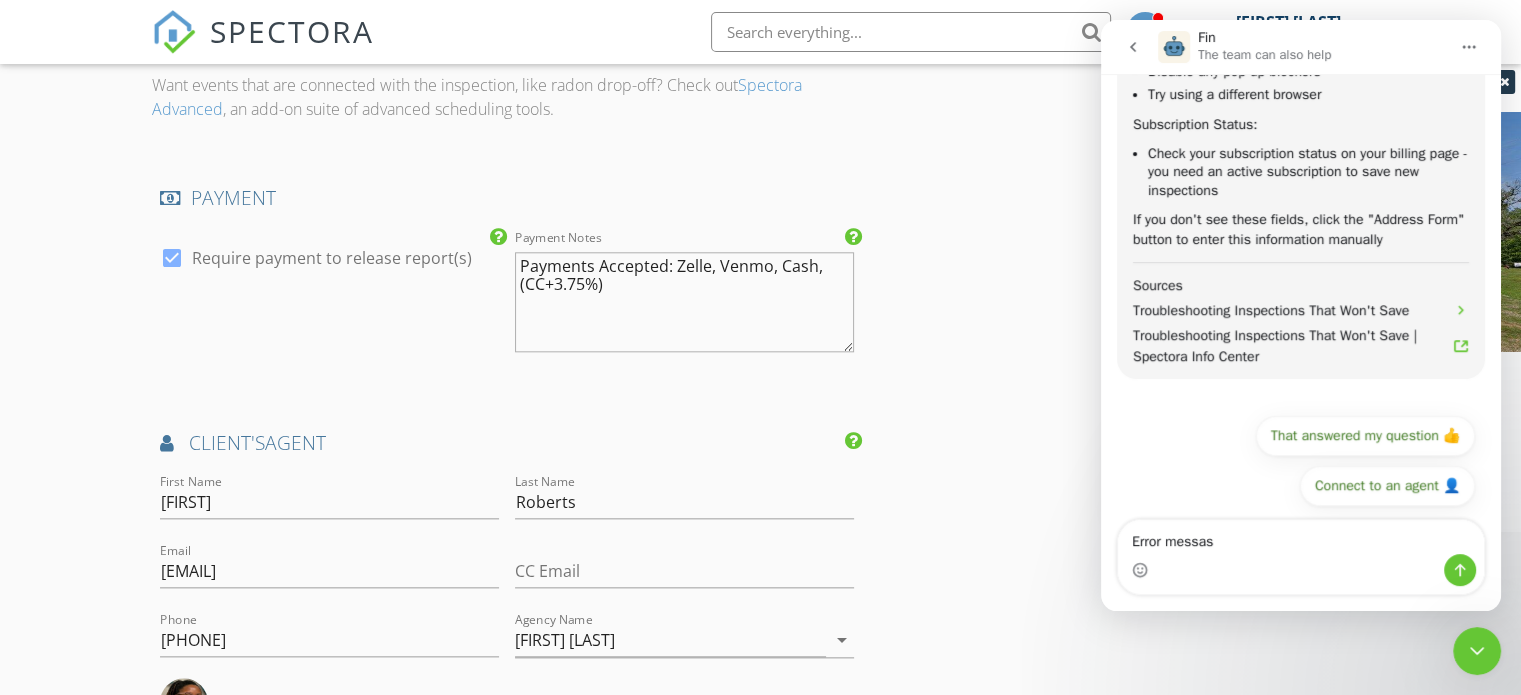 click on "INSPECTOR(S)
check_box   [FIRST] [LAST]   PRIMARY   [FIRST] [LAST] arrow_drop_down   check_box_outline_blank [FIRST] [LAST] specifically requested
Date/Time
08/05/2025 8:00 AM
Location
Address Search       Address [NUMBER] [STREET]   Unit   City [CITY]   State [STATE]   Zip [POSTAL_CODE]   County Cherokee     Square Feet 1300   Year Built 1990   Foundation Crawlspace arrow_drop_down     [FIRST] [LAST]     36.6 miles     (an hour)
client
check_box Enable Client CC email for this inspection   Client Search     check_box_outline_blank Client is a Company/Organization     First Name [FIRST]/[LAST]   Last Name [LAST]/[LAST]   Email [EMAIL]   CC Email [EMAIL]   Phone [PHONE]           Notes [LAST] -[PHONE]   Private Notes
ADDITIONAL client
SERVICES" at bounding box center (760, -9) 